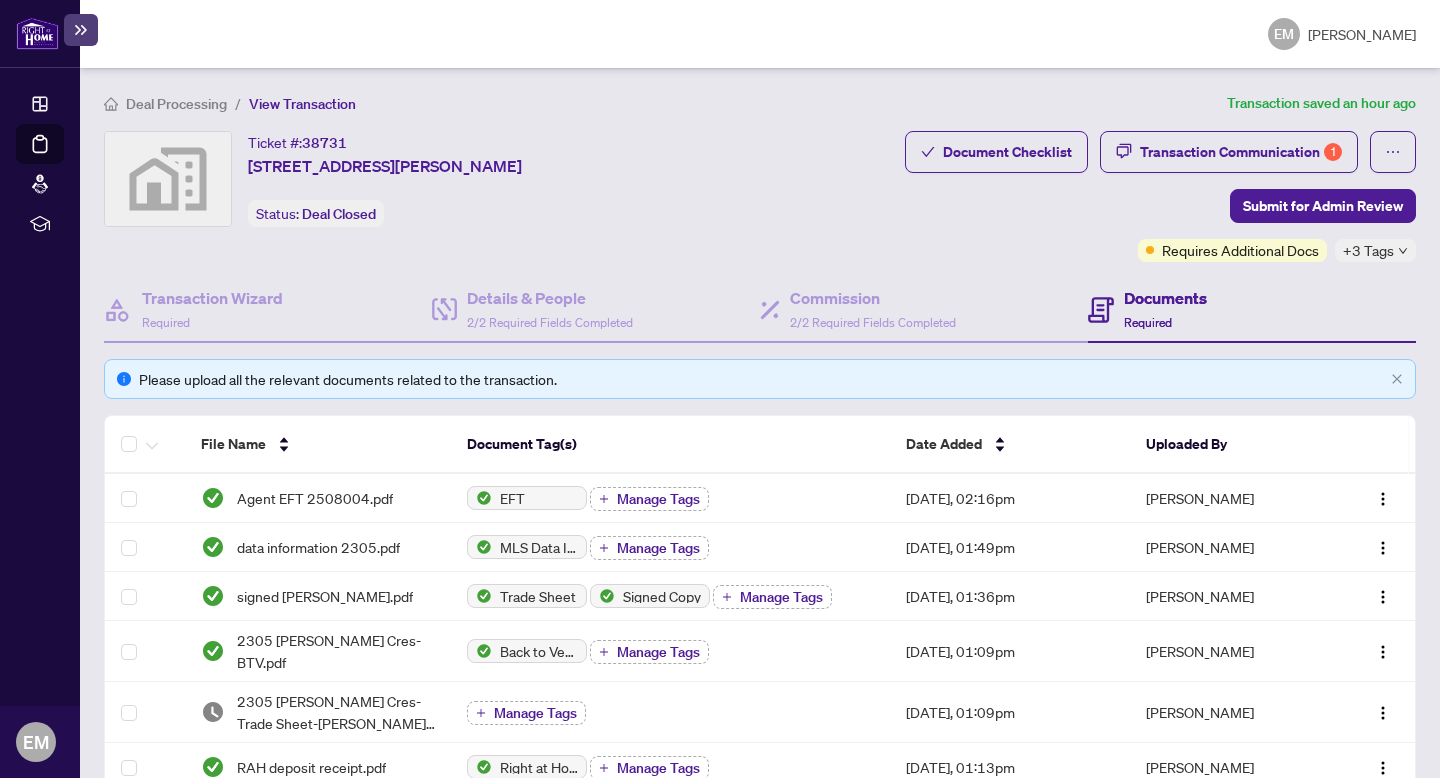 scroll, scrollTop: 0, scrollLeft: 0, axis: both 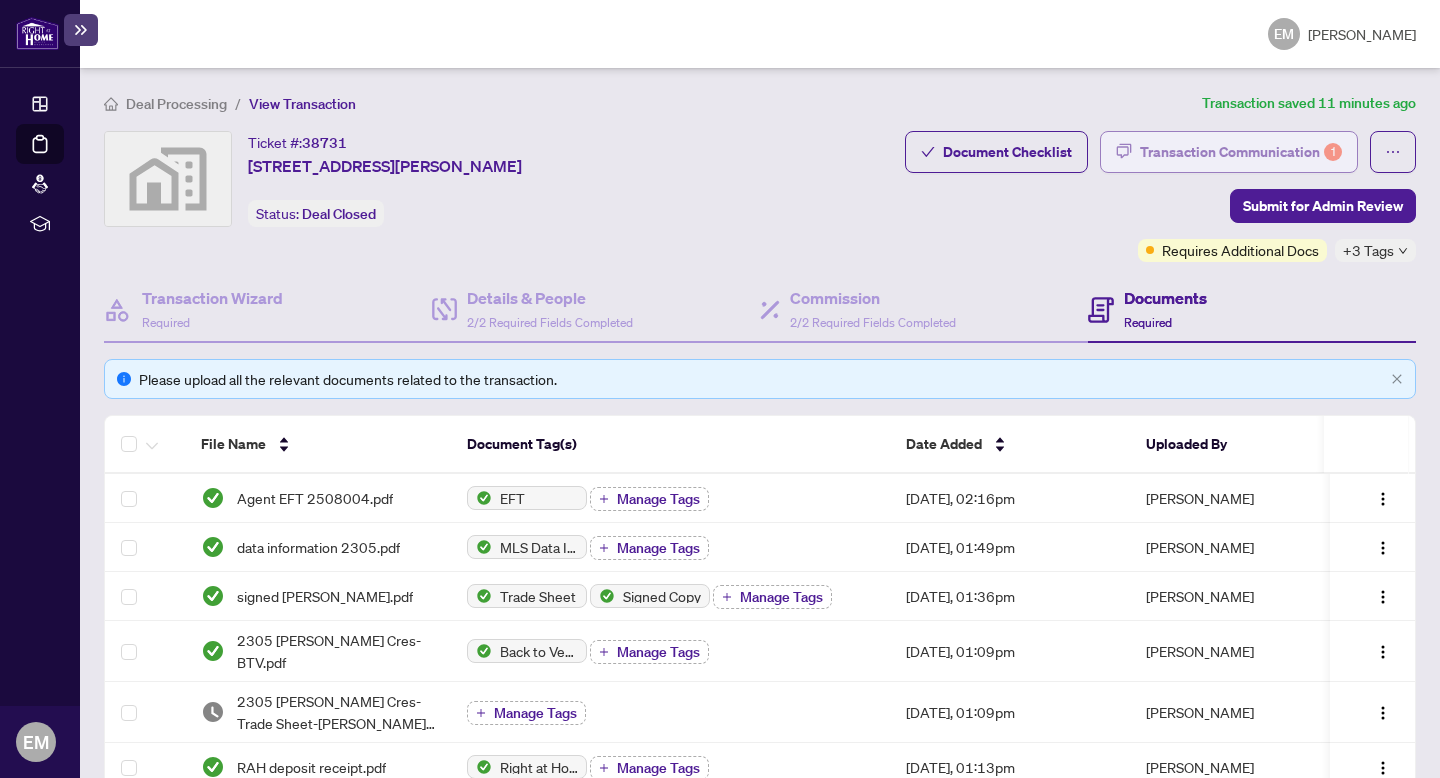 click on "Transaction Communication 1" at bounding box center [1241, 152] 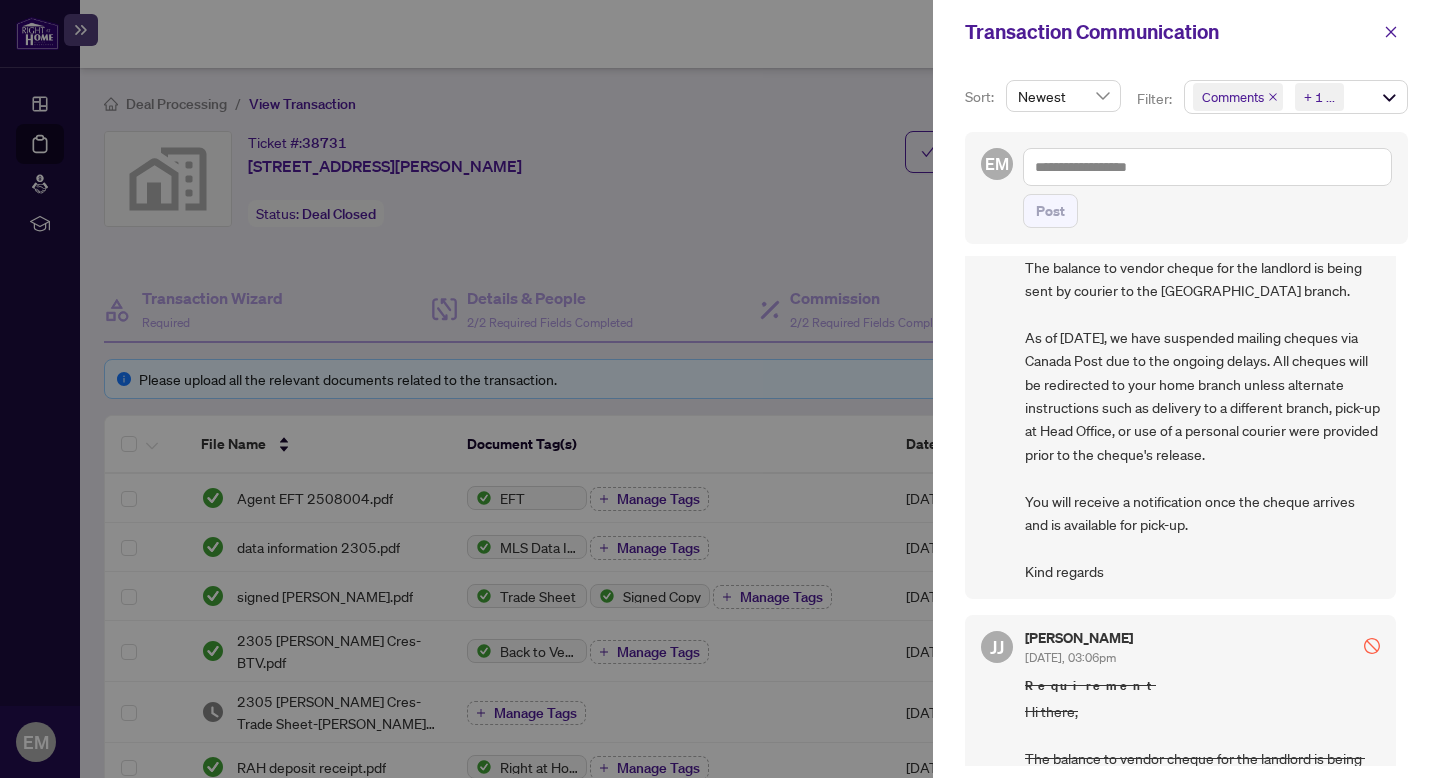 scroll, scrollTop: 0, scrollLeft: 0, axis: both 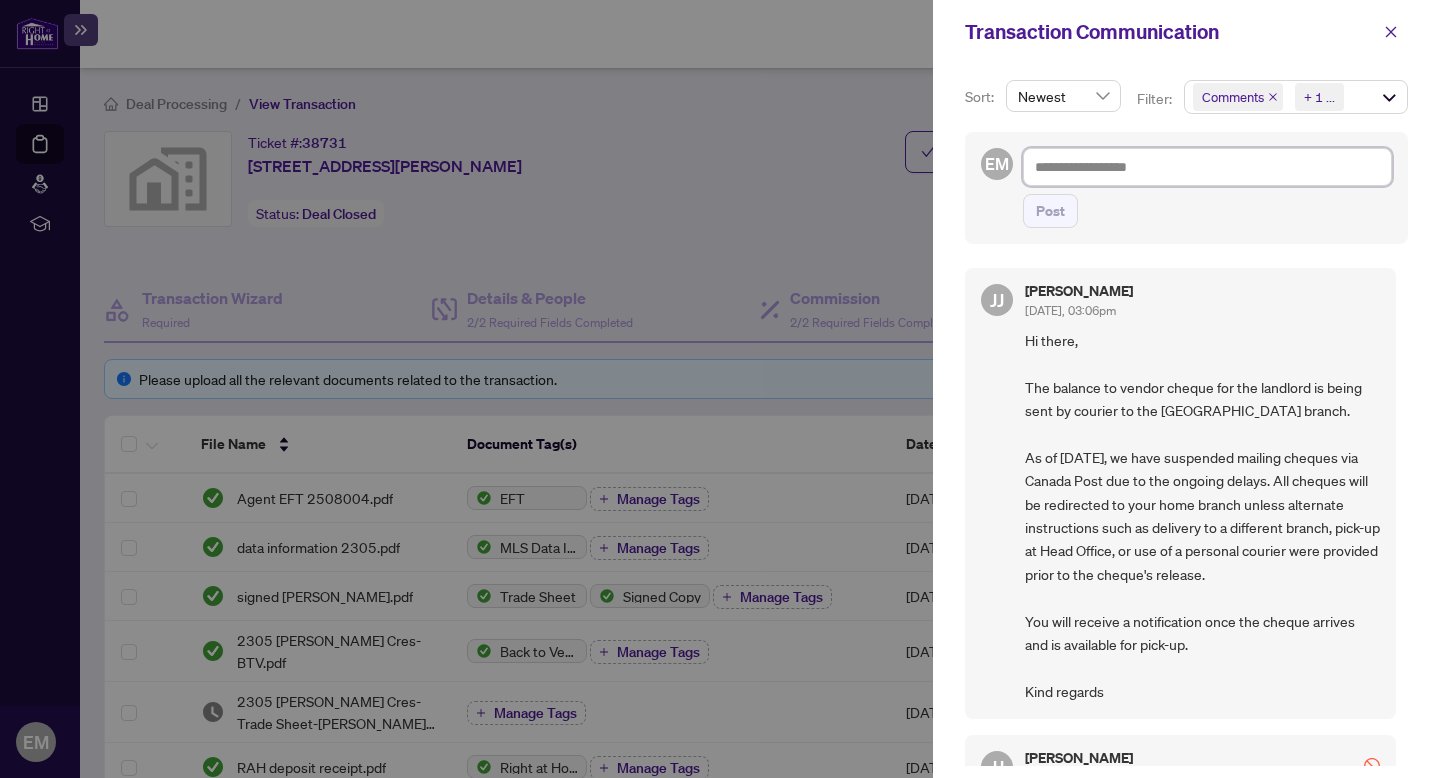 click at bounding box center (1207, 167) 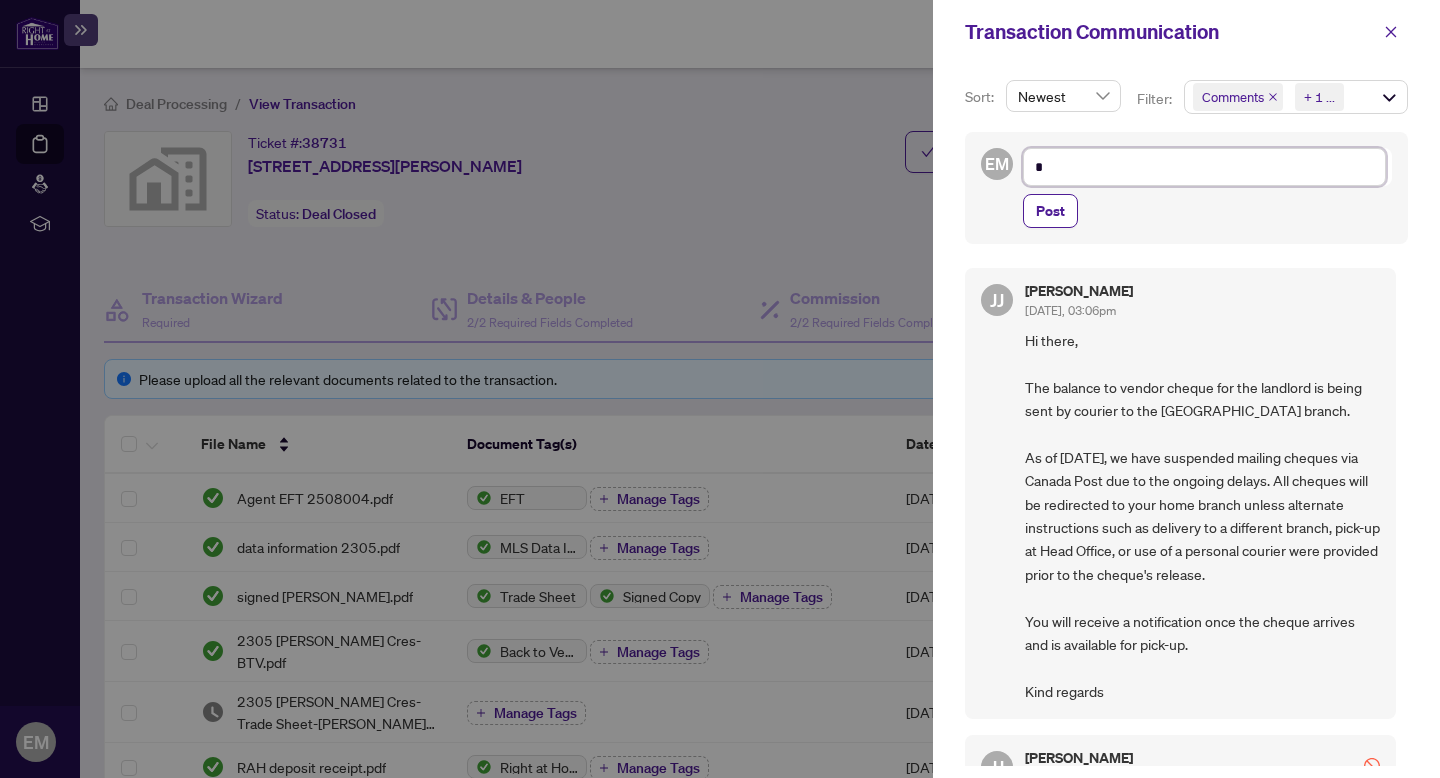 type on "*" 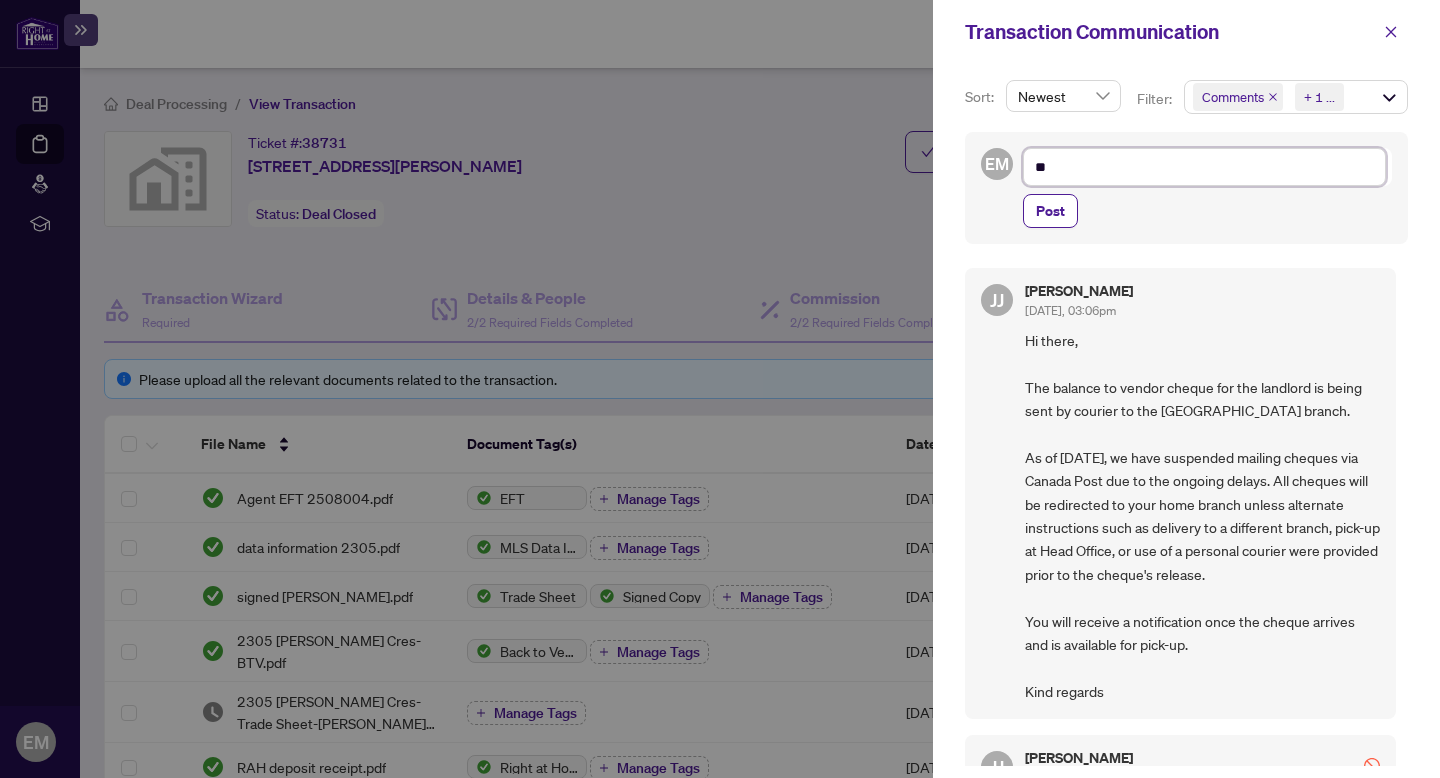 type on "***" 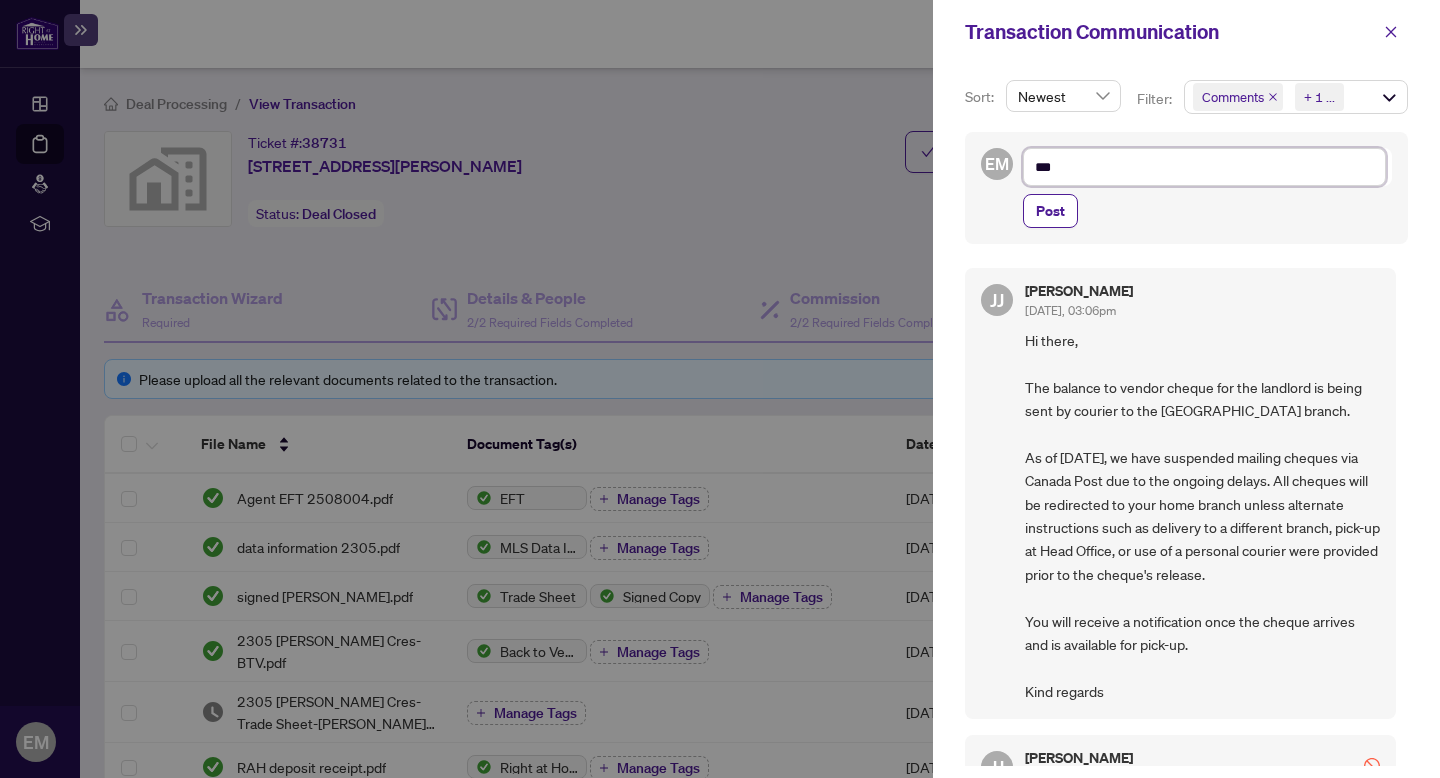 type on "****" 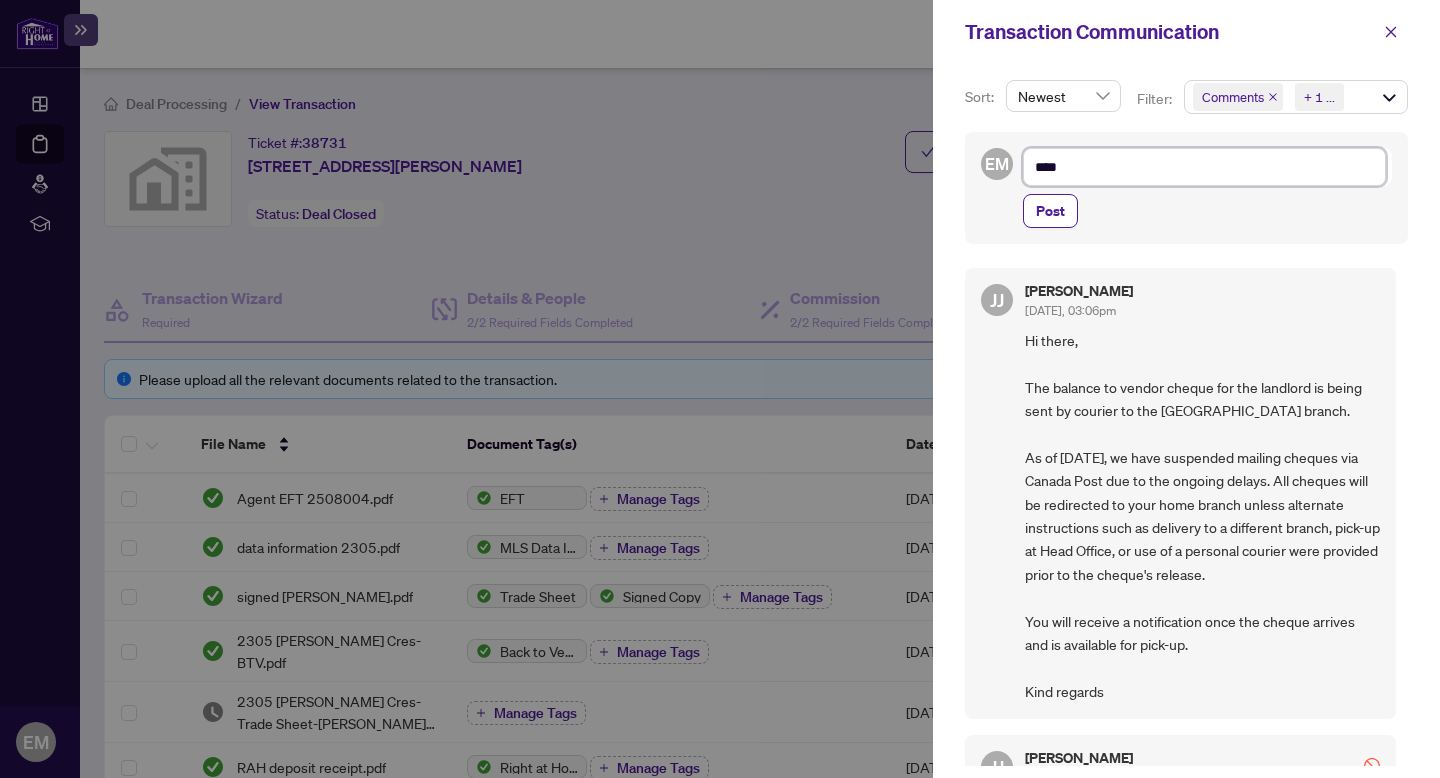type on "*****" 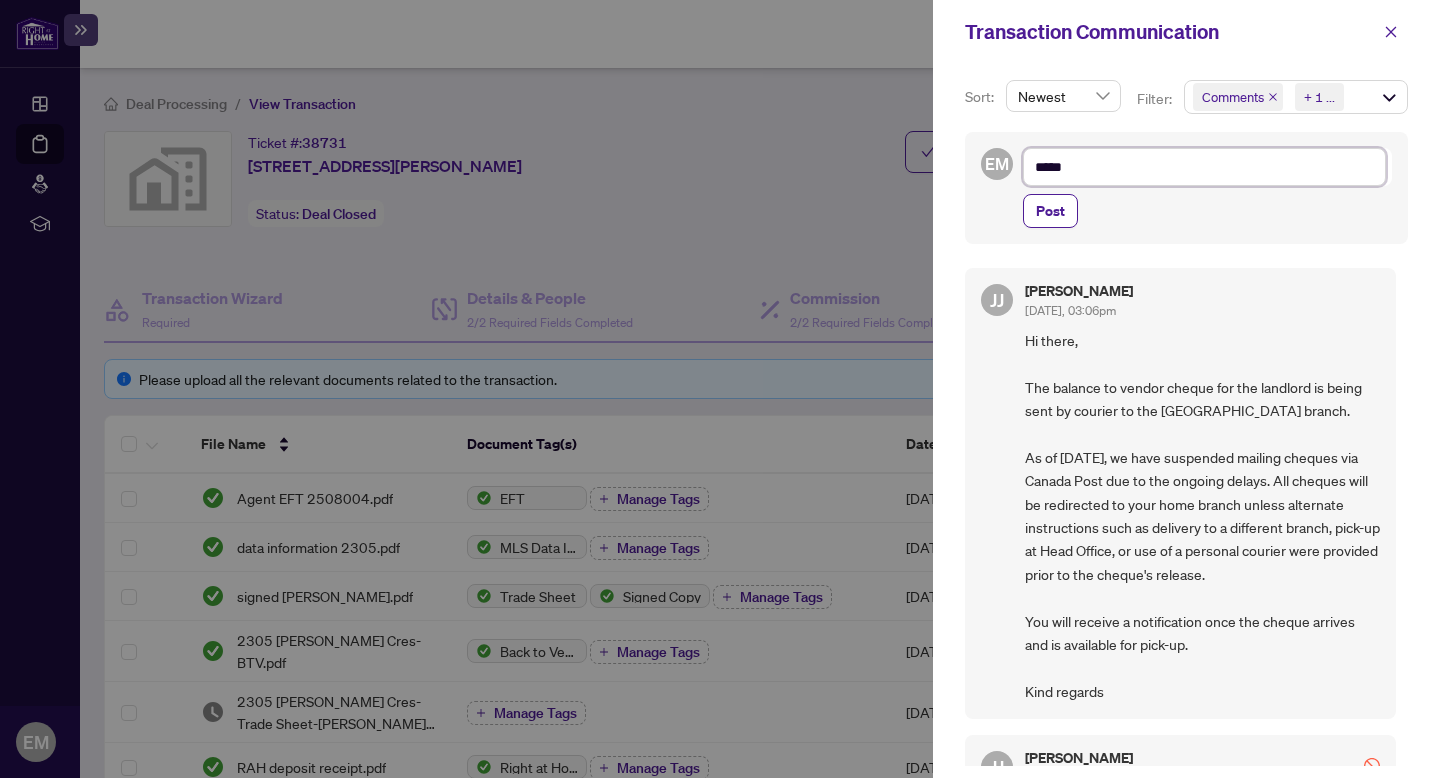 type on "******" 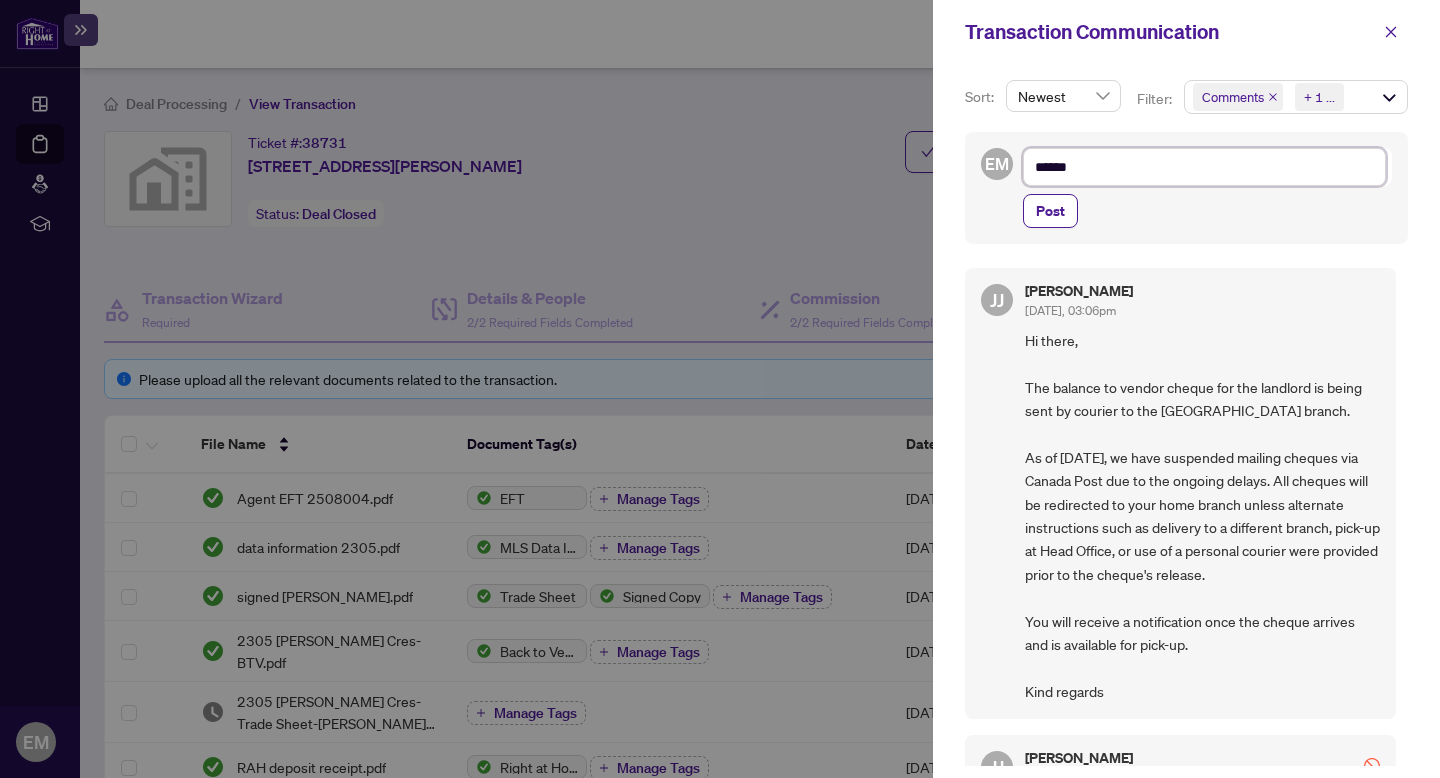 type on "******" 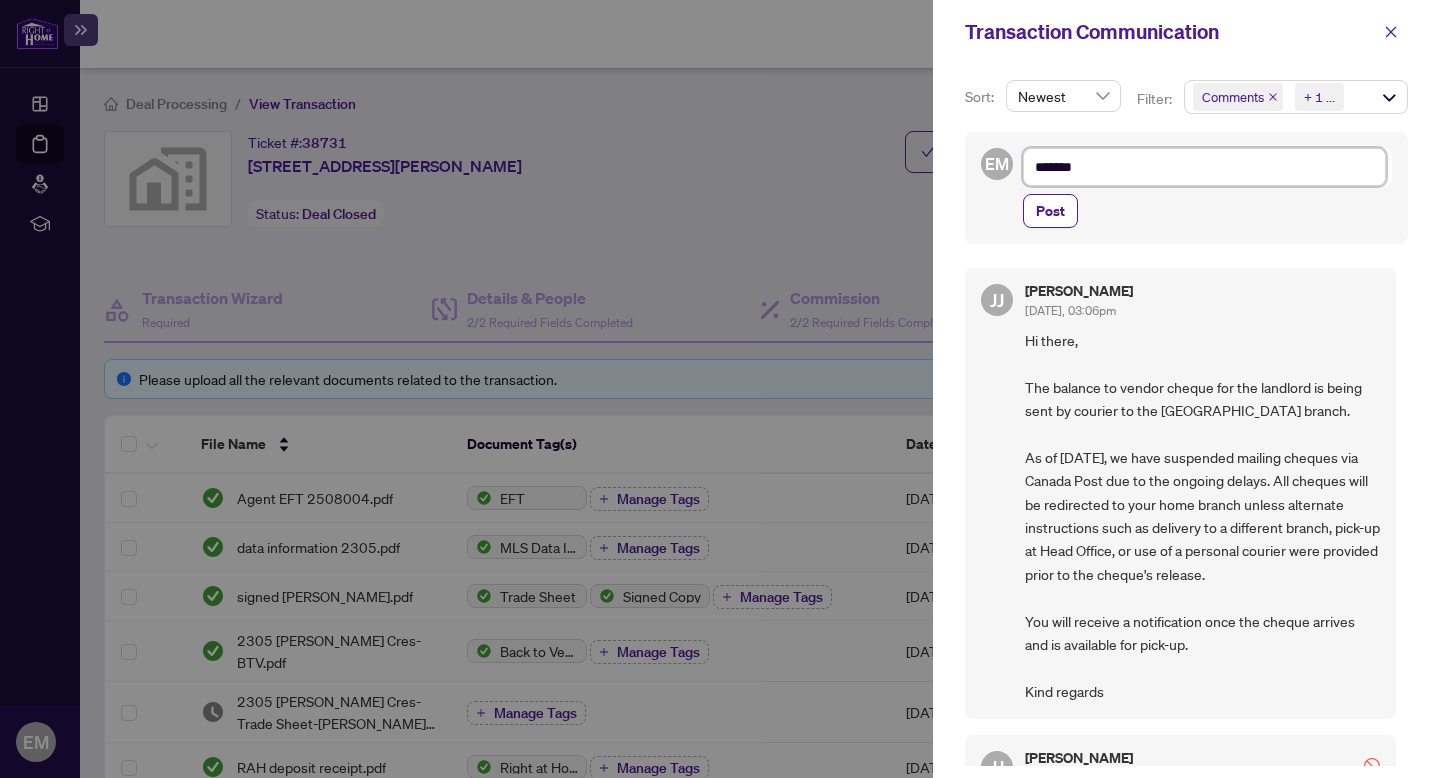 type on "********" 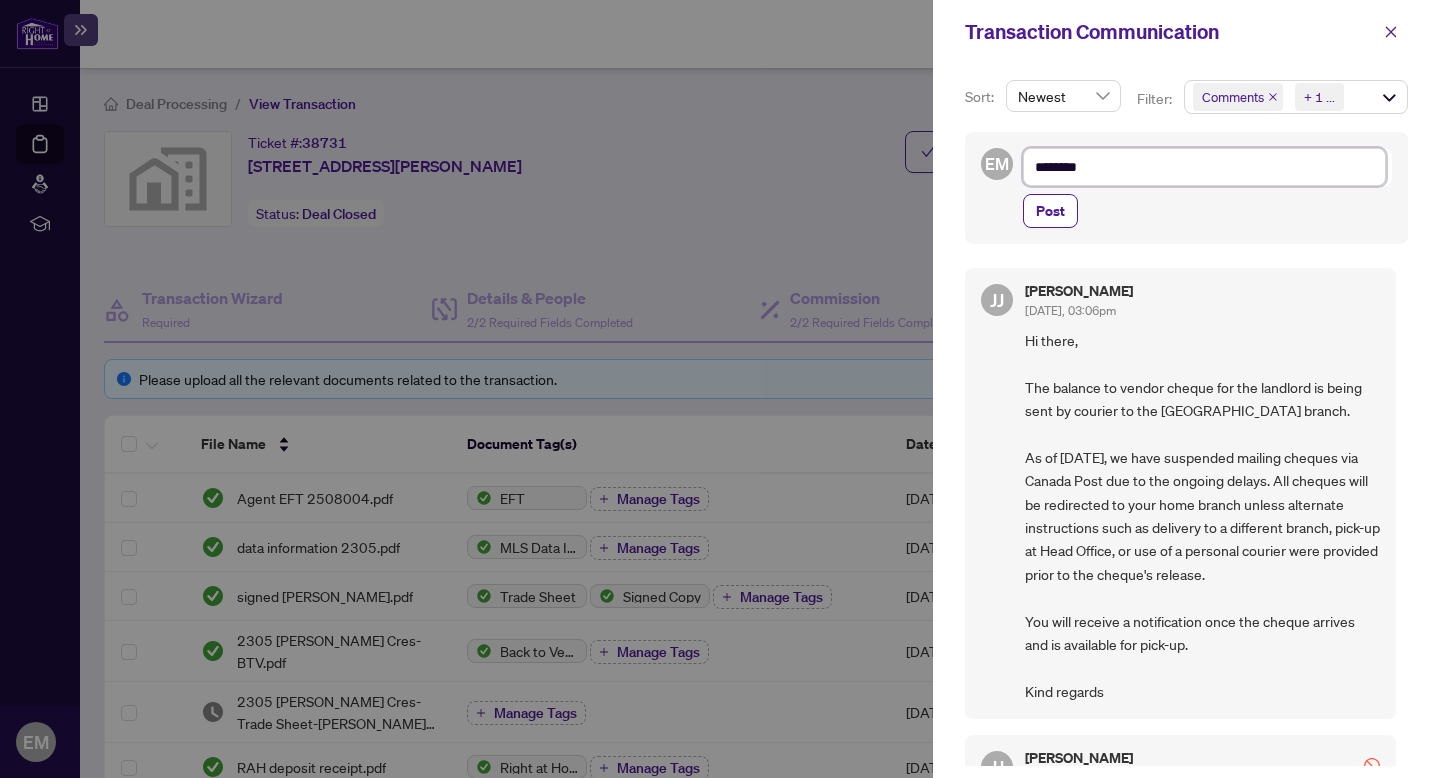 type on "*********" 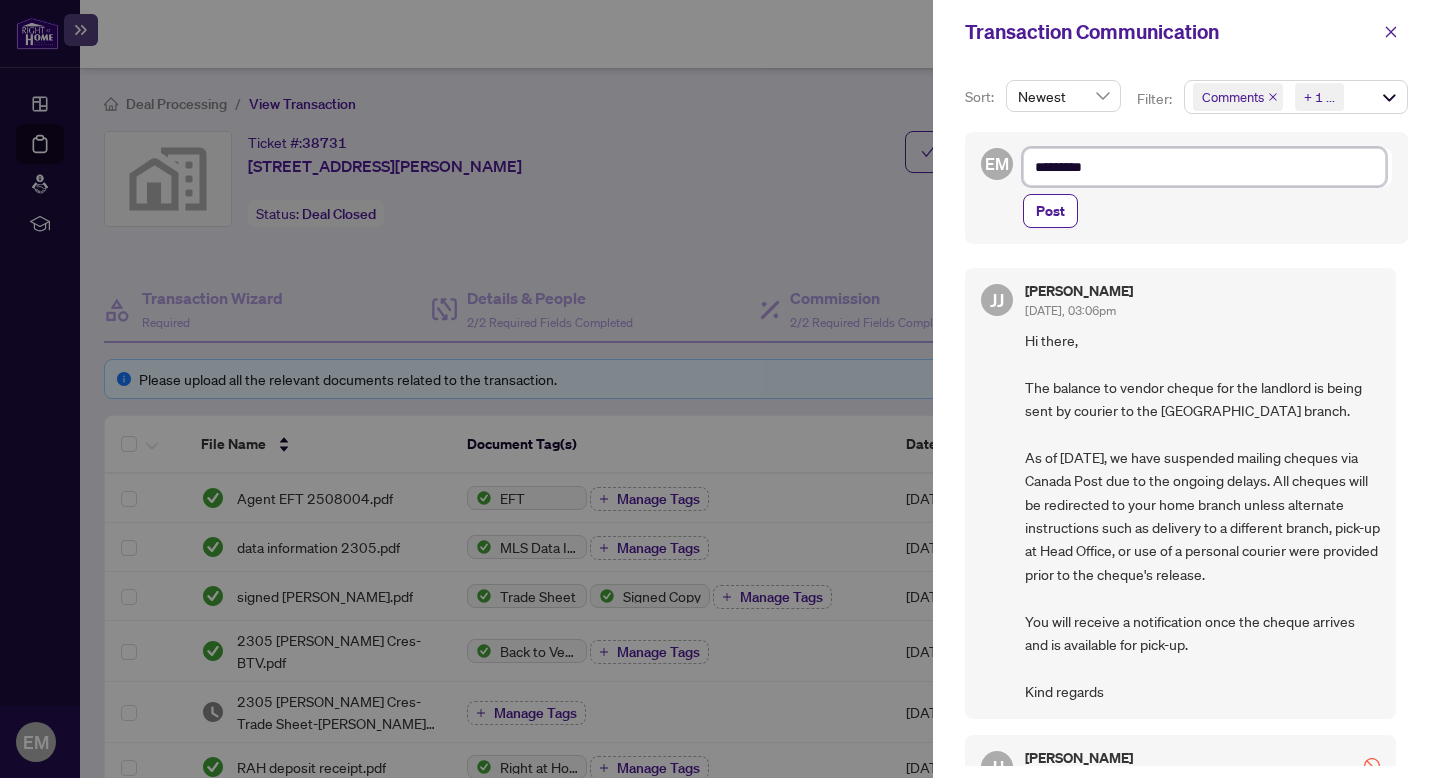 type on "*********" 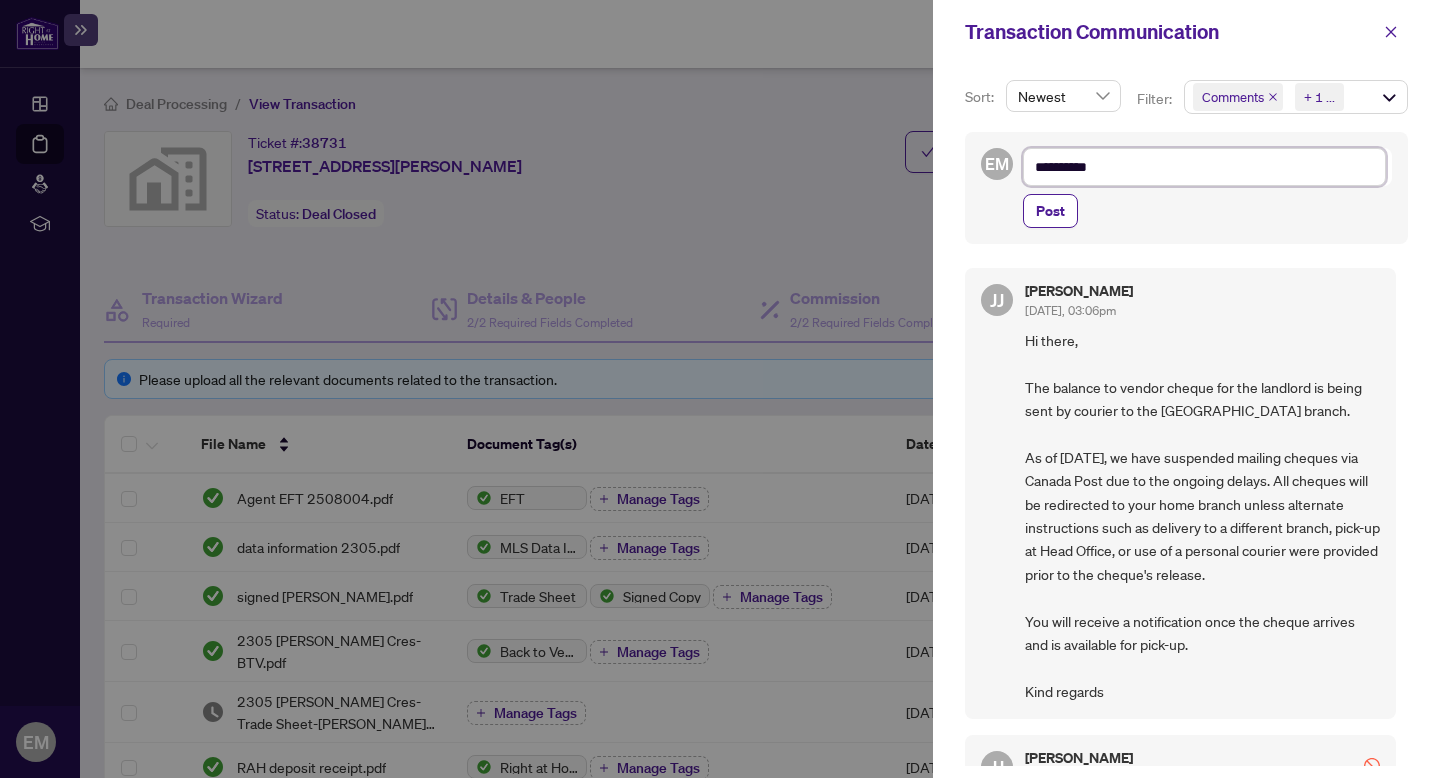 type on "**********" 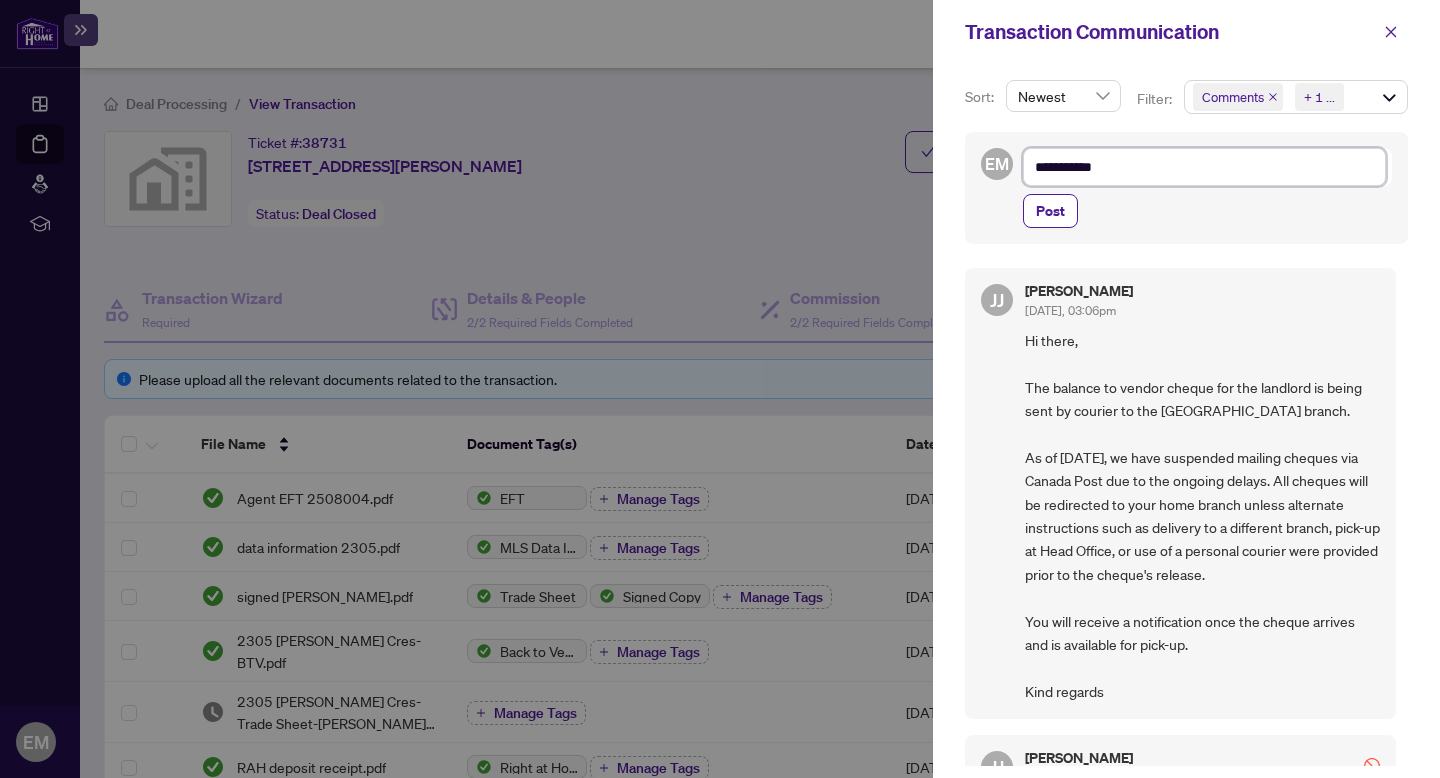 type on "**********" 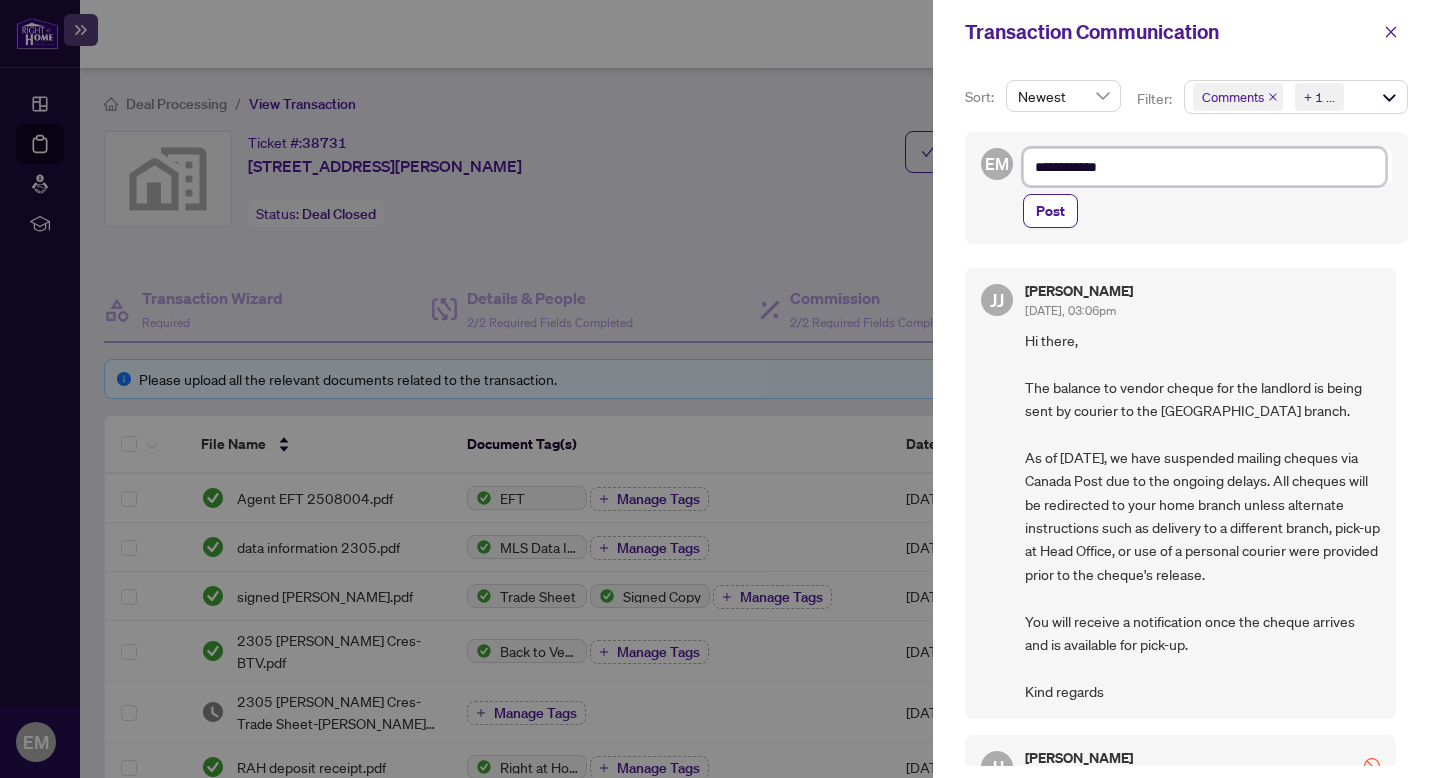 type on "**********" 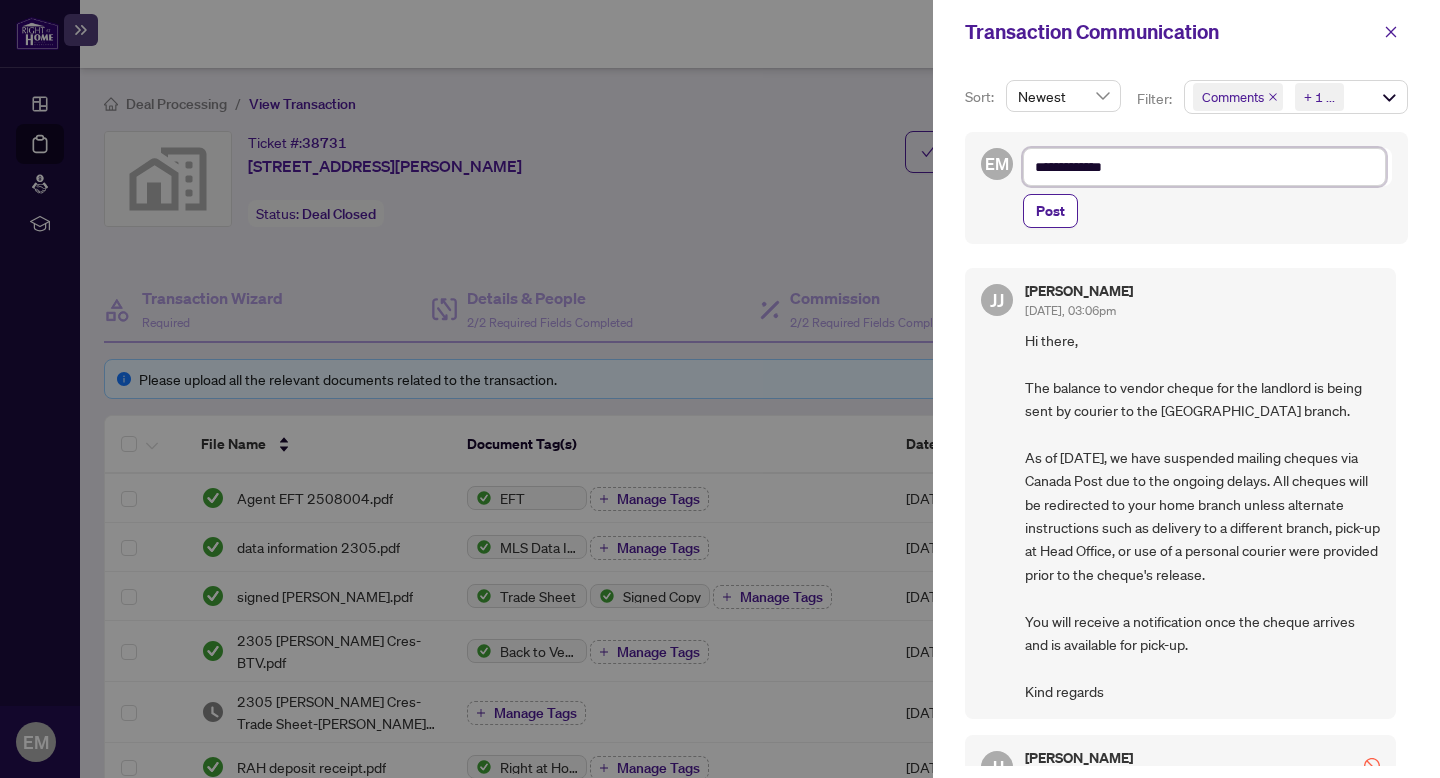 type on "**********" 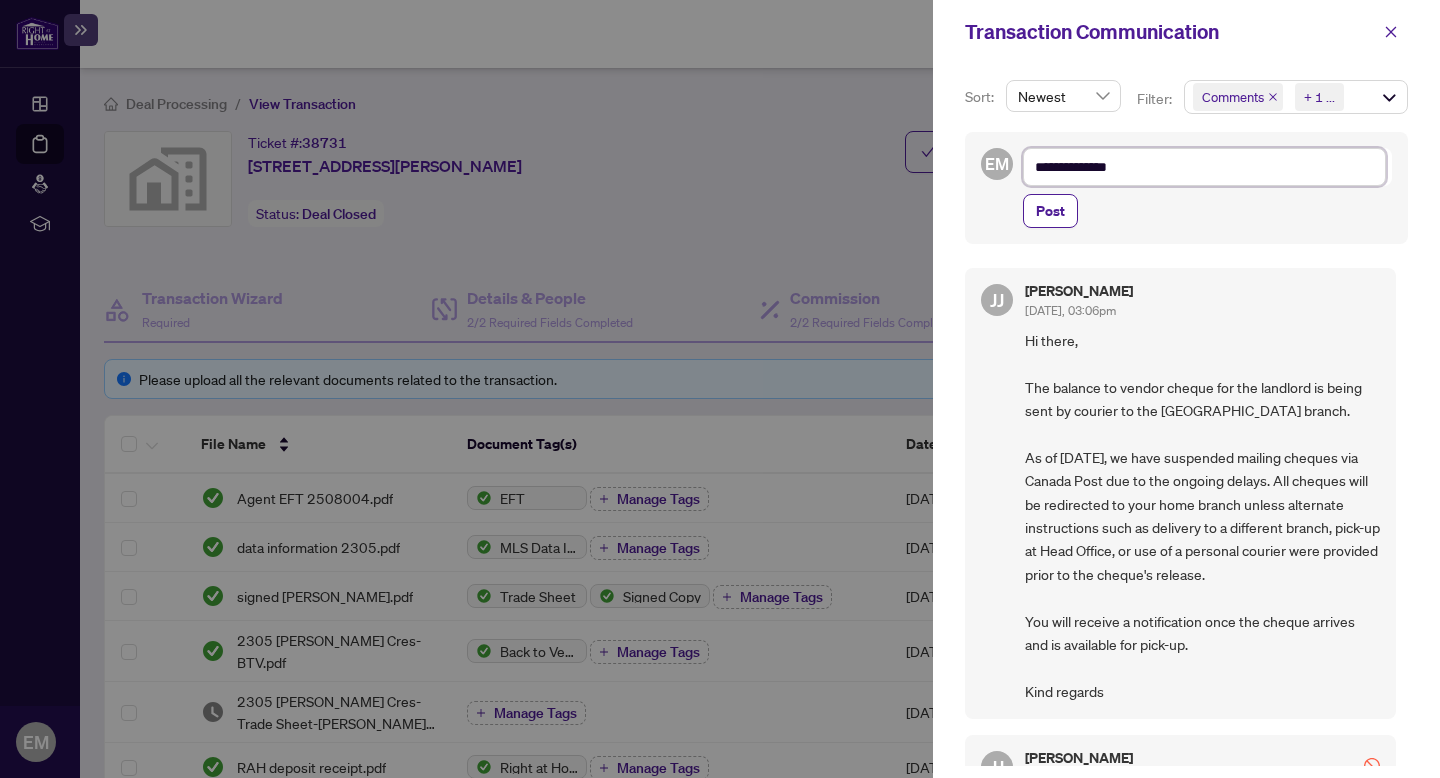 type on "**********" 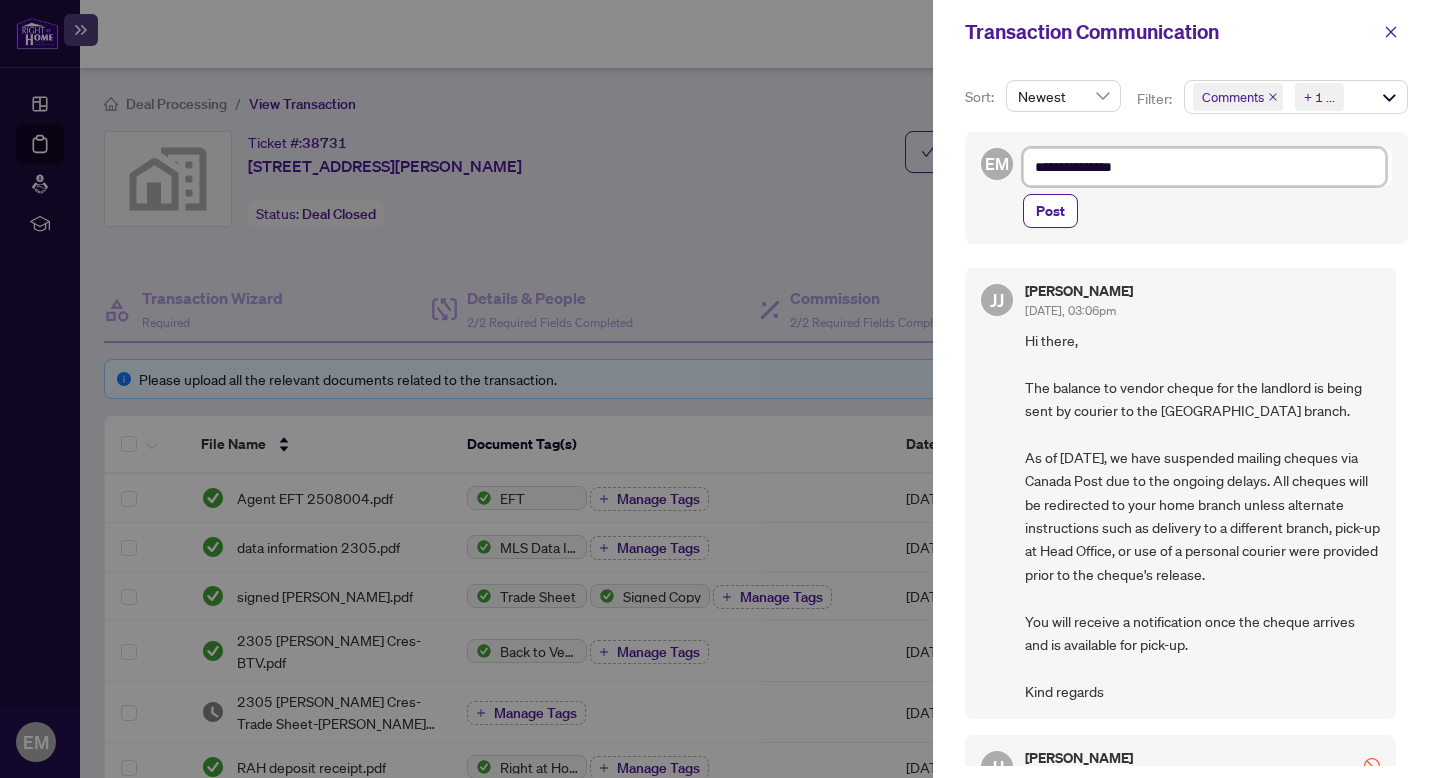 type on "**********" 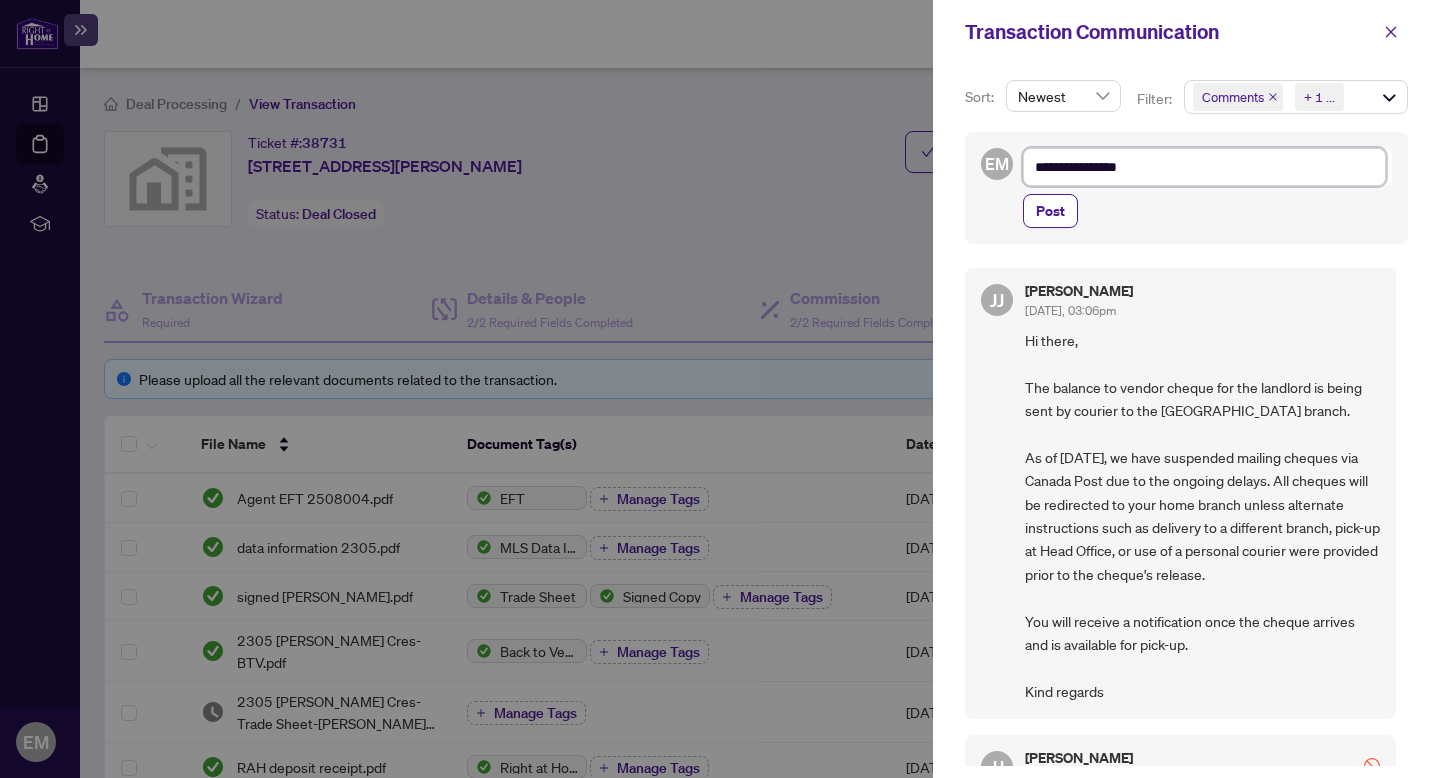 type on "**********" 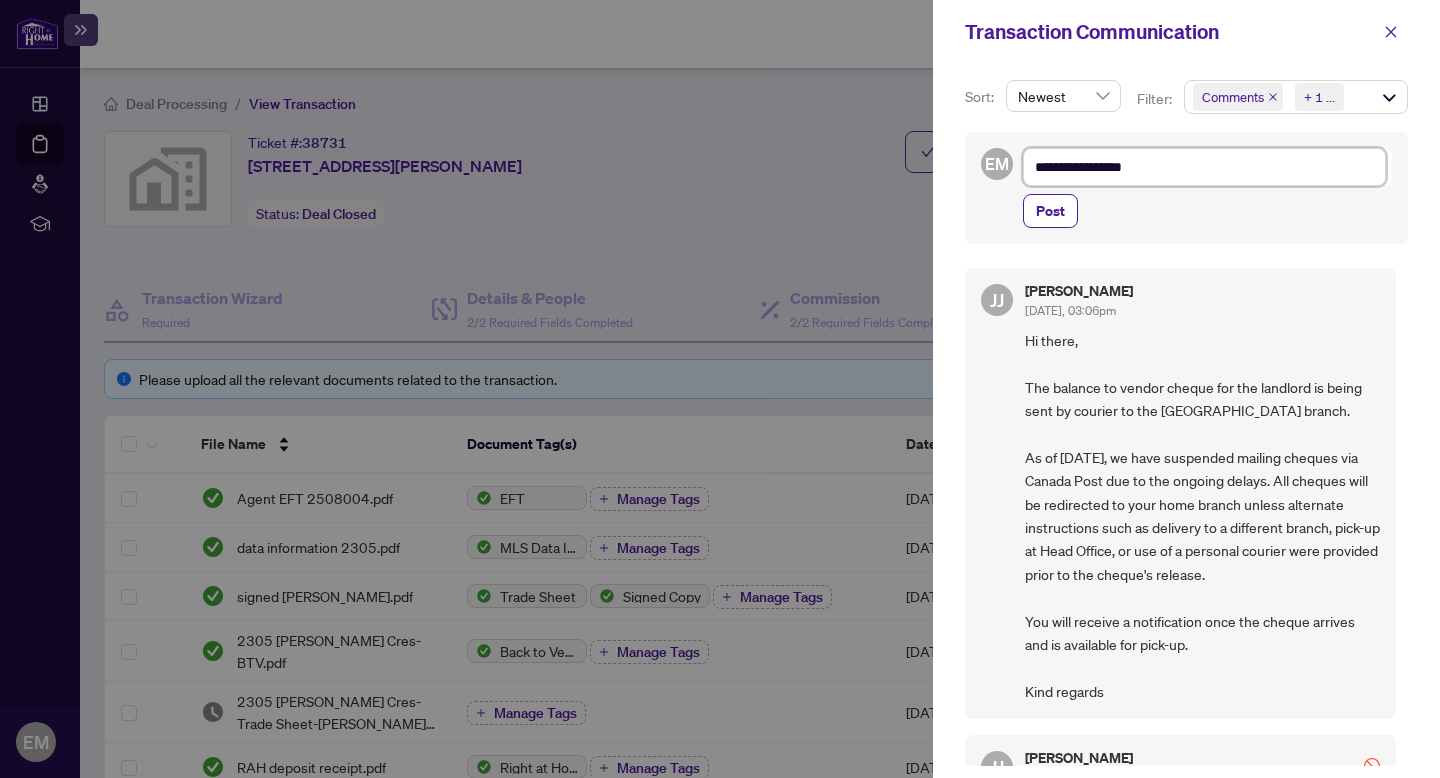 type on "**********" 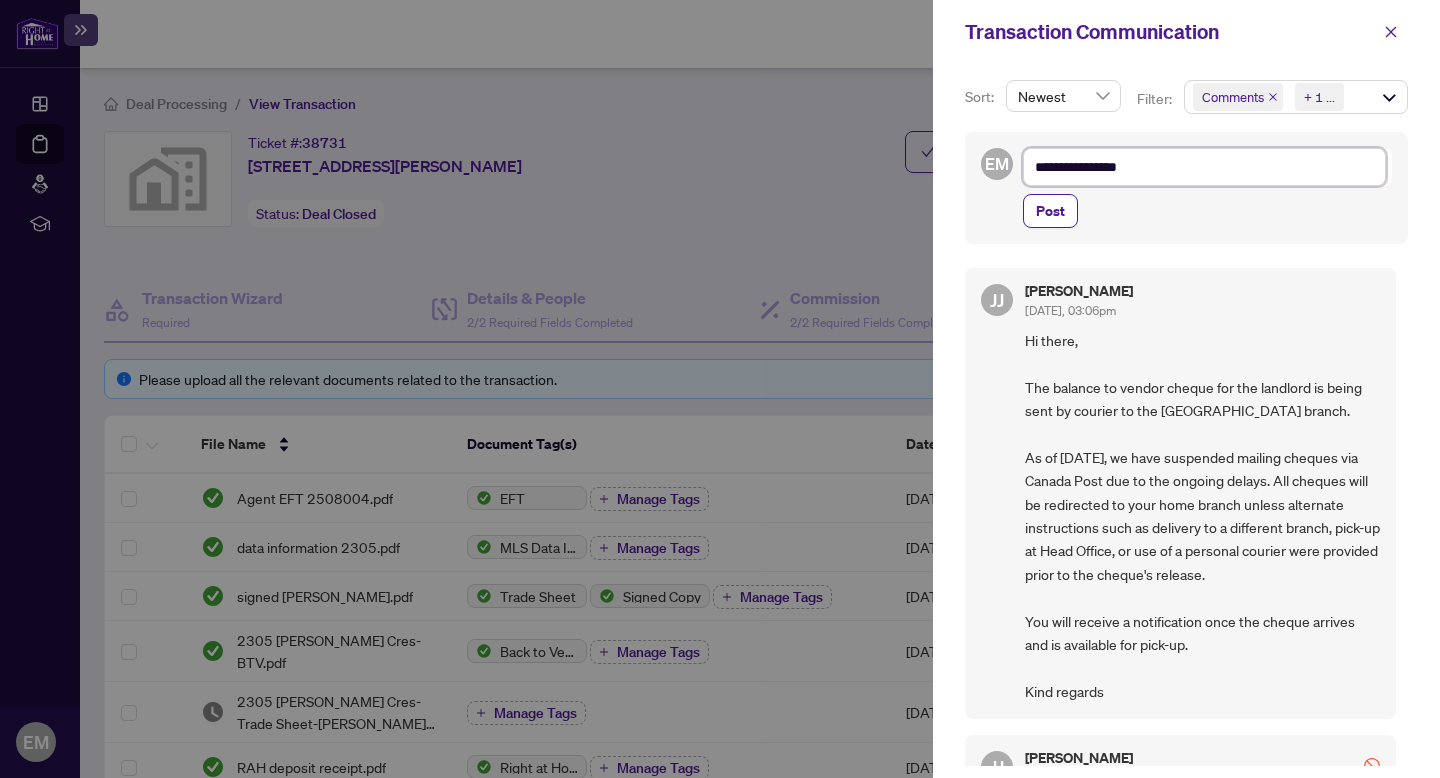 type on "**********" 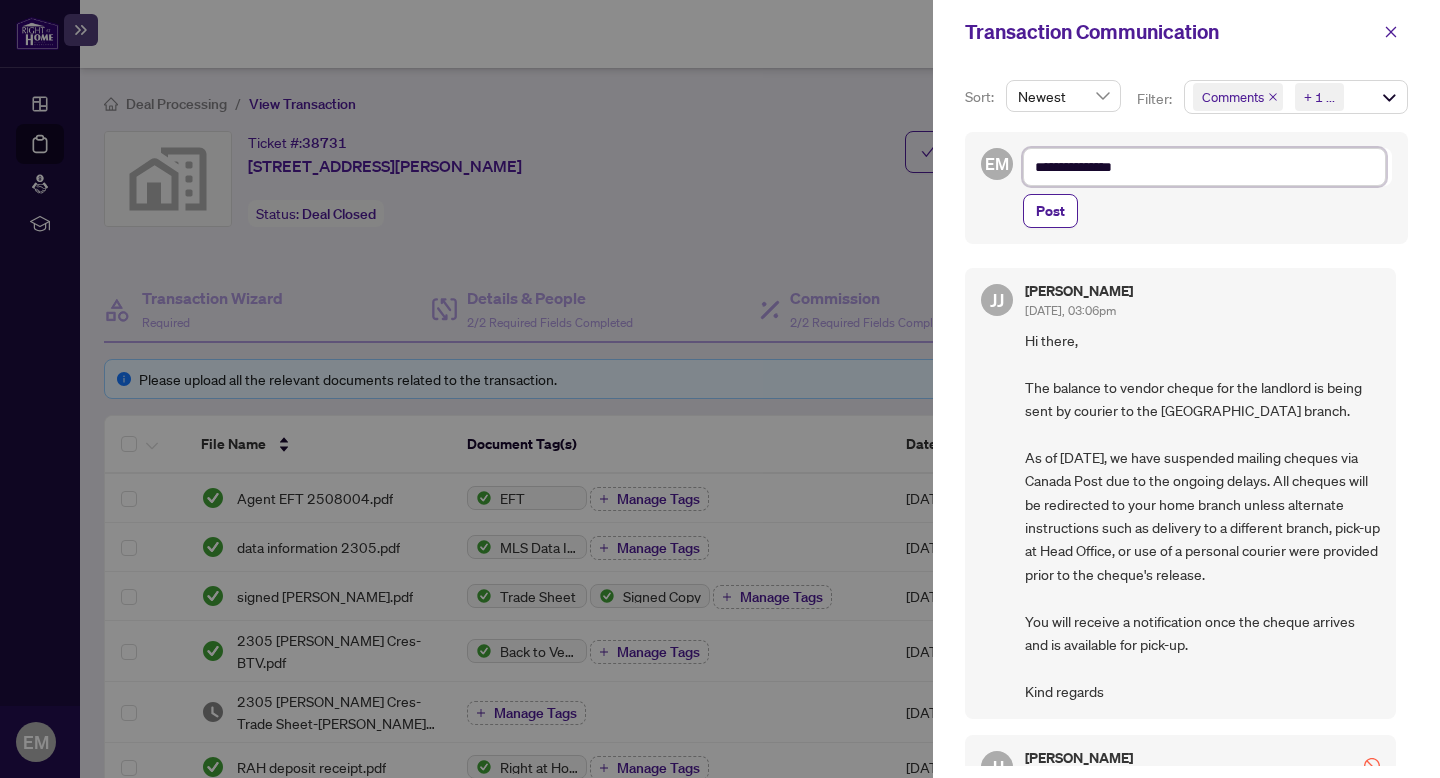 type on "**********" 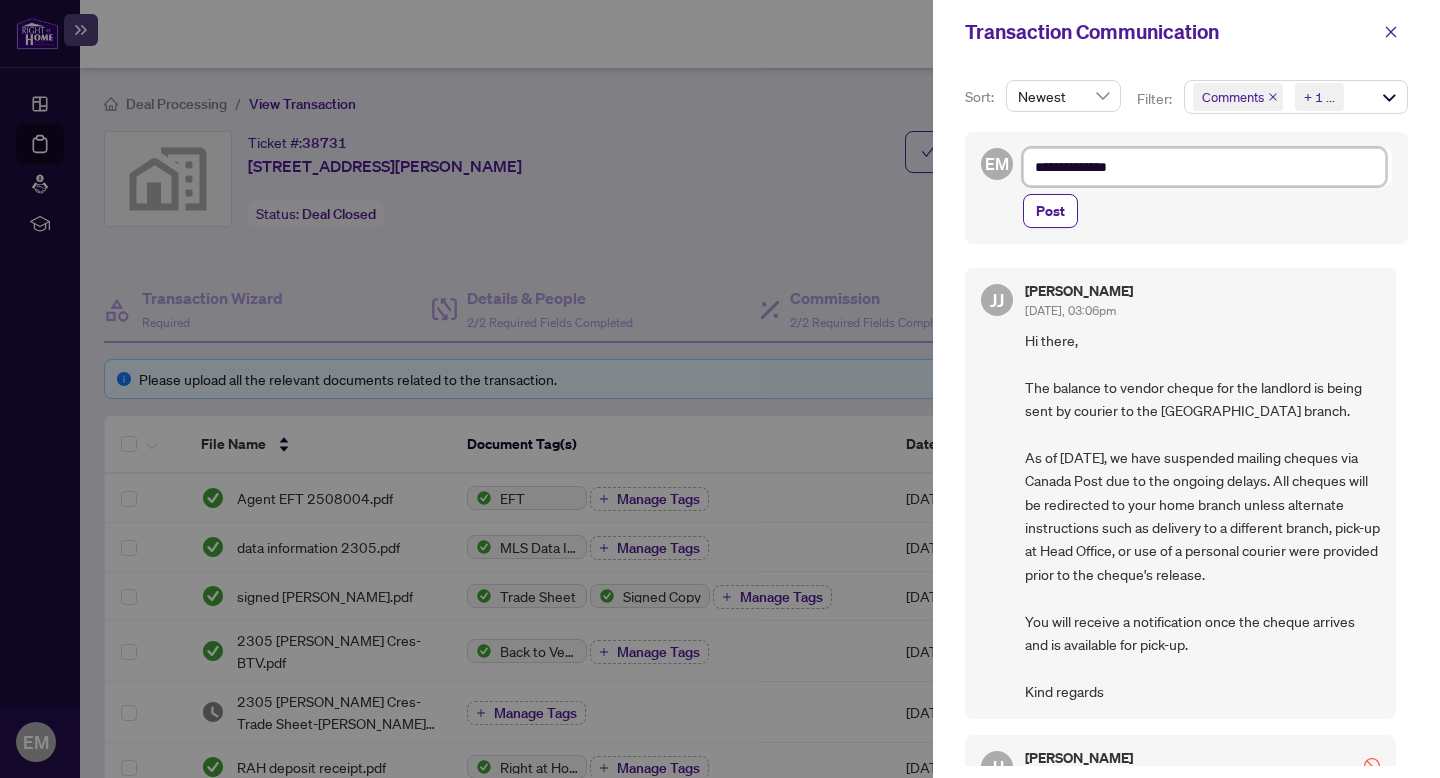 type on "**********" 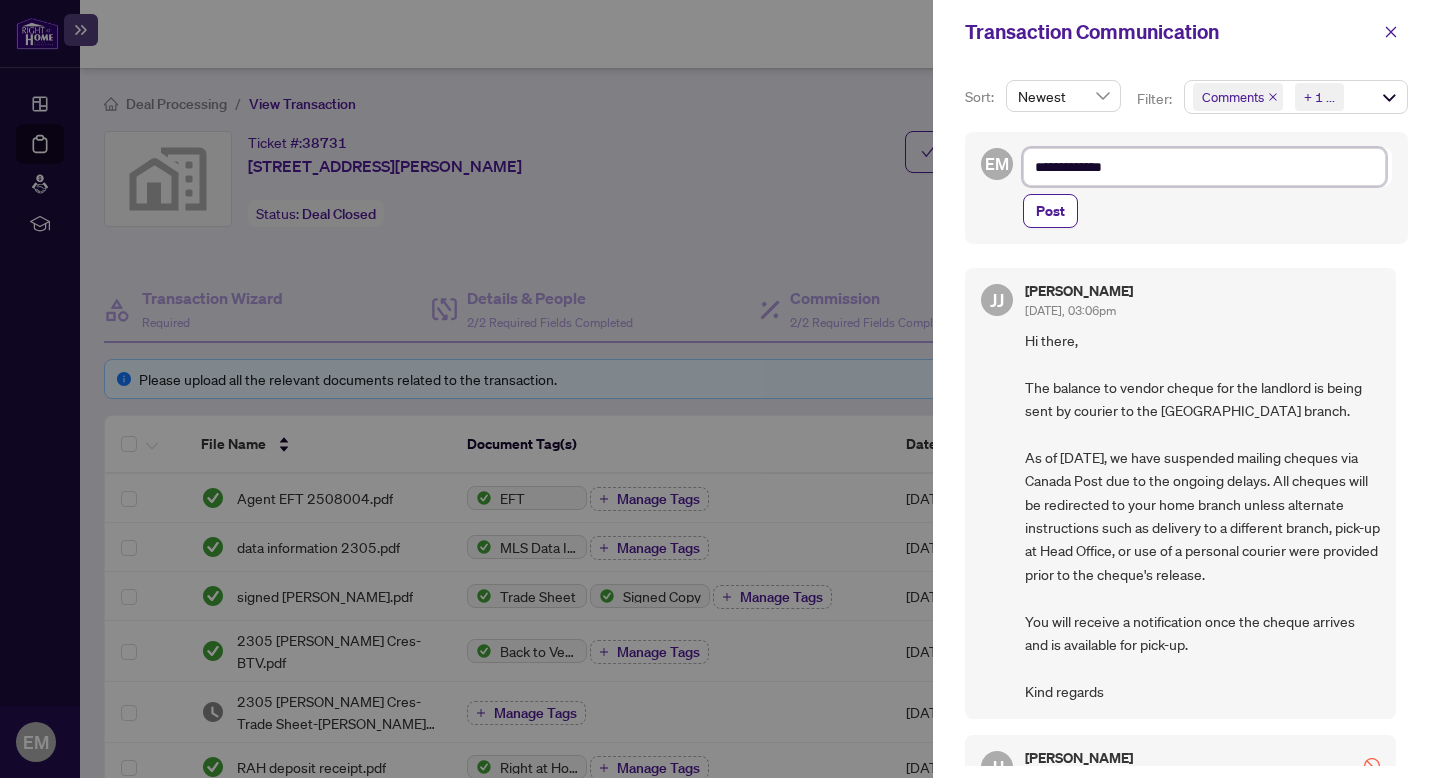 type on "**********" 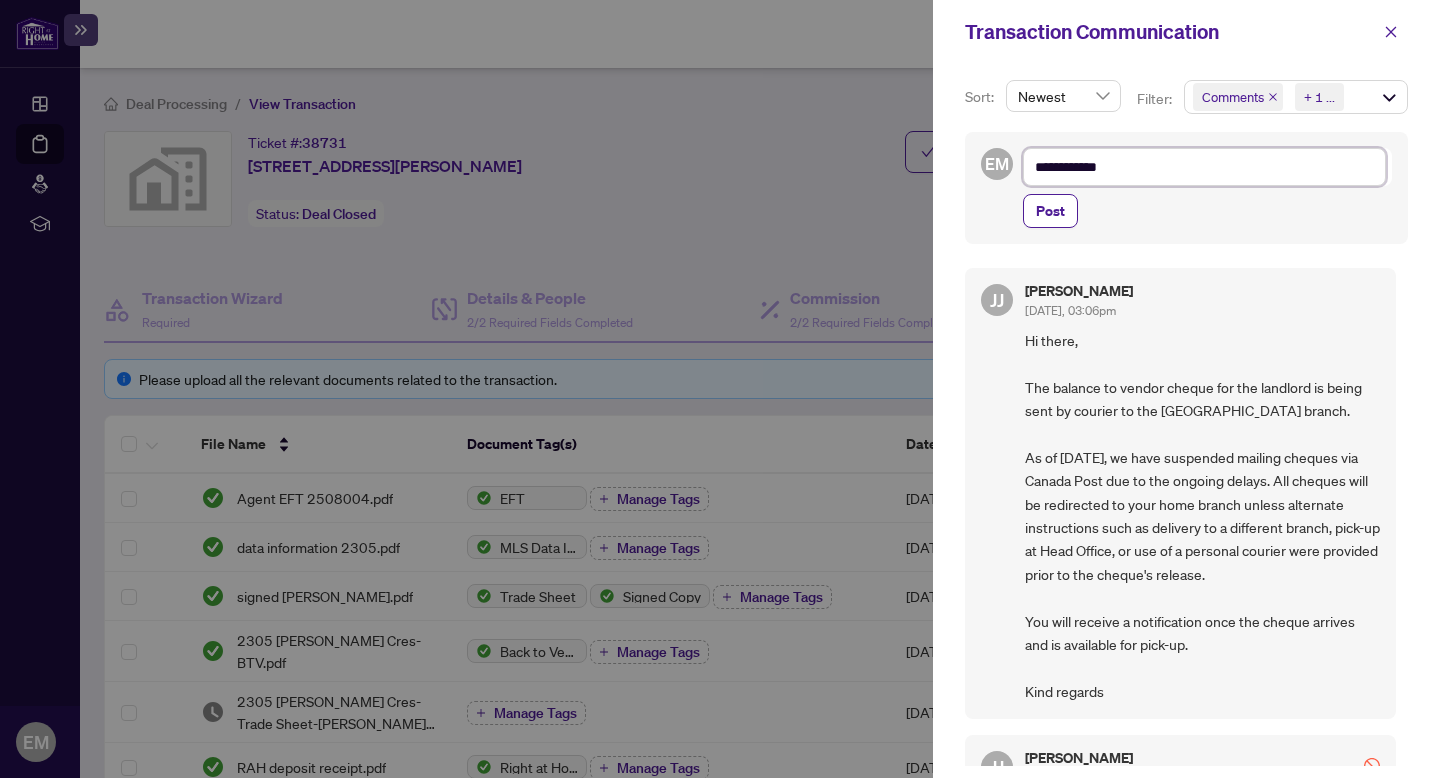 type on "**********" 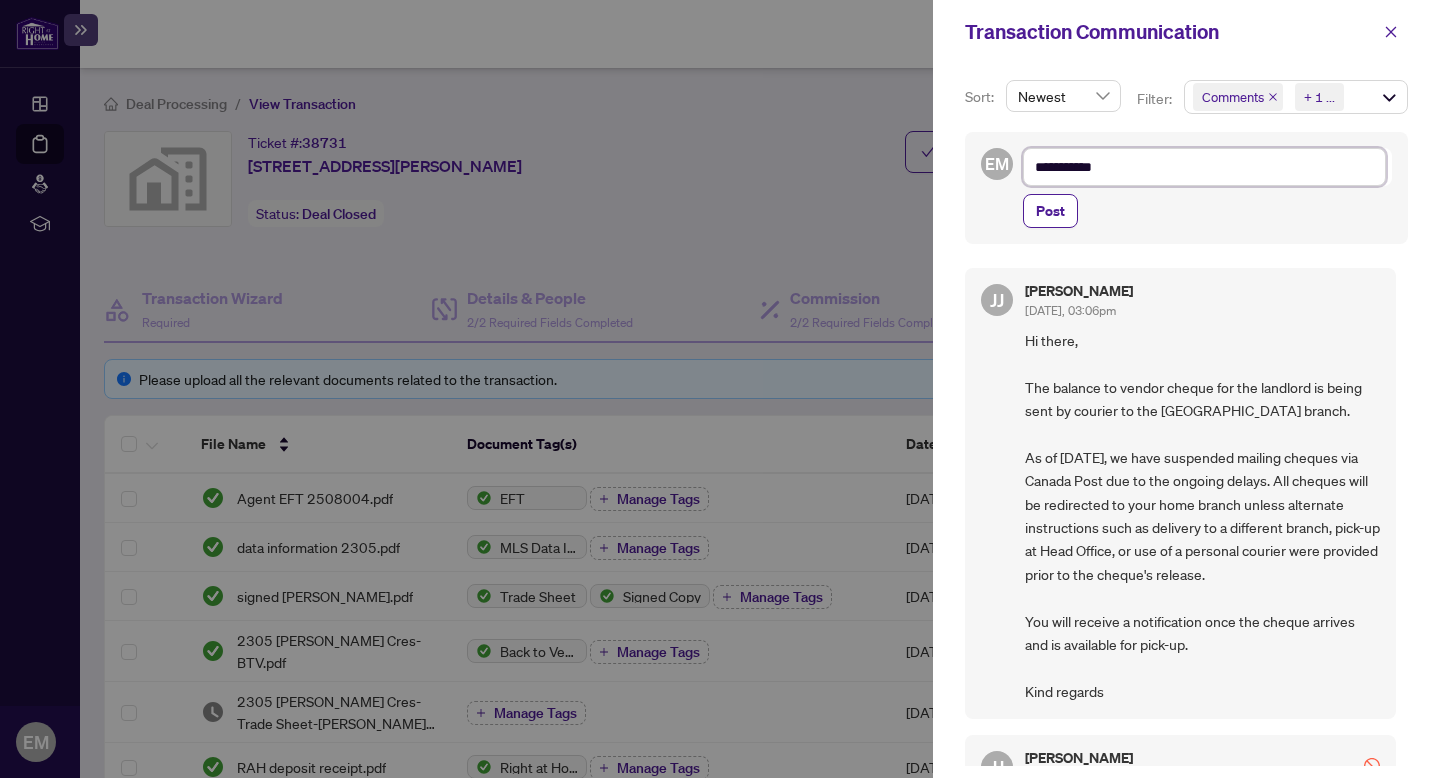 type on "**********" 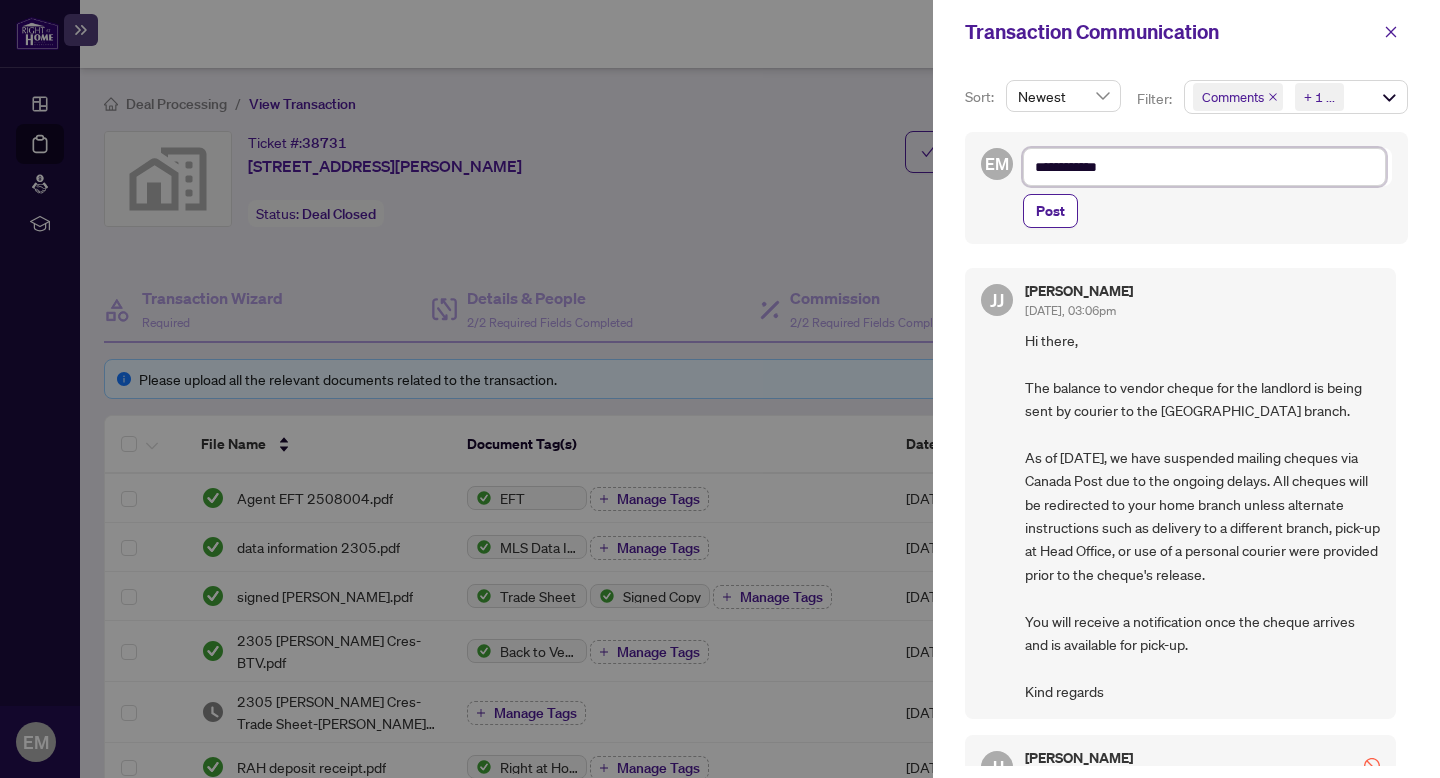type on "**********" 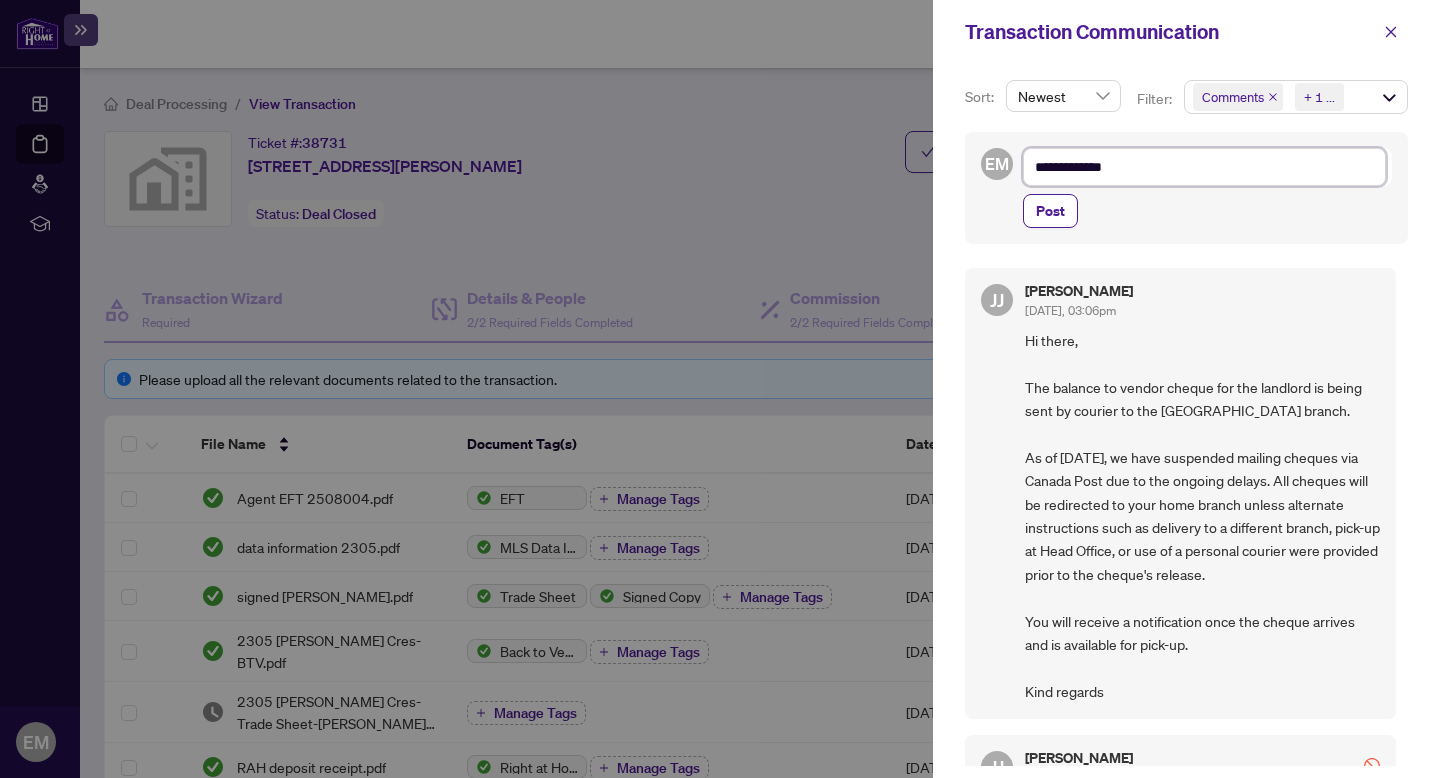 type on "**********" 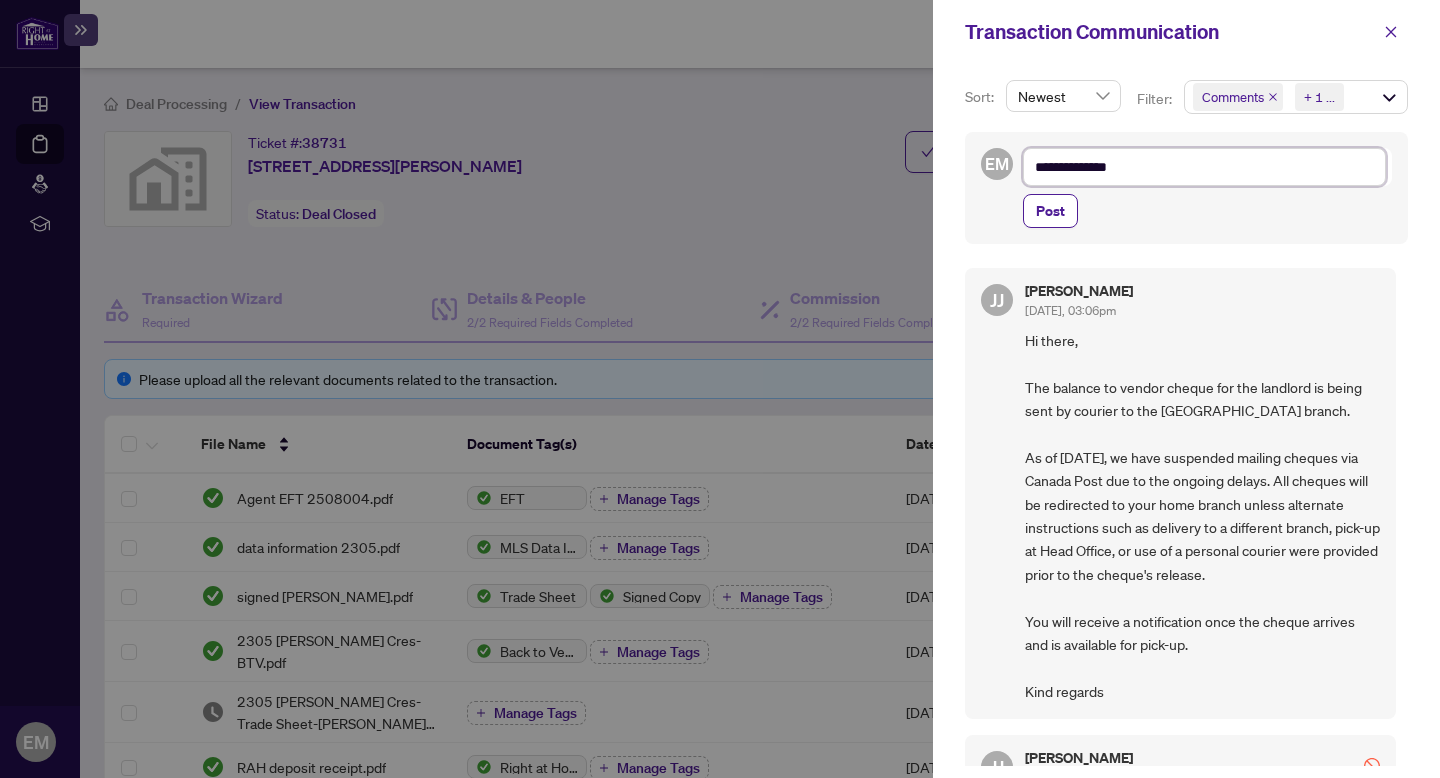 type on "**********" 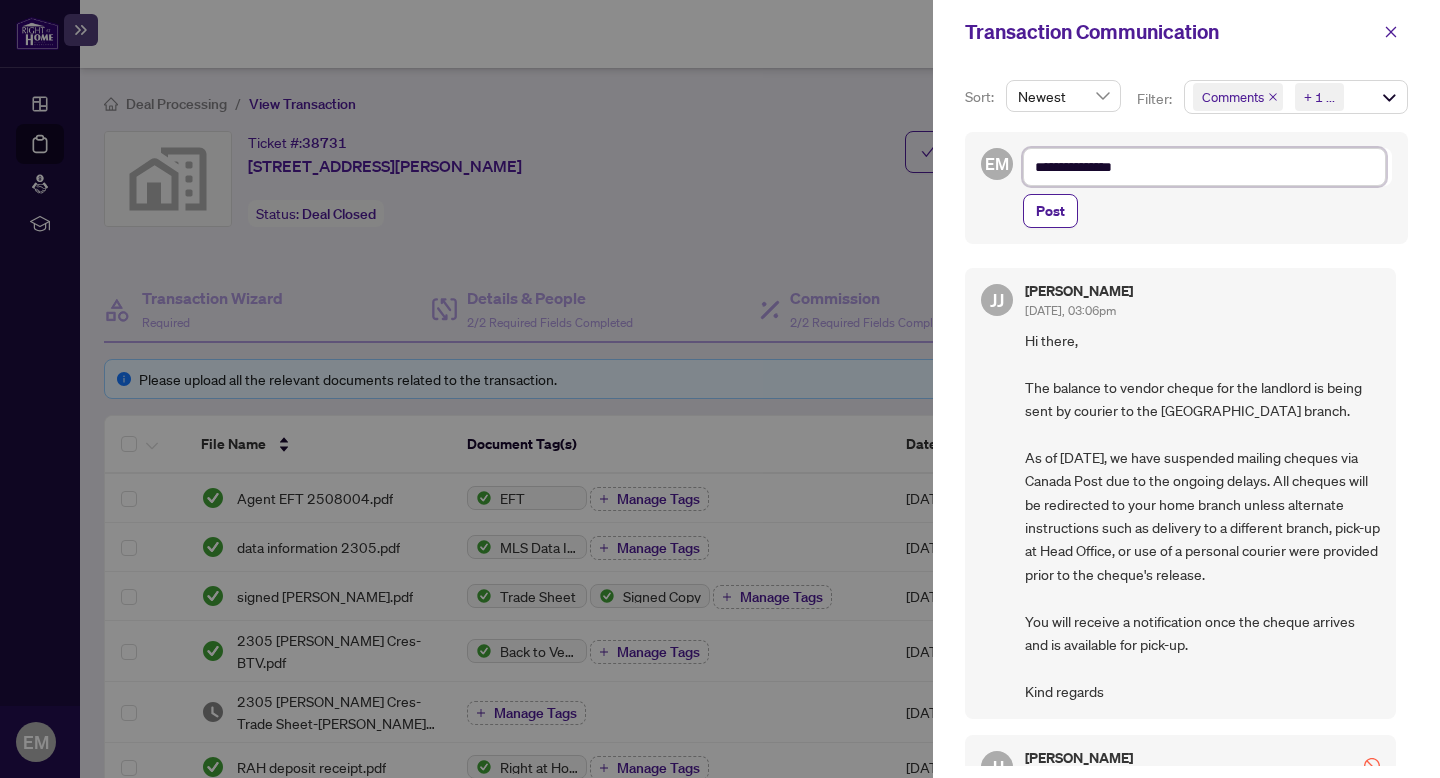 type on "**********" 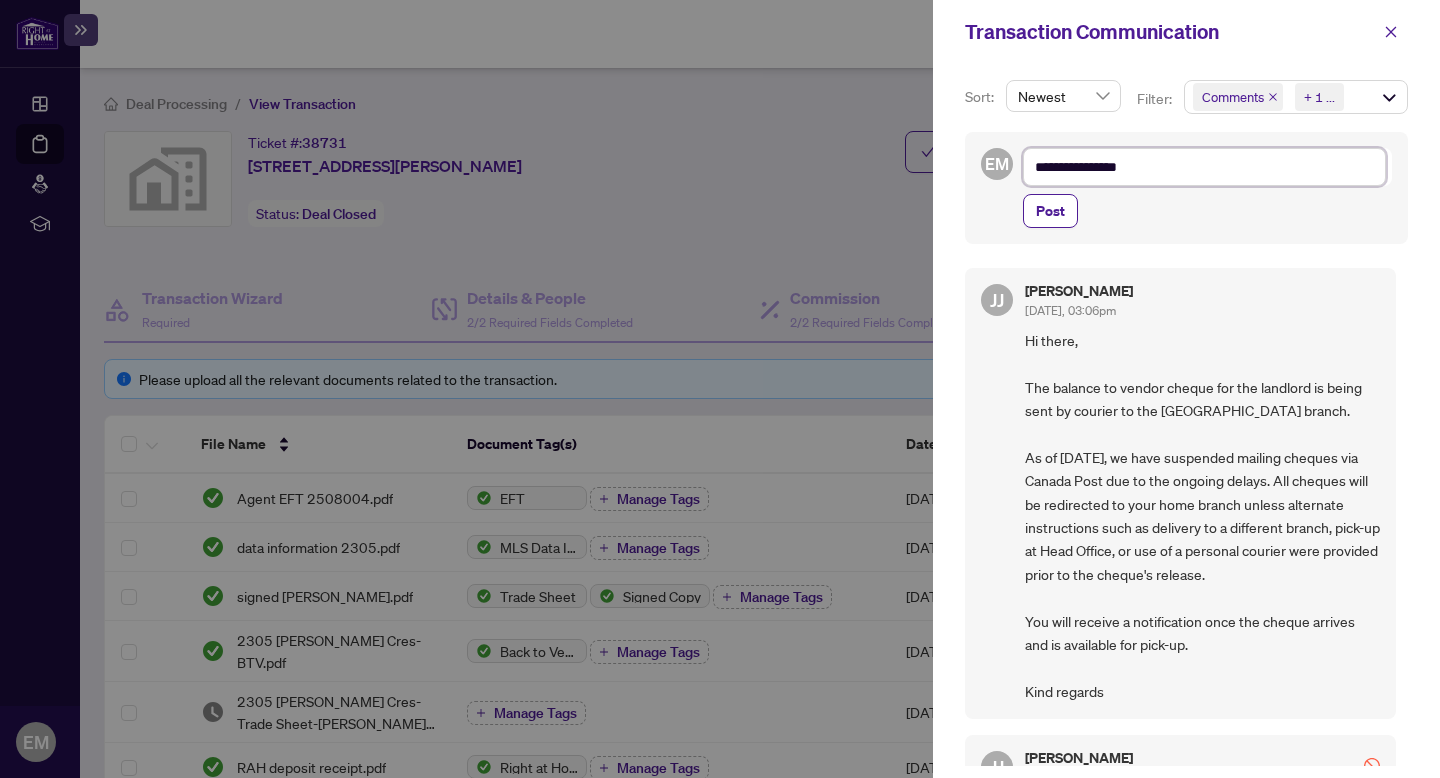 type on "**********" 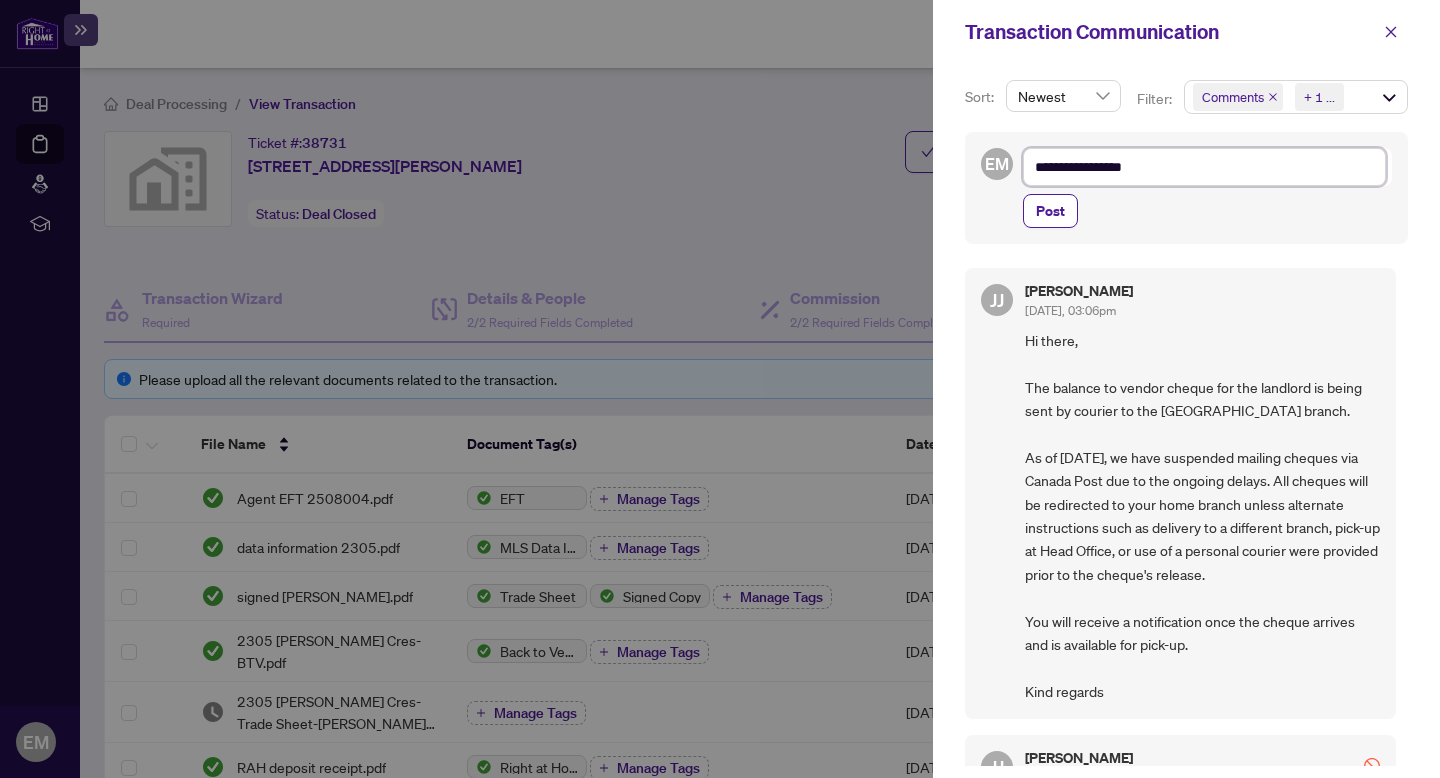 type on "**********" 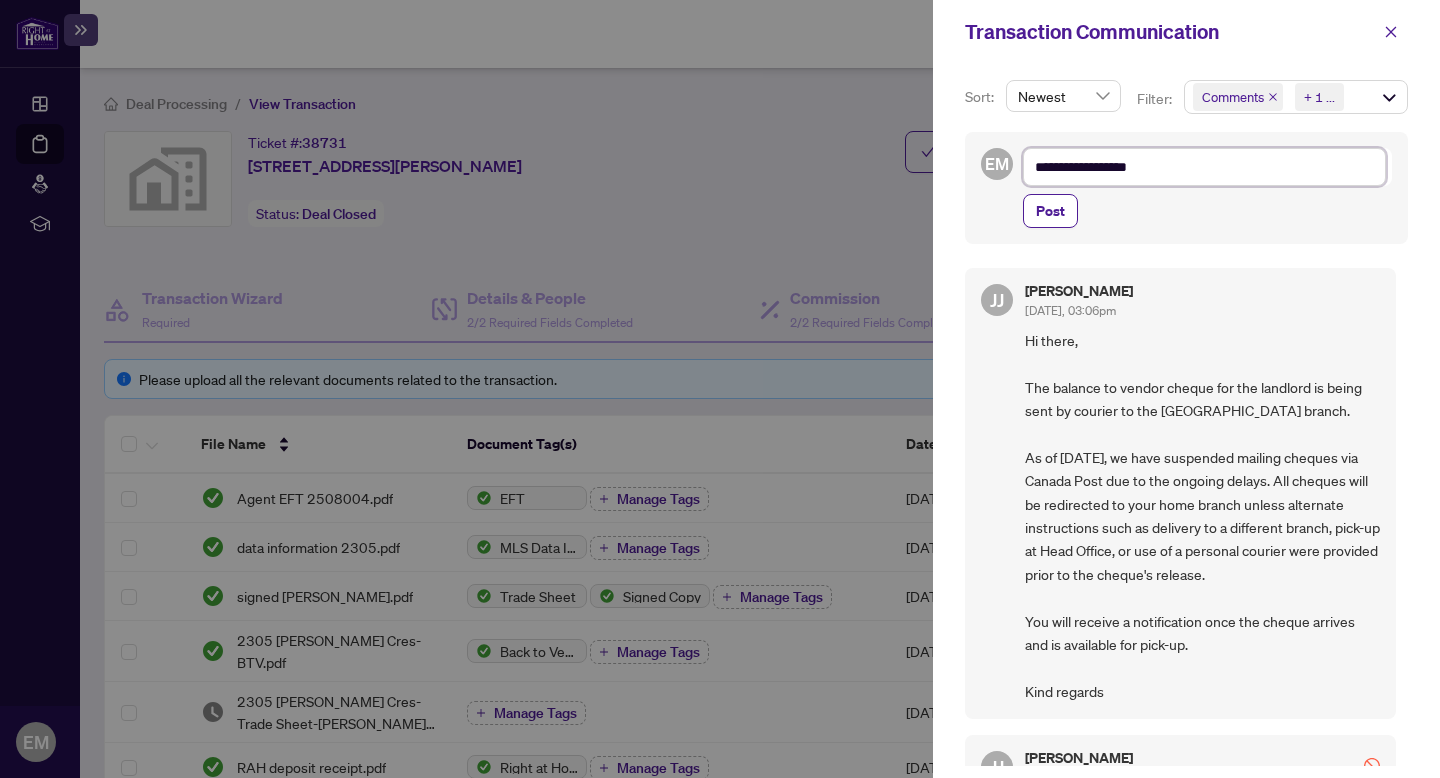 type on "**********" 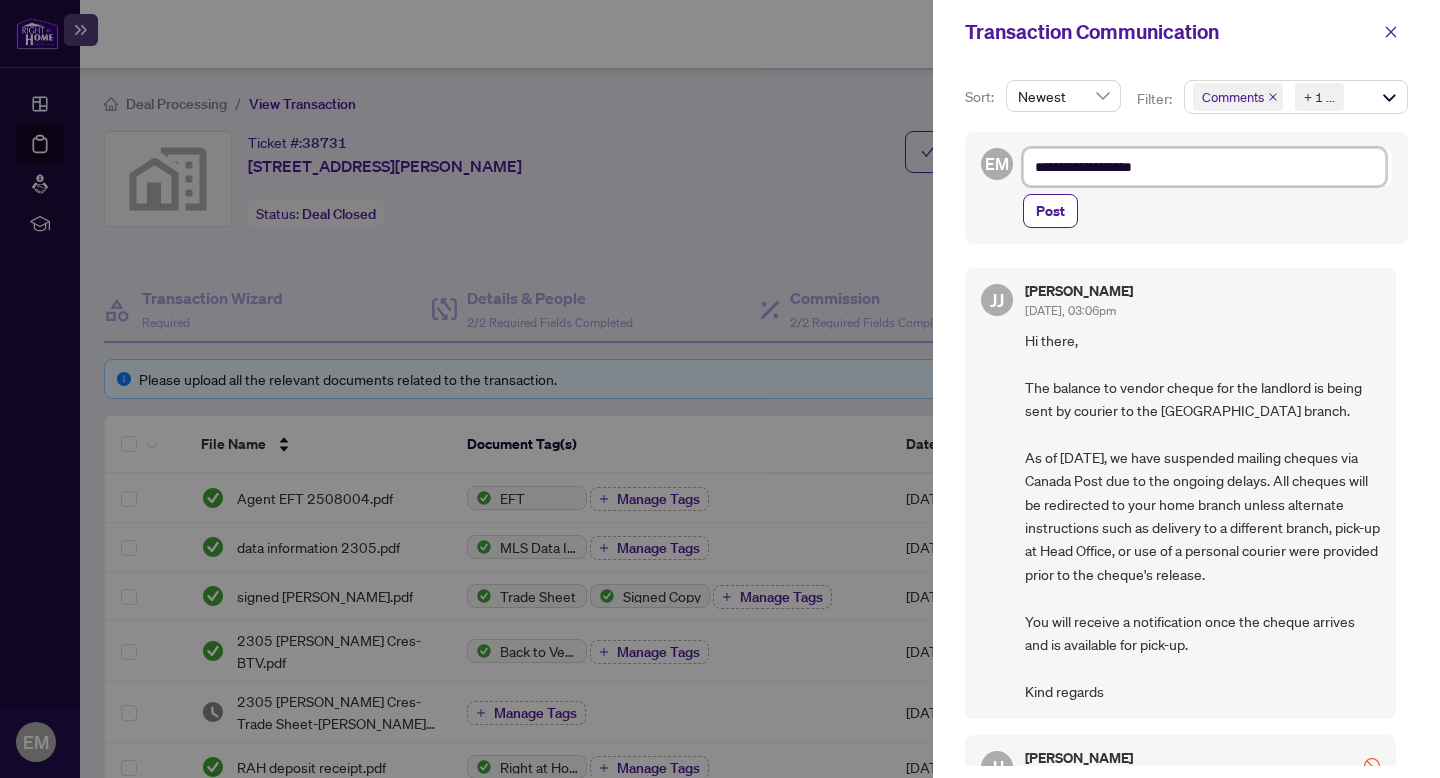 type on "**********" 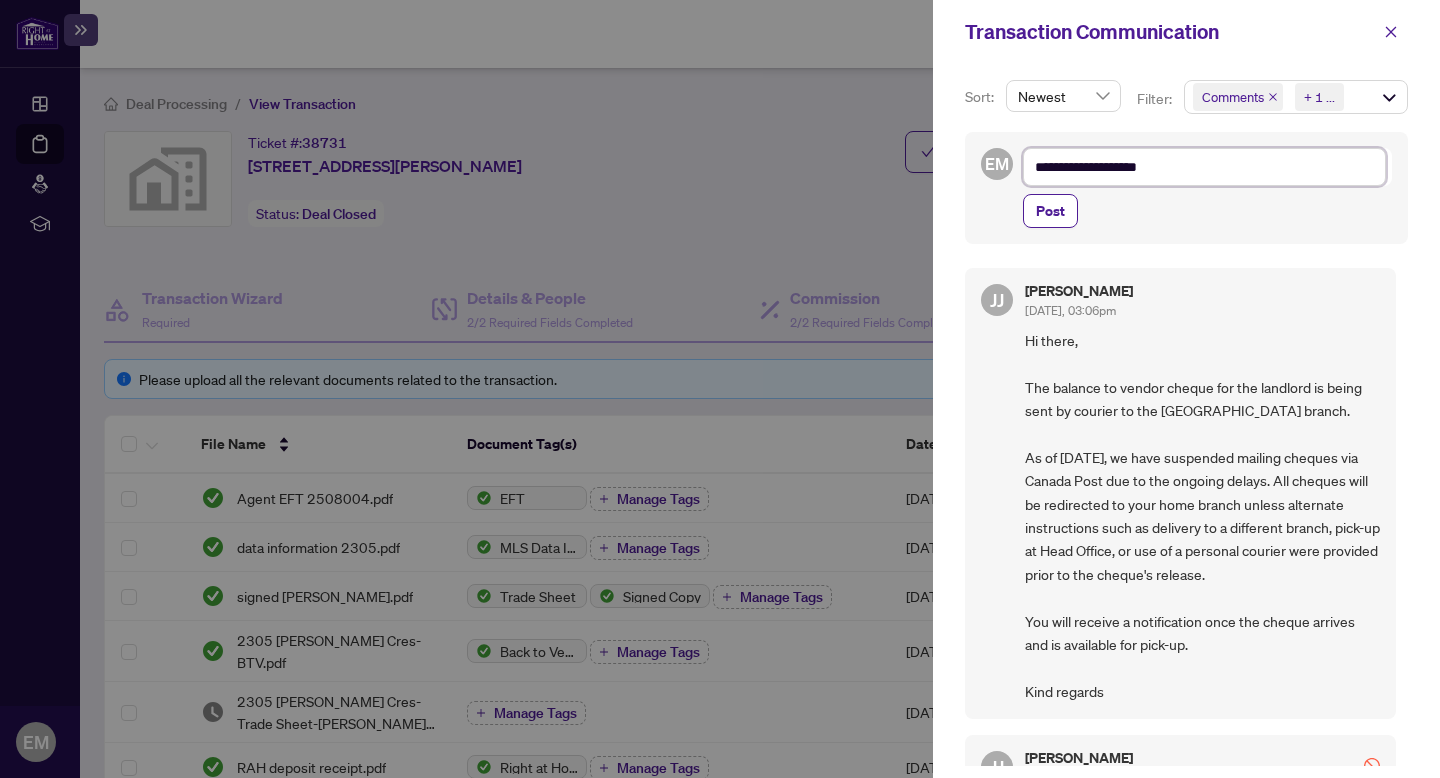 type on "**********" 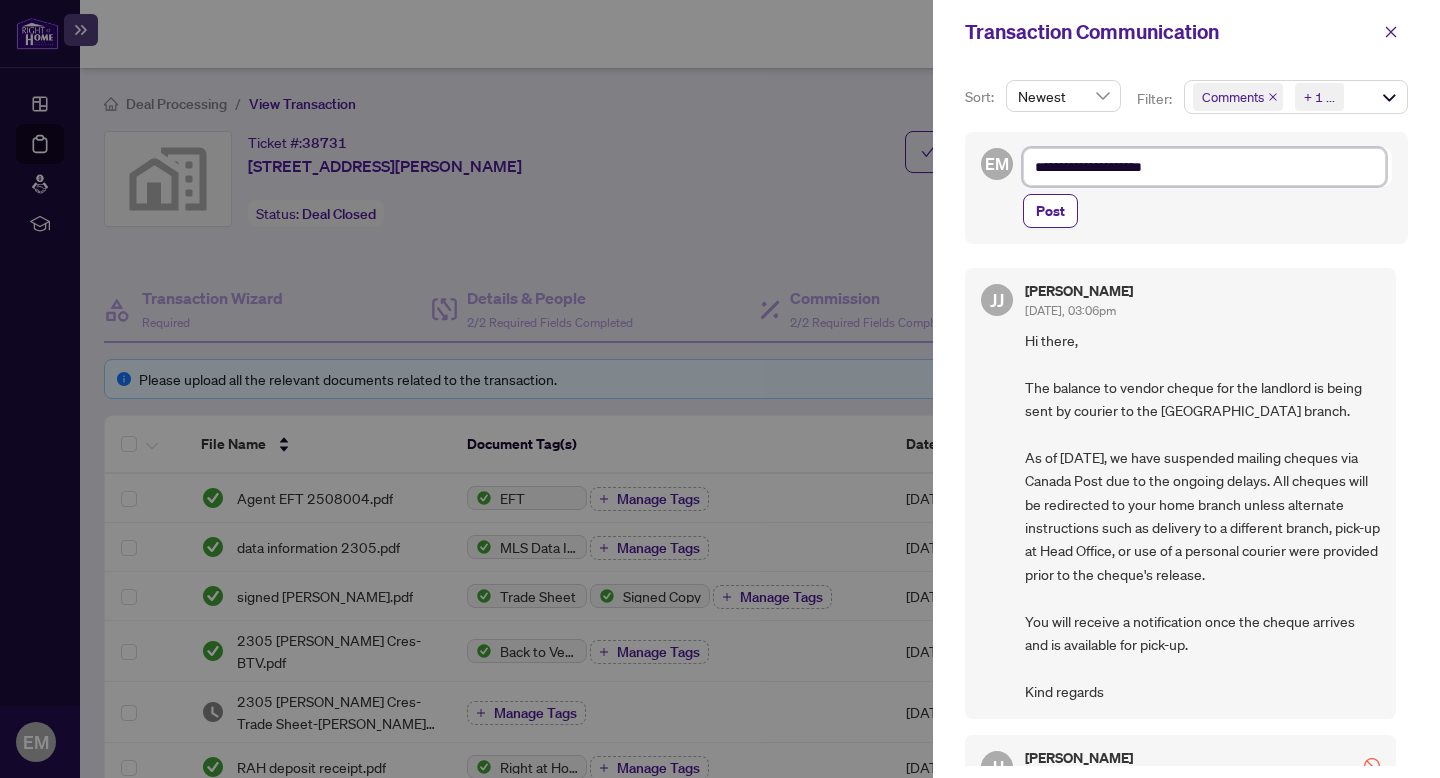 type on "**********" 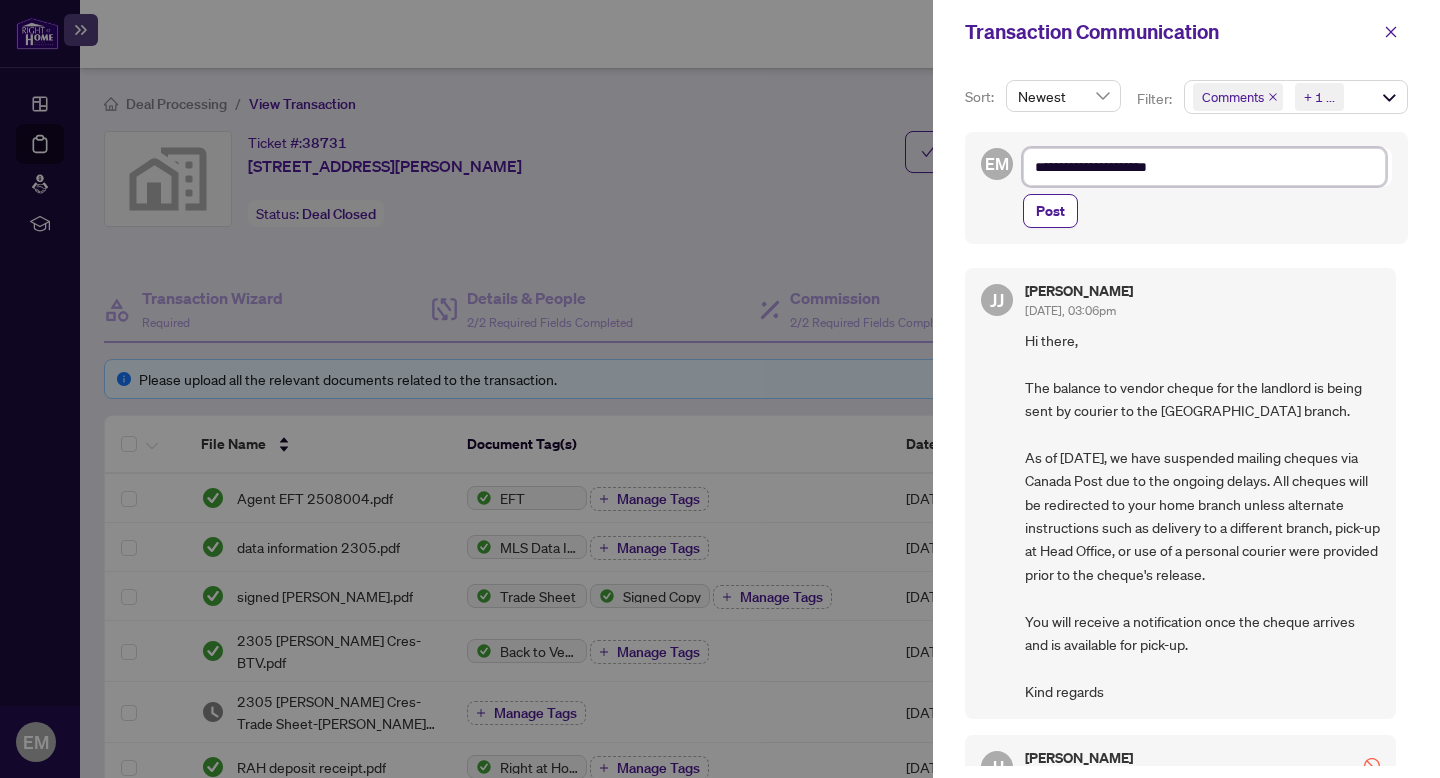 type on "**********" 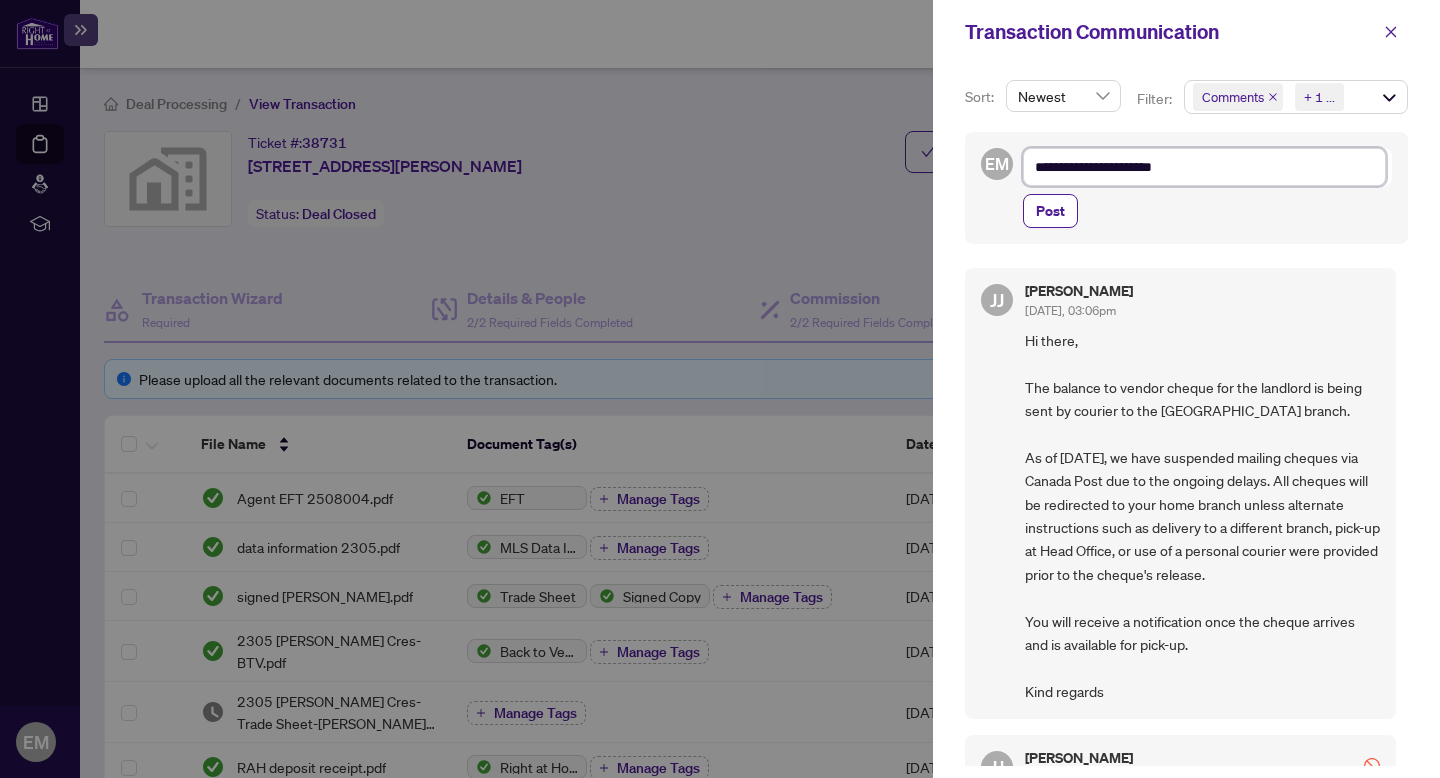 type on "**********" 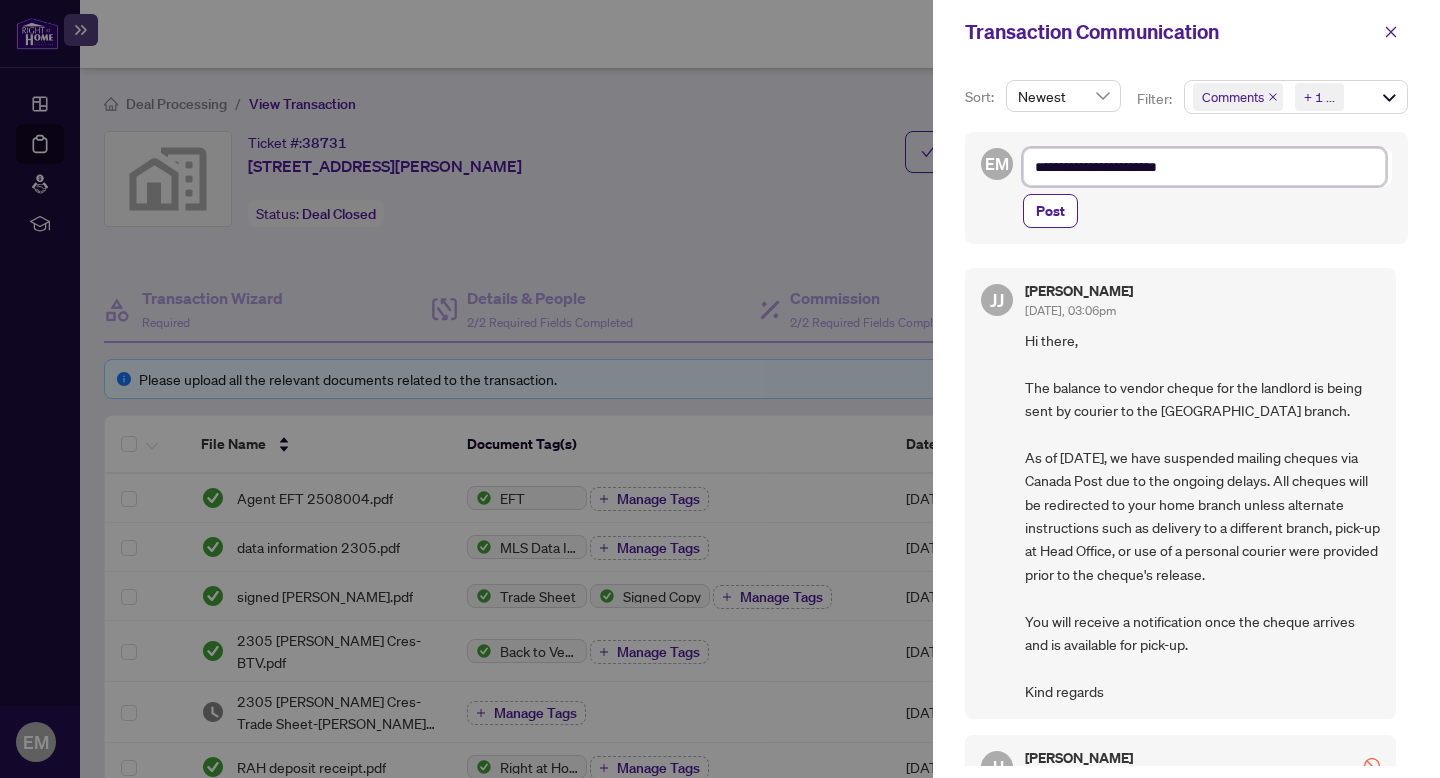type on "**********" 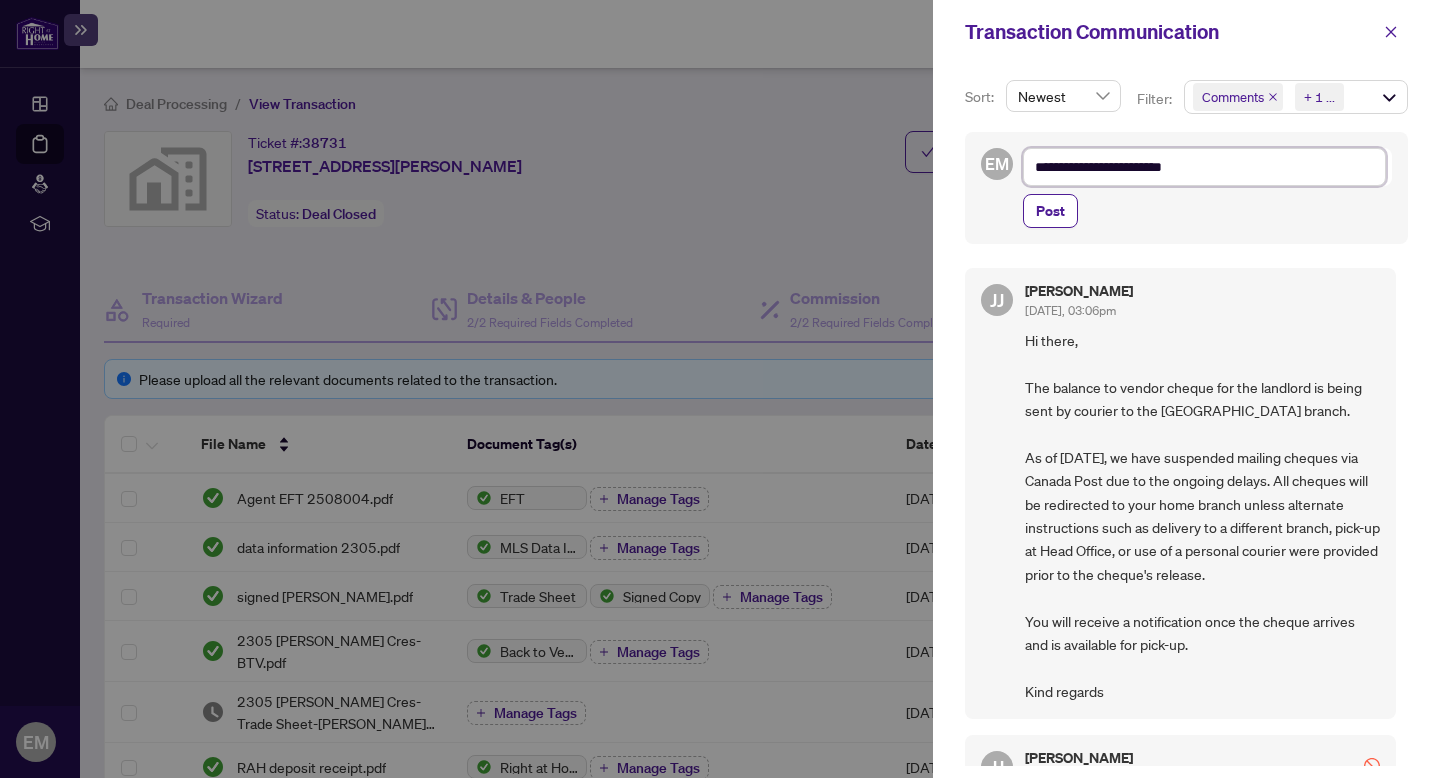 type on "**********" 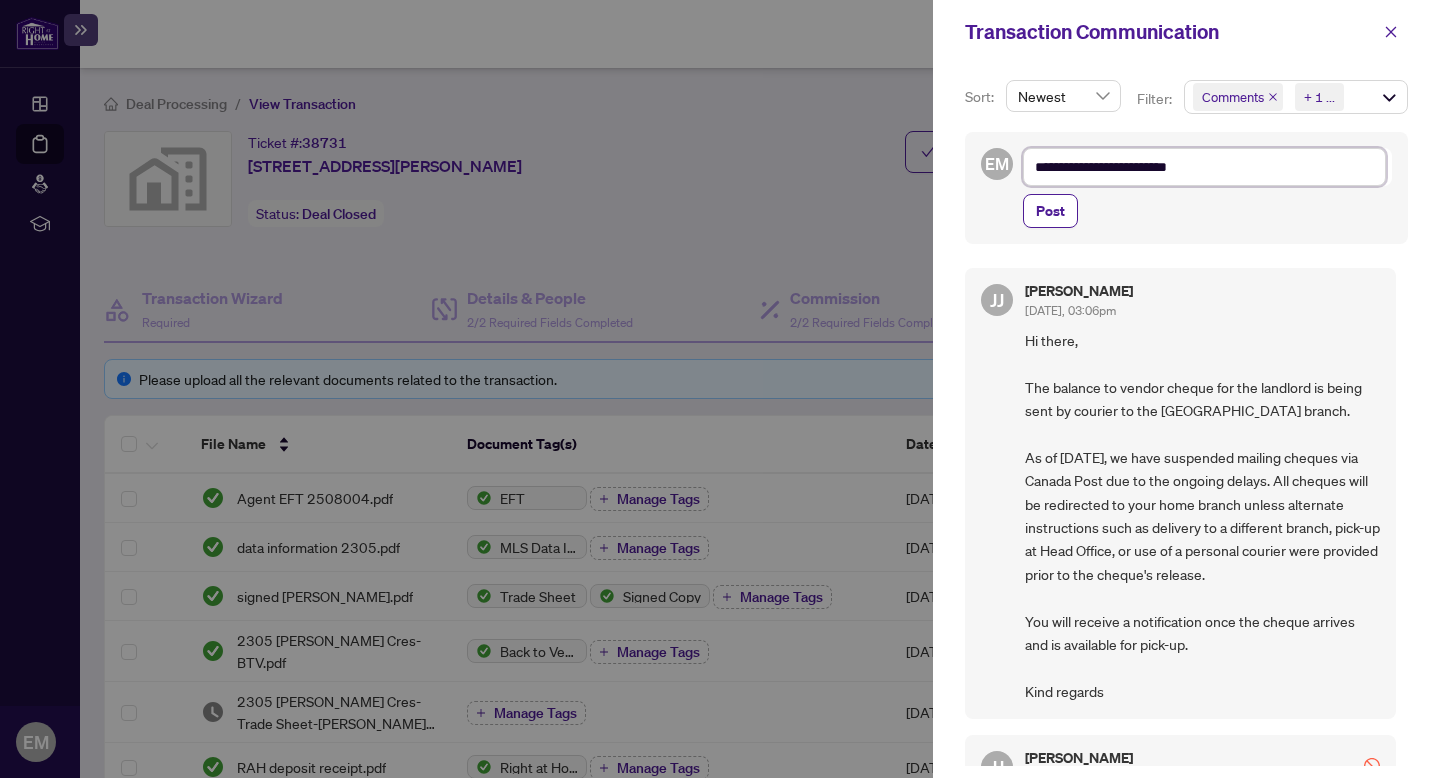 type on "**********" 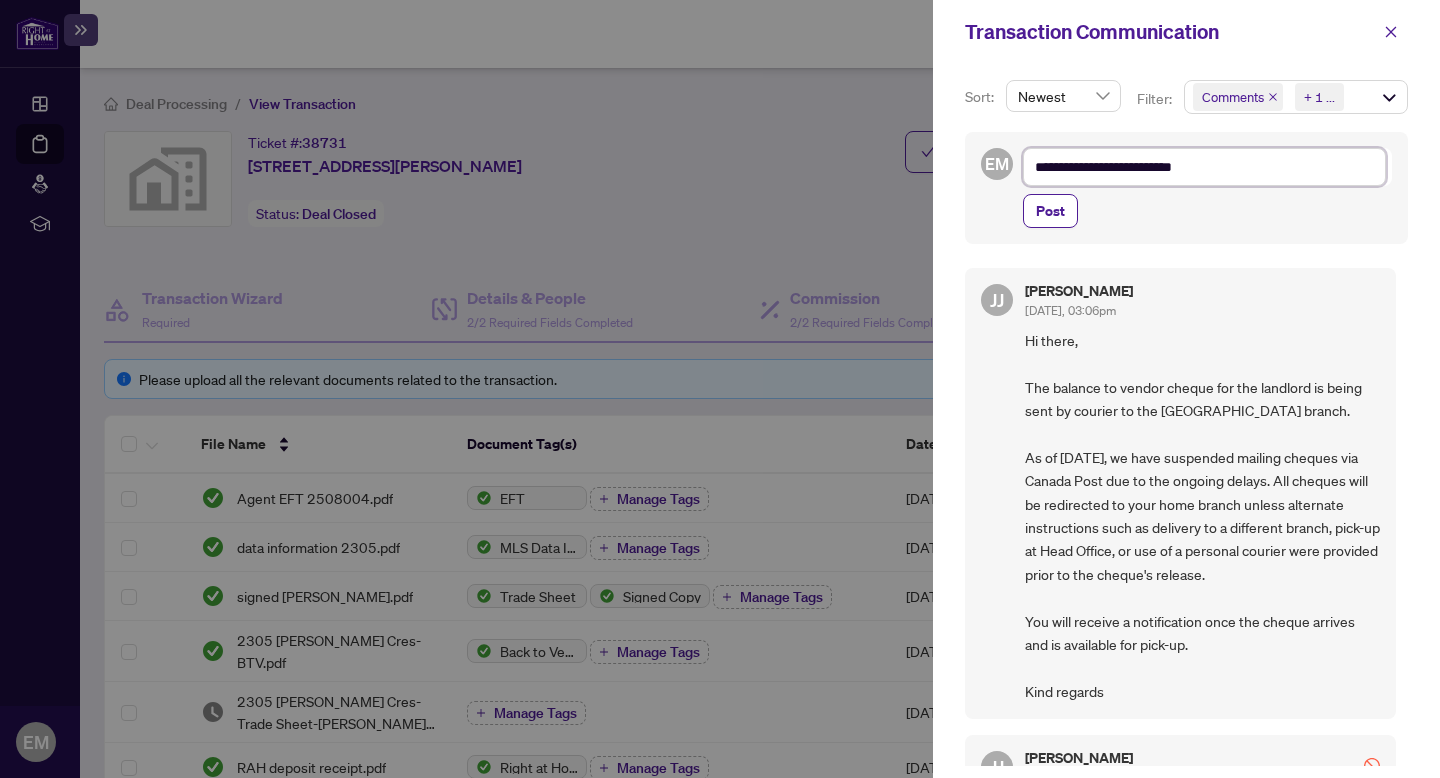 type on "**********" 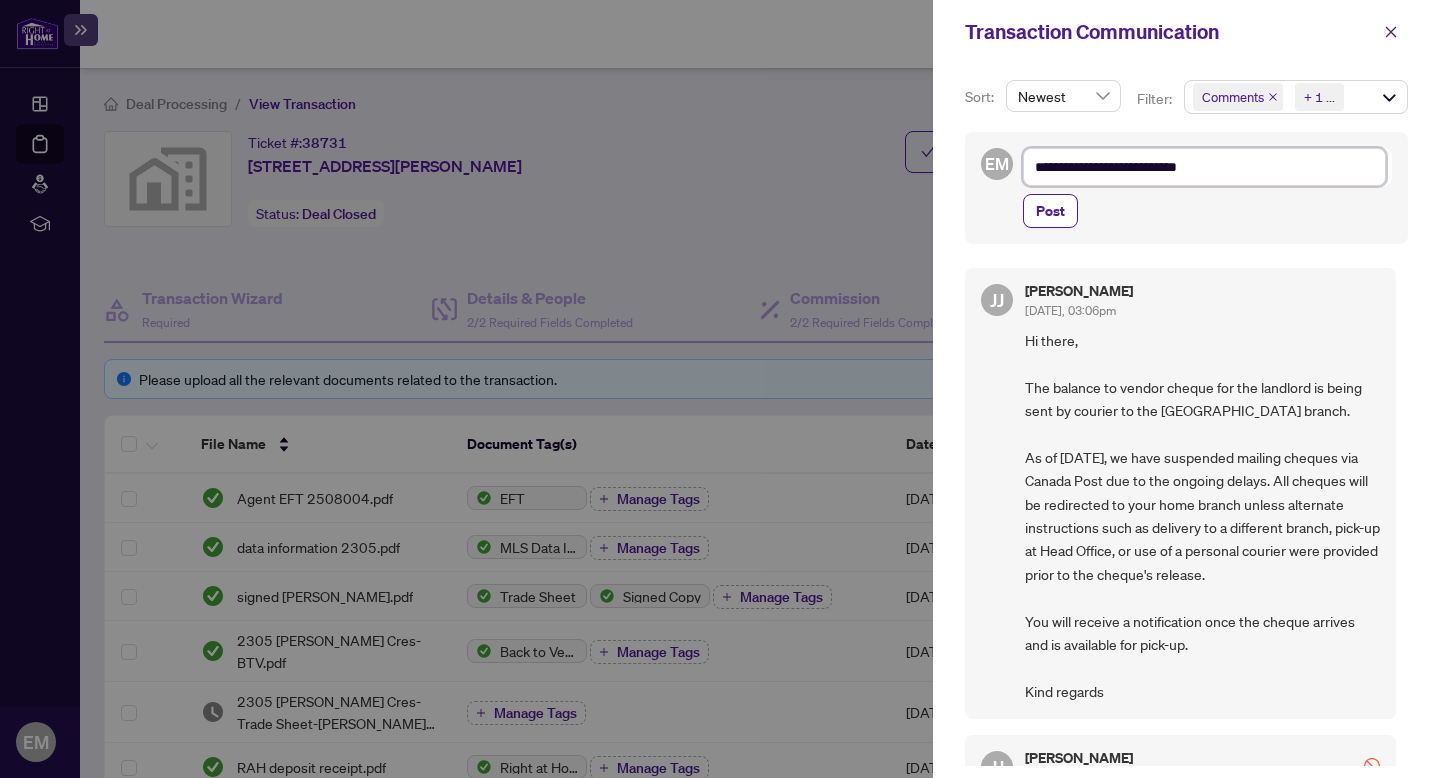type on "**********" 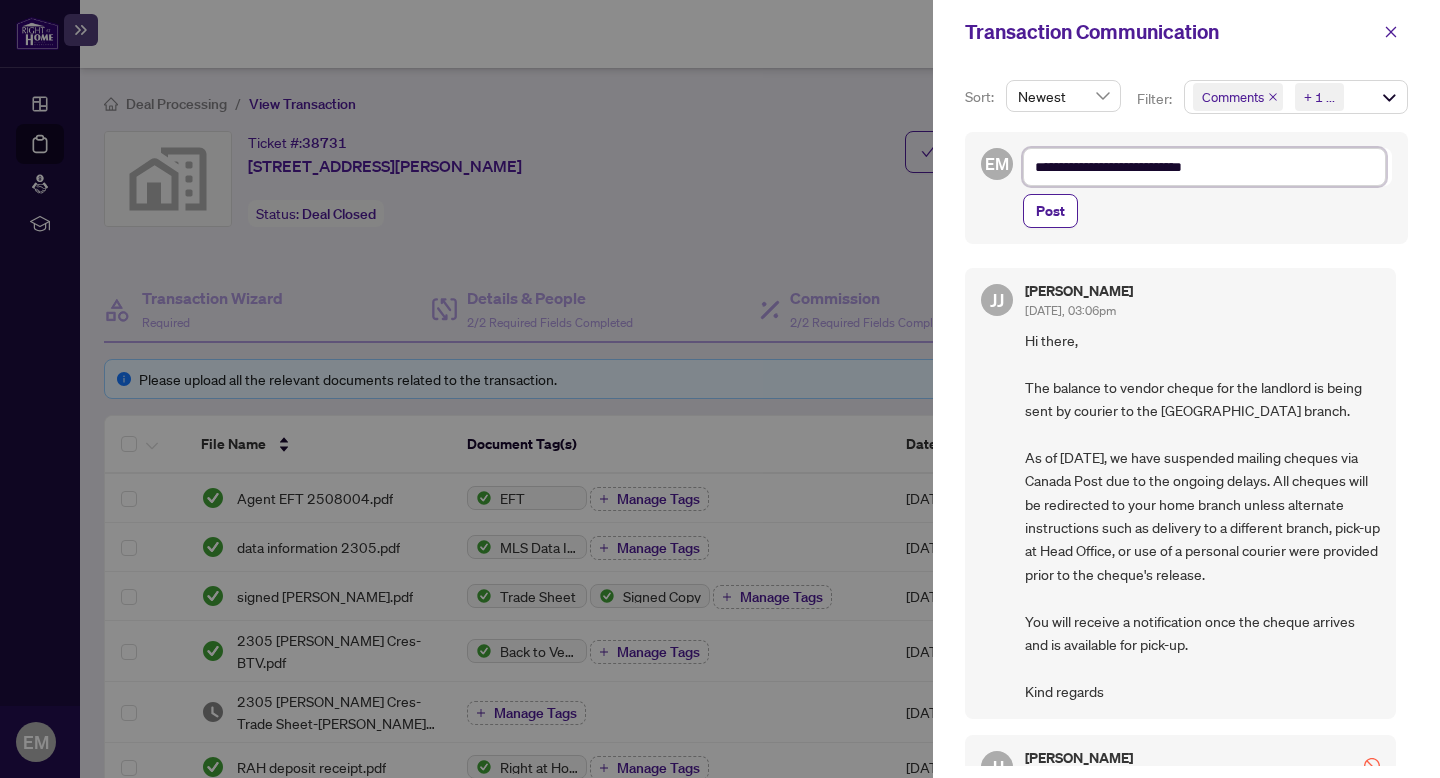 type on "**********" 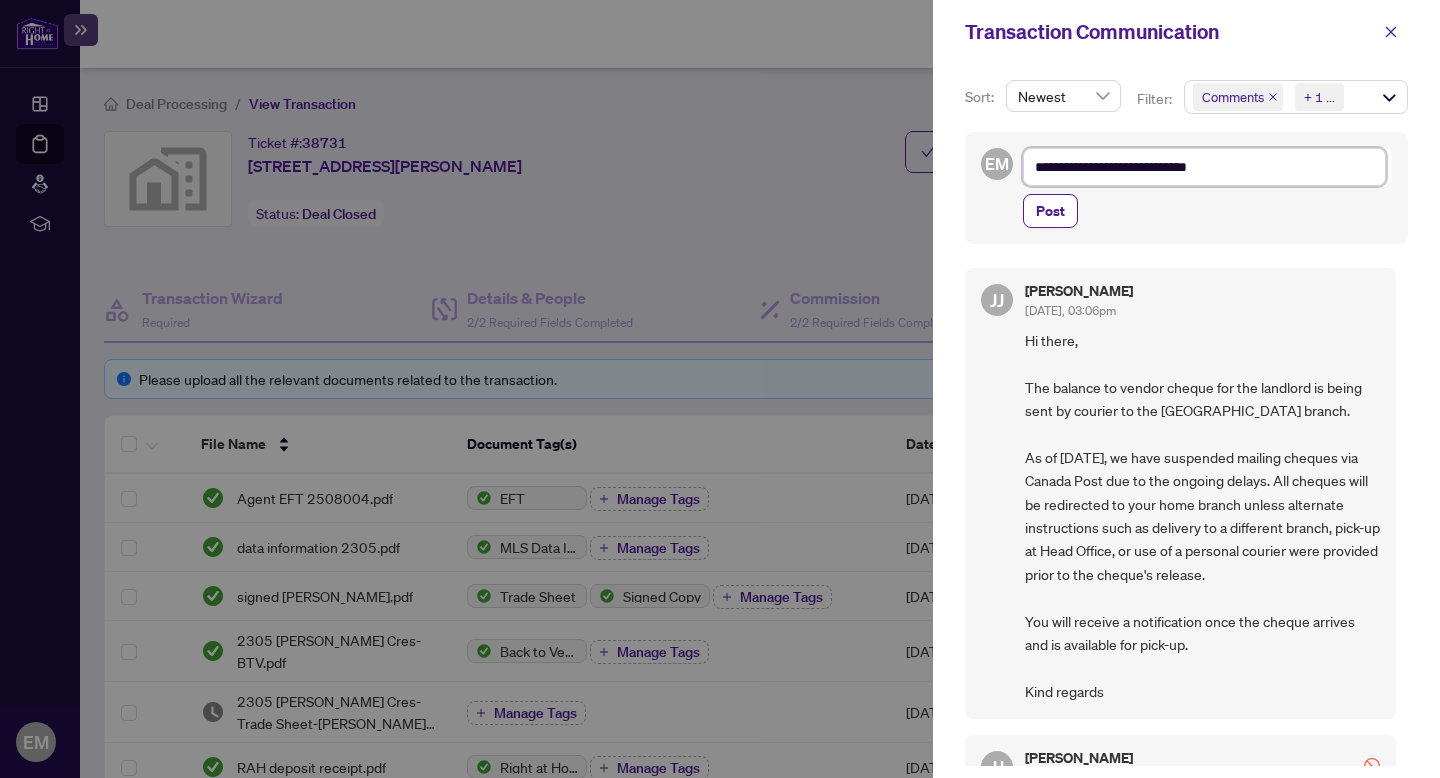 type on "**********" 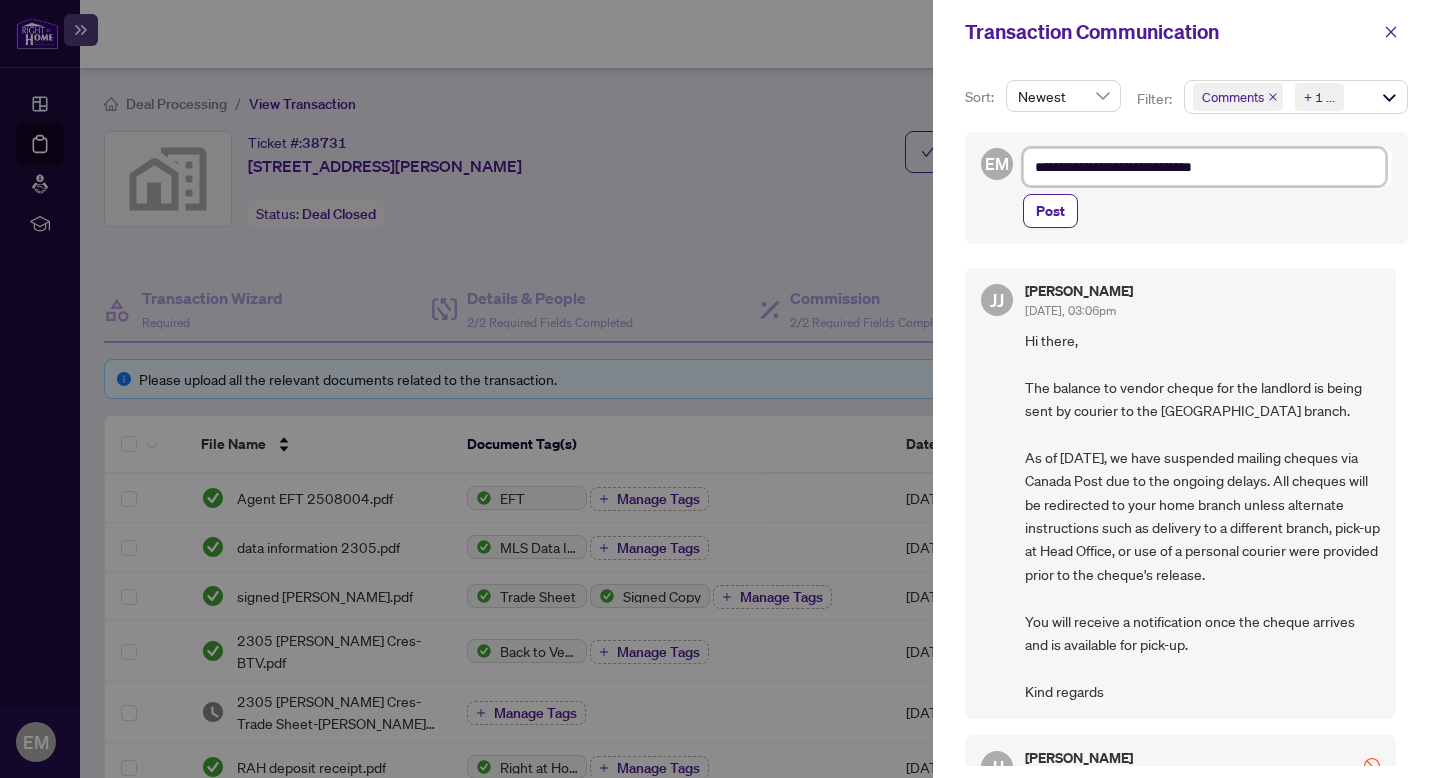 type on "**********" 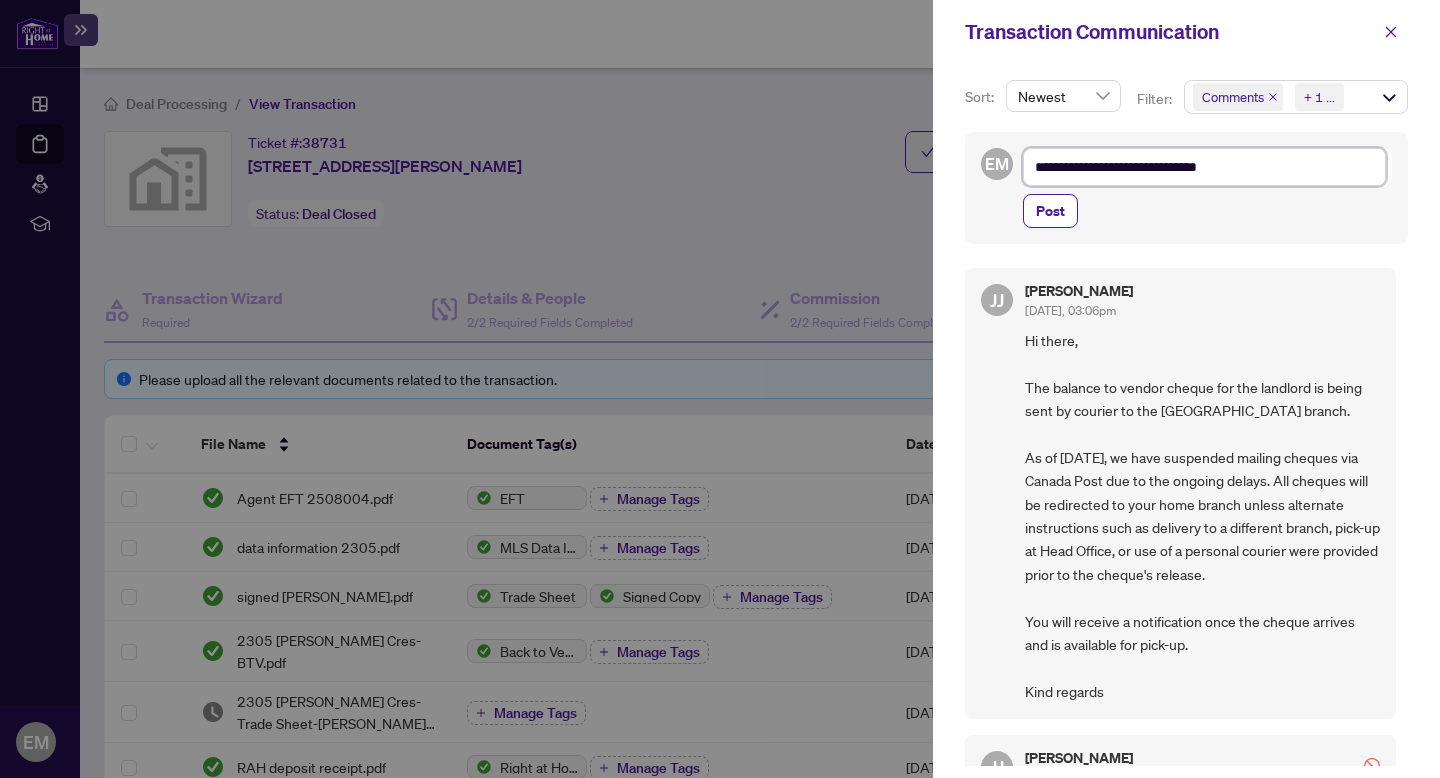 type on "**********" 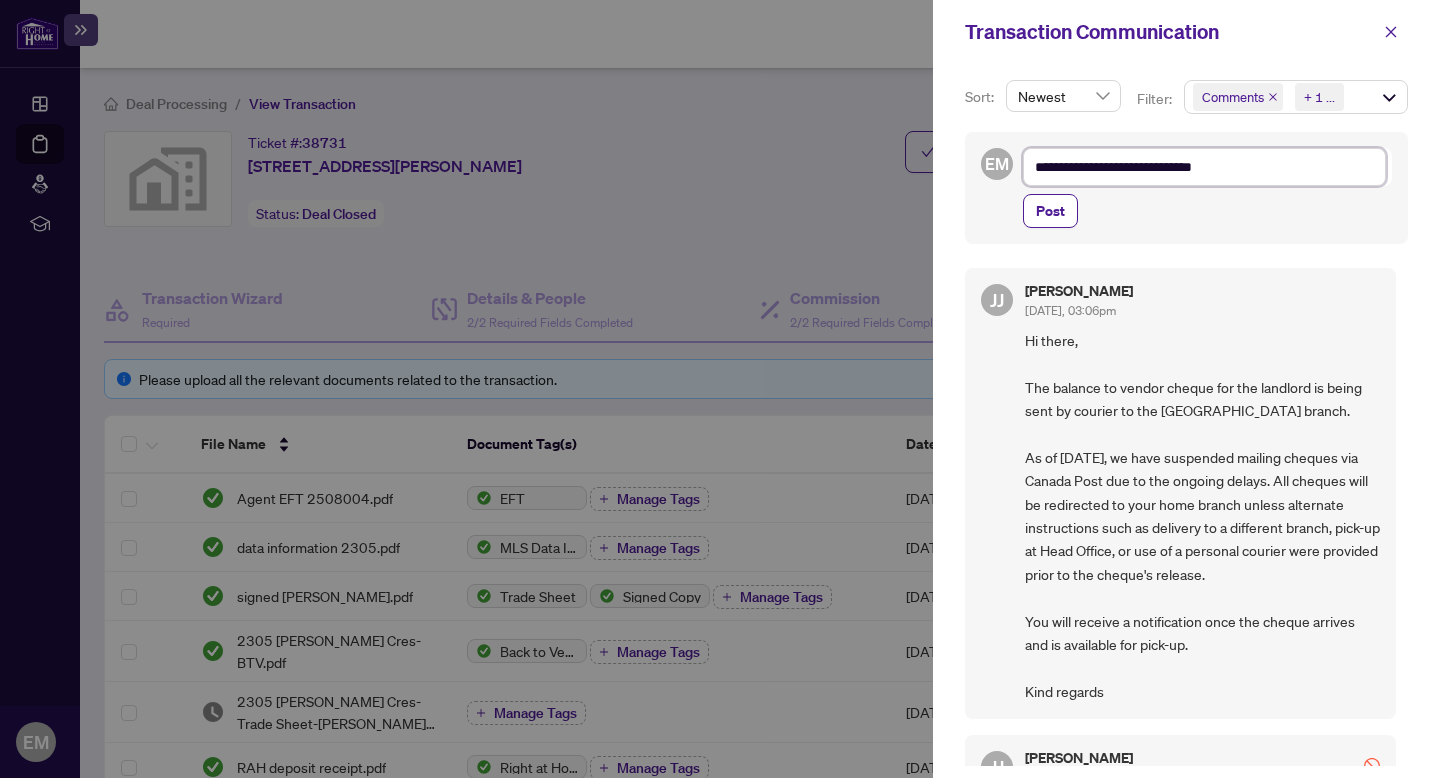 type on "**********" 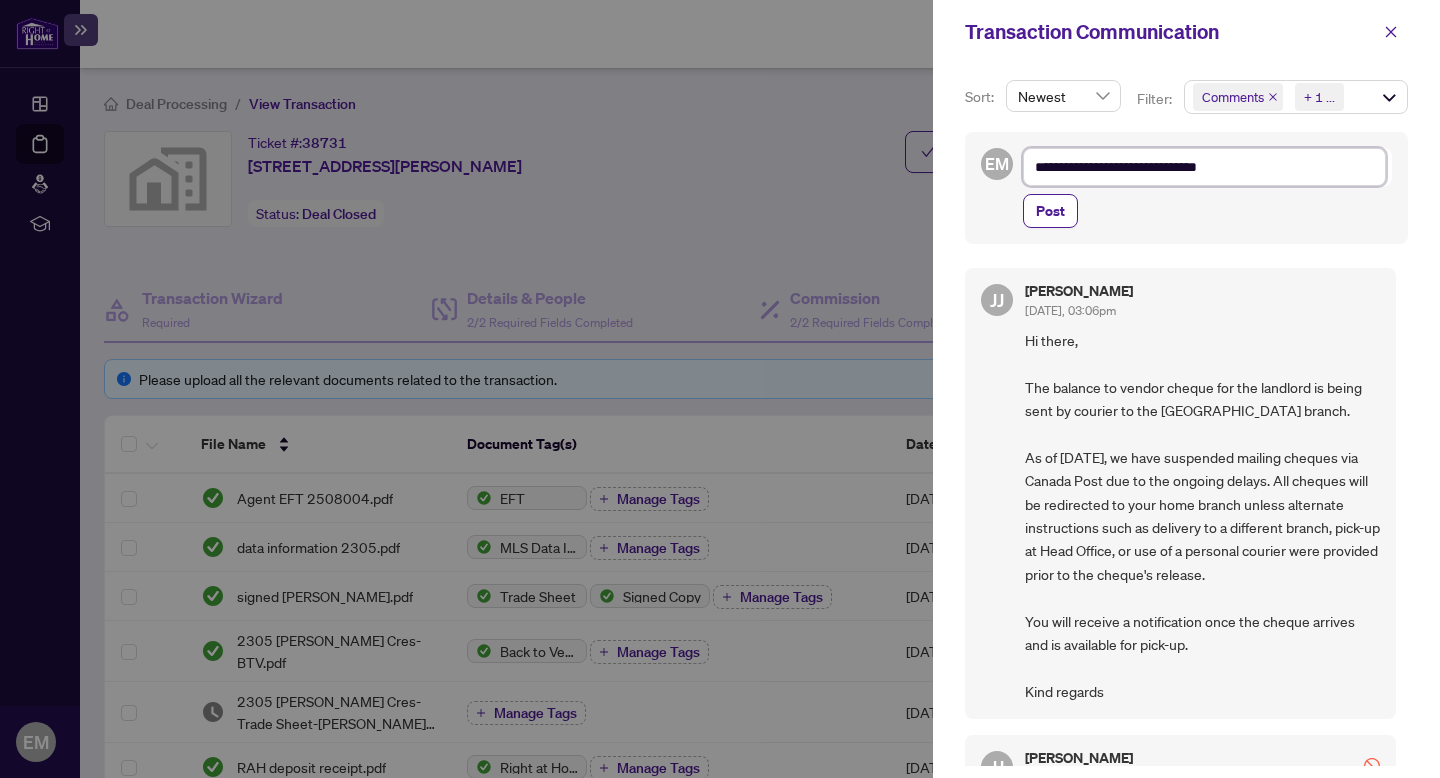 type on "**********" 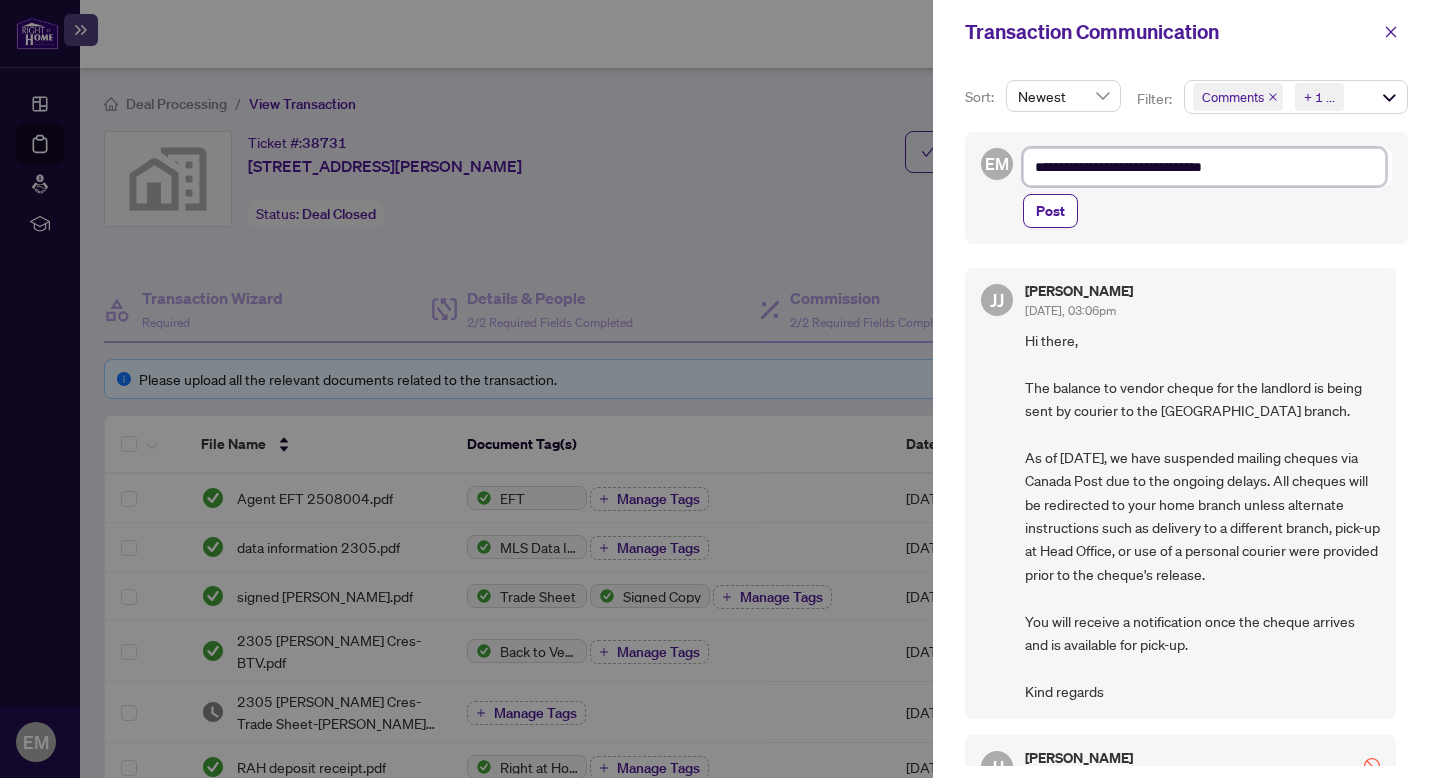 type on "**********" 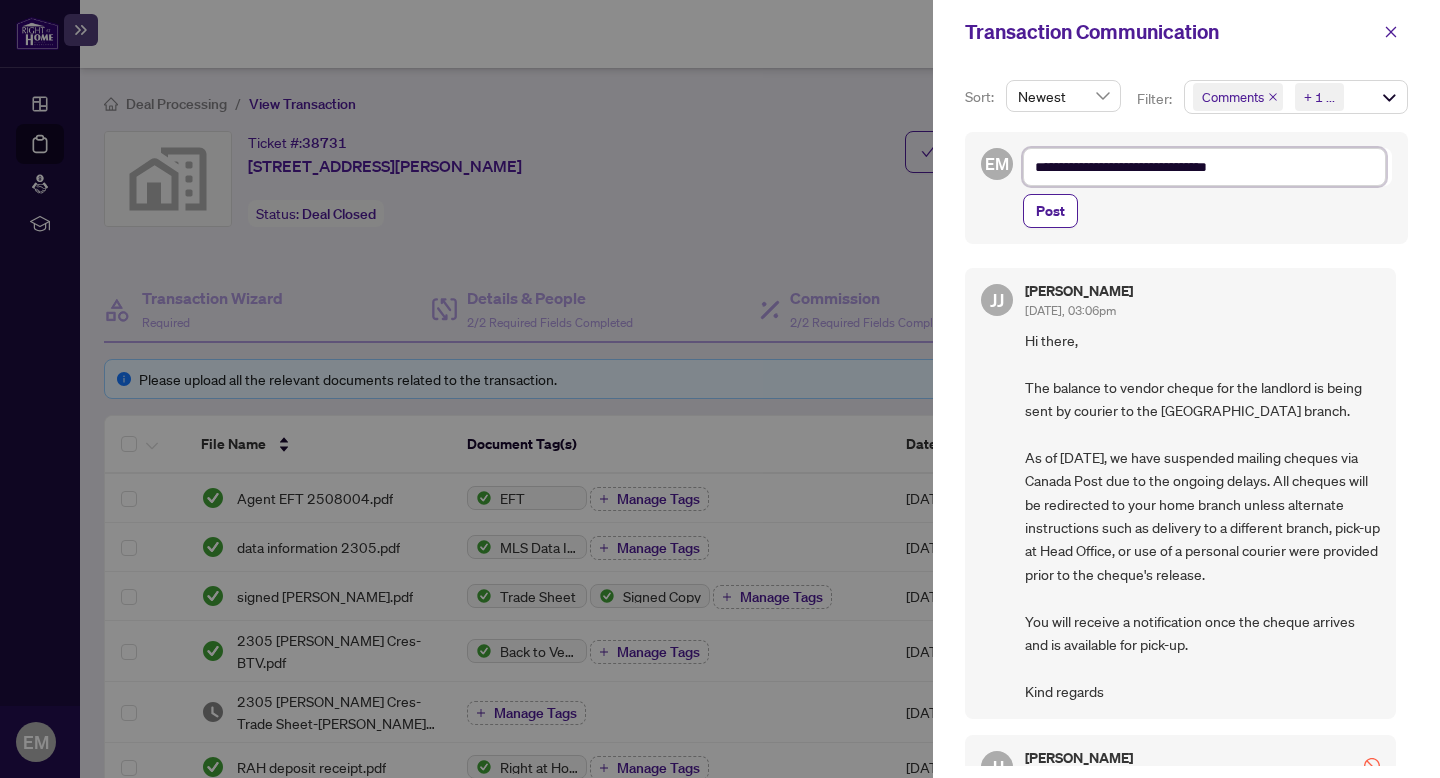 type on "**********" 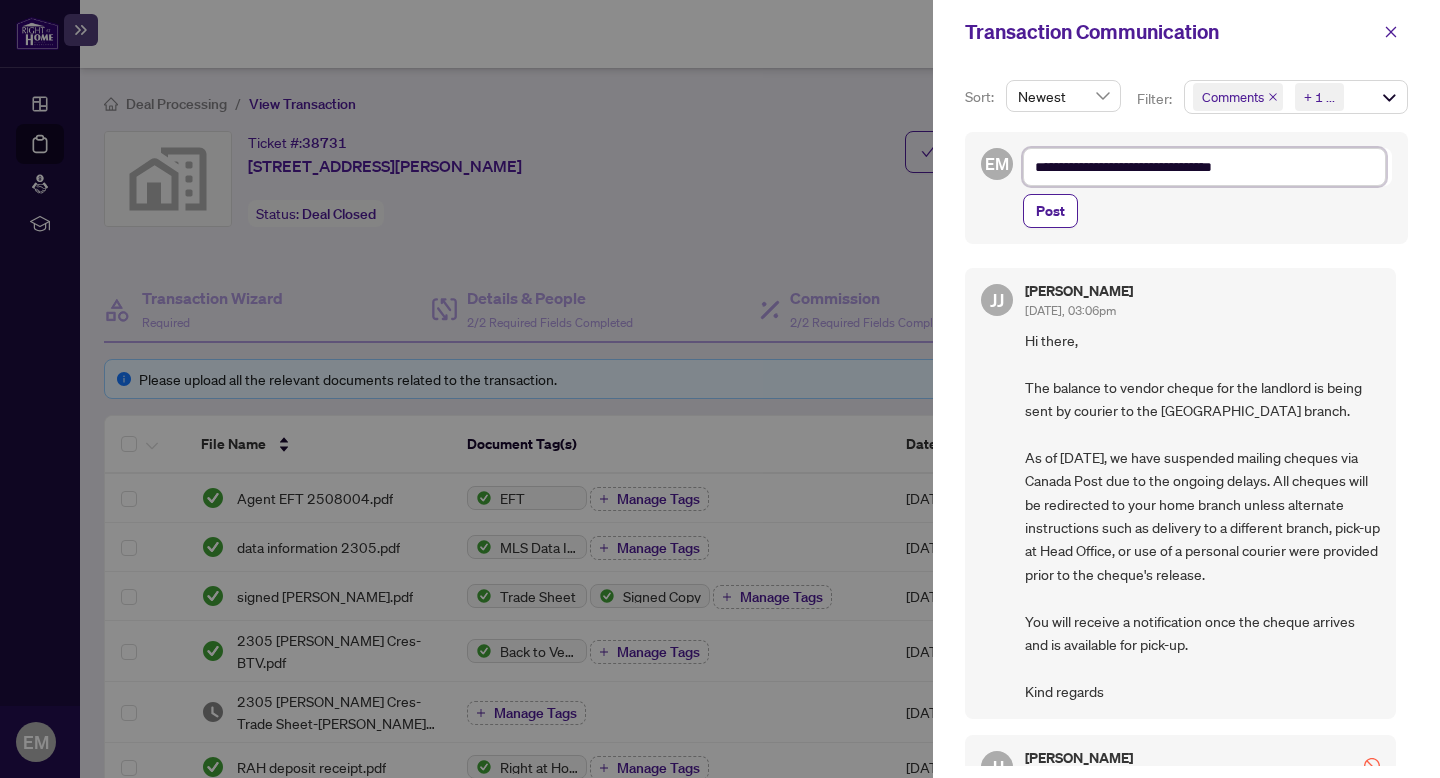 type on "**********" 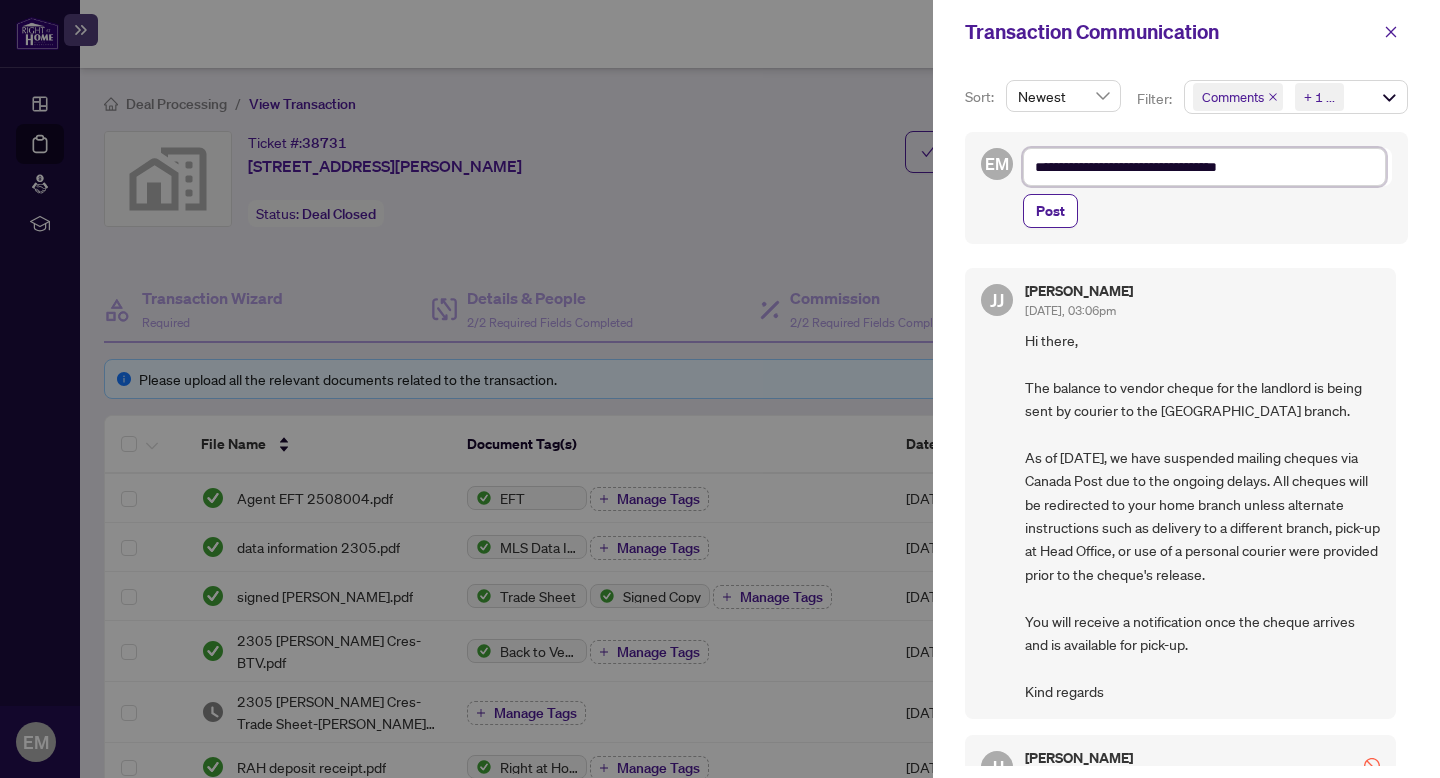 type on "**********" 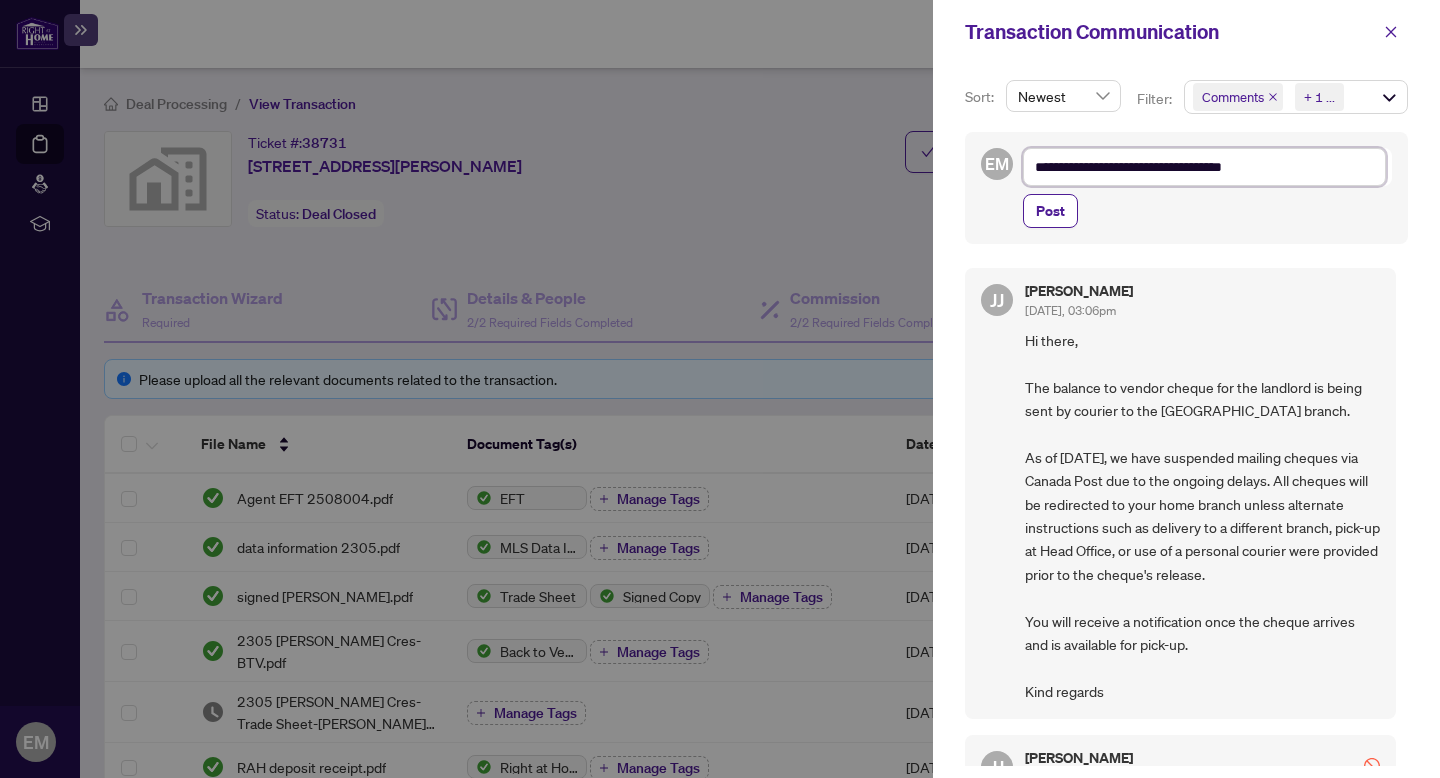 type on "**********" 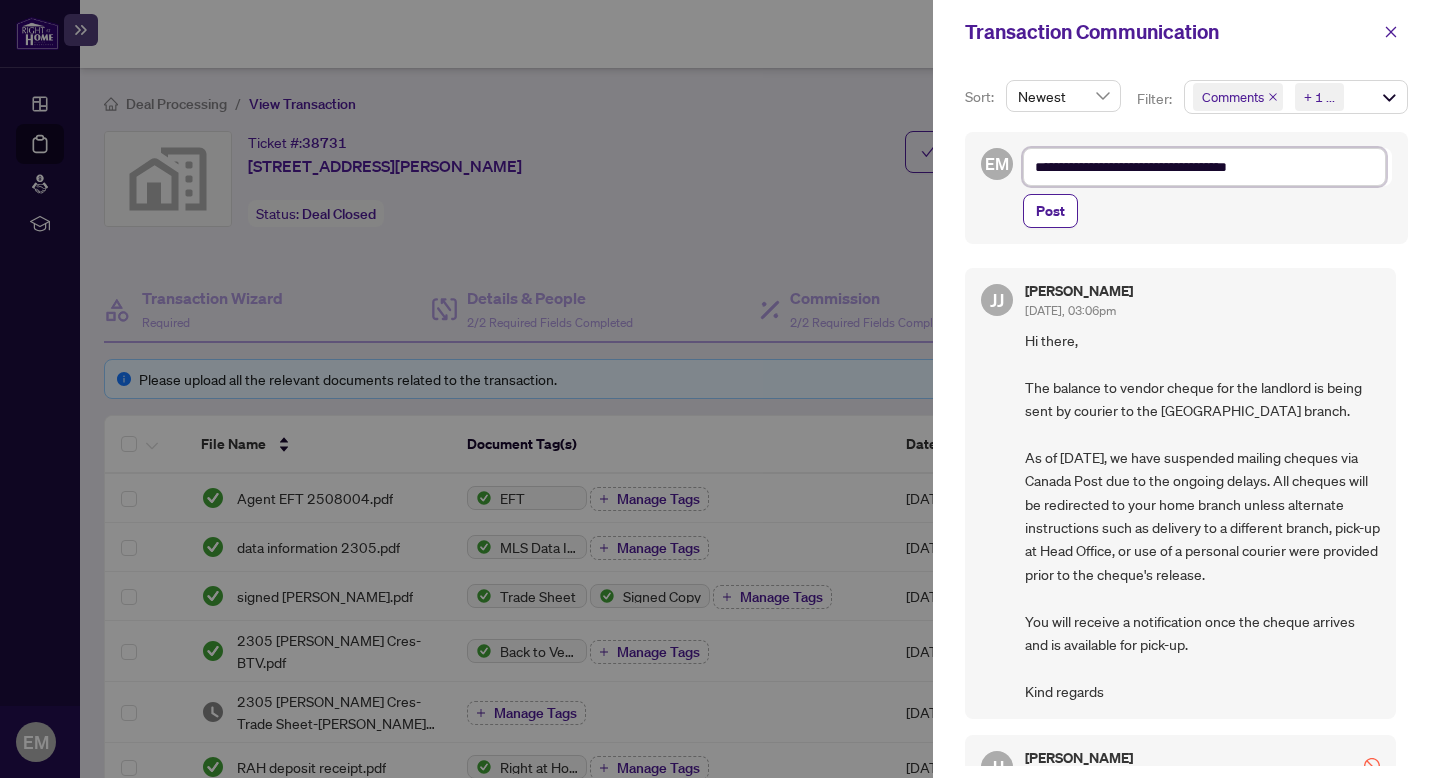 type on "**********" 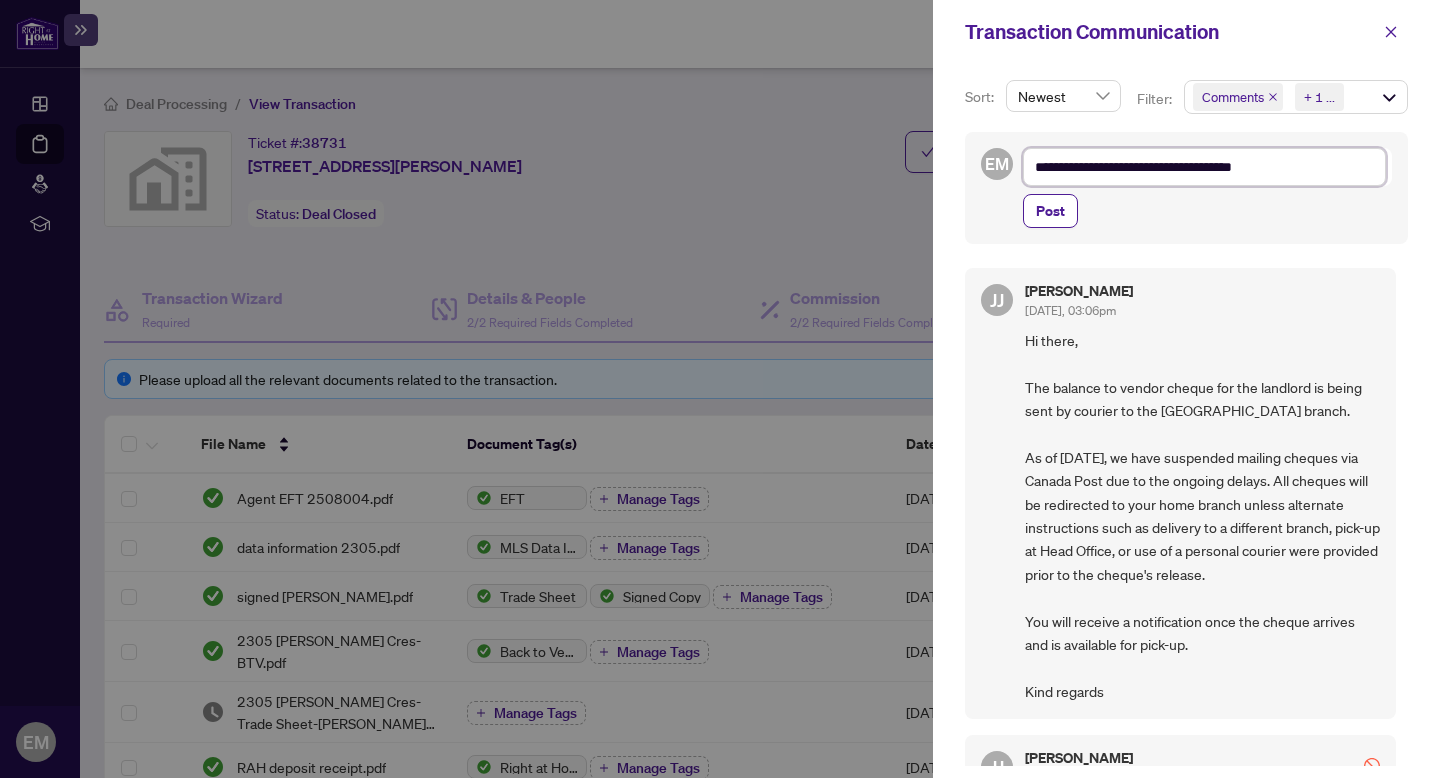 type on "**********" 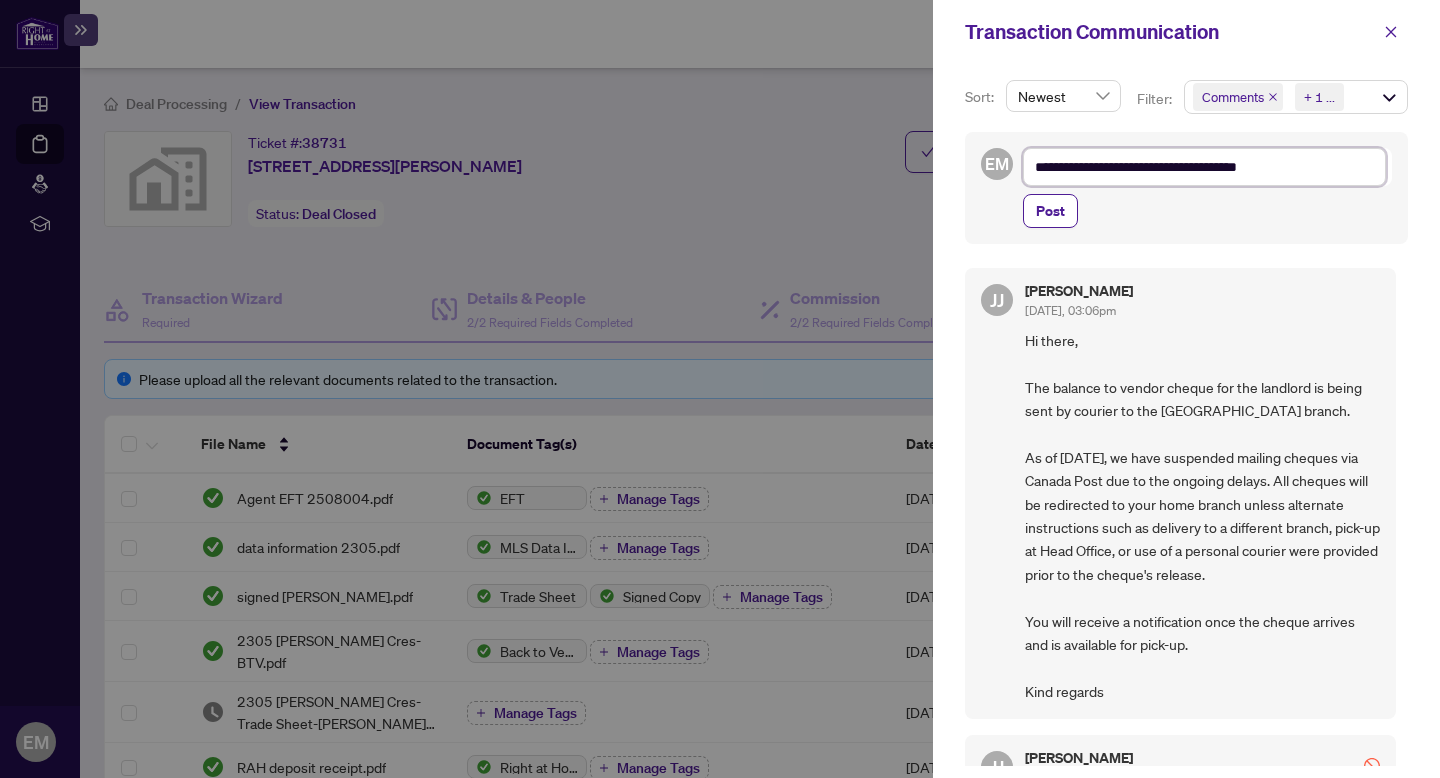type on "**********" 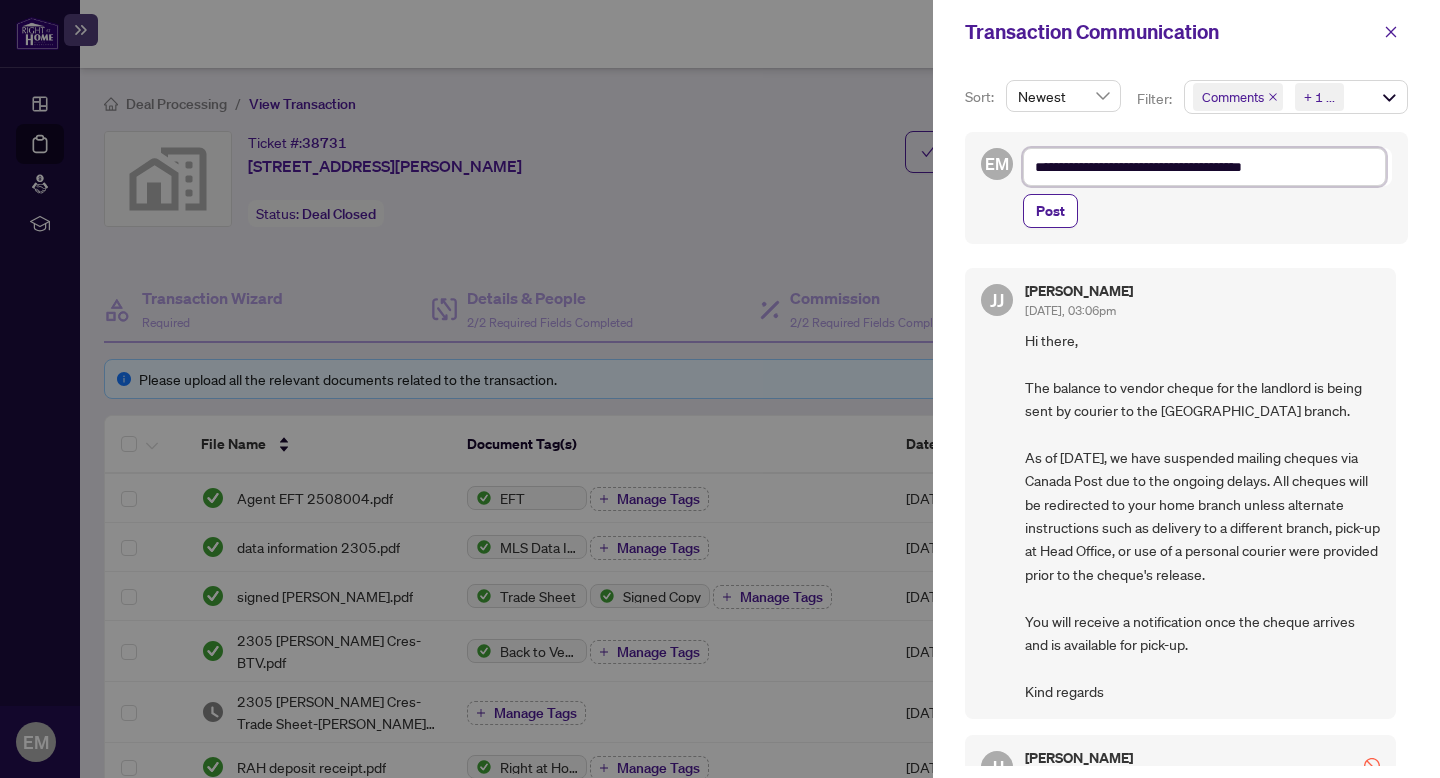 type on "**********" 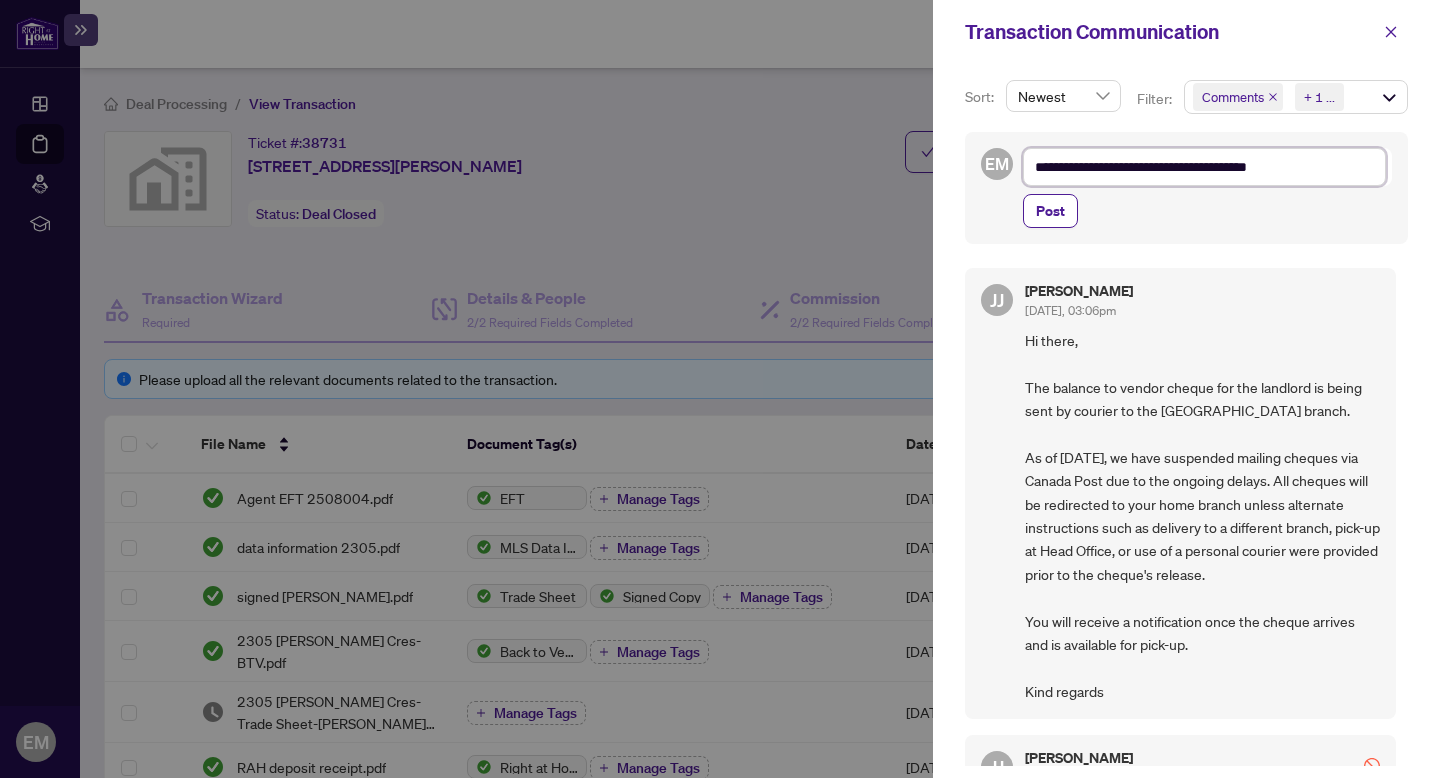 type on "**********" 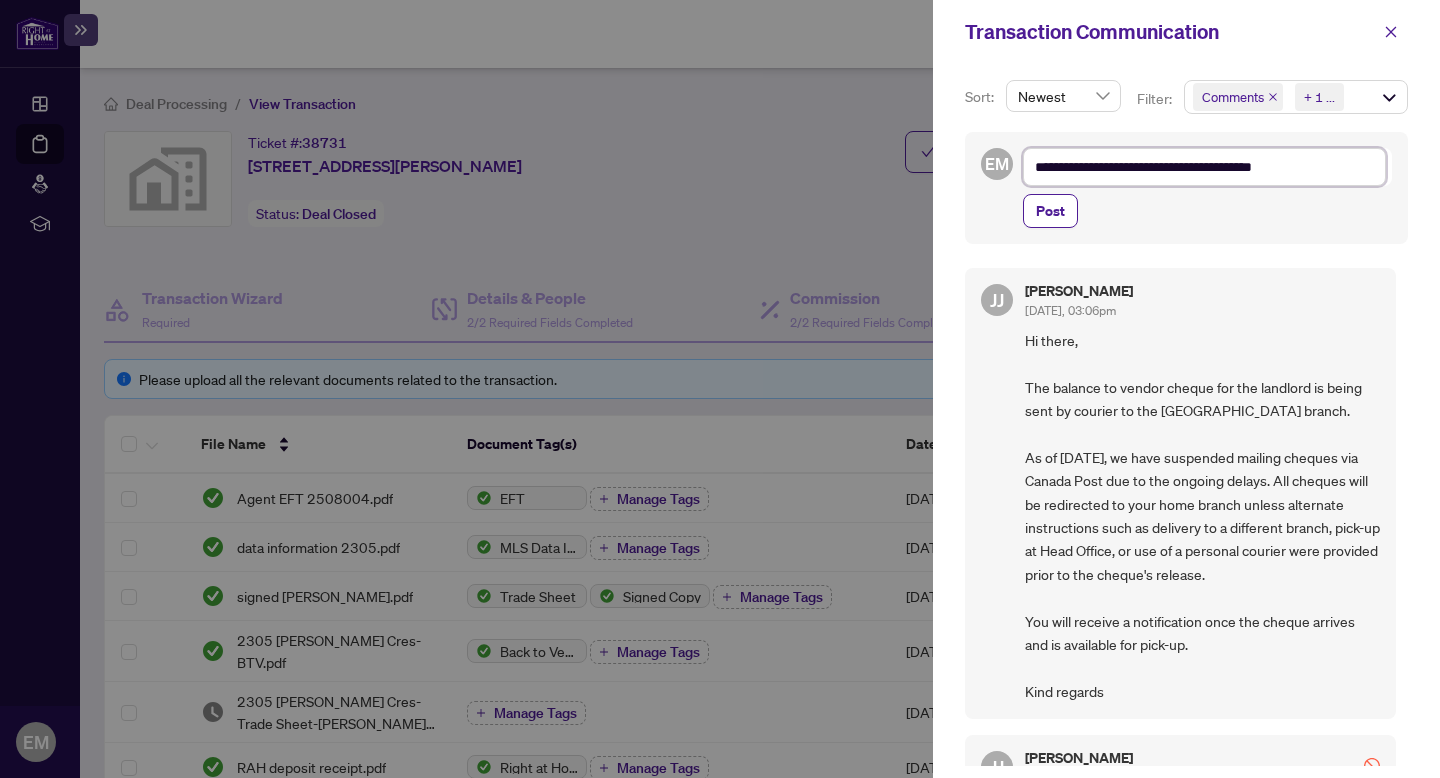 type on "**********" 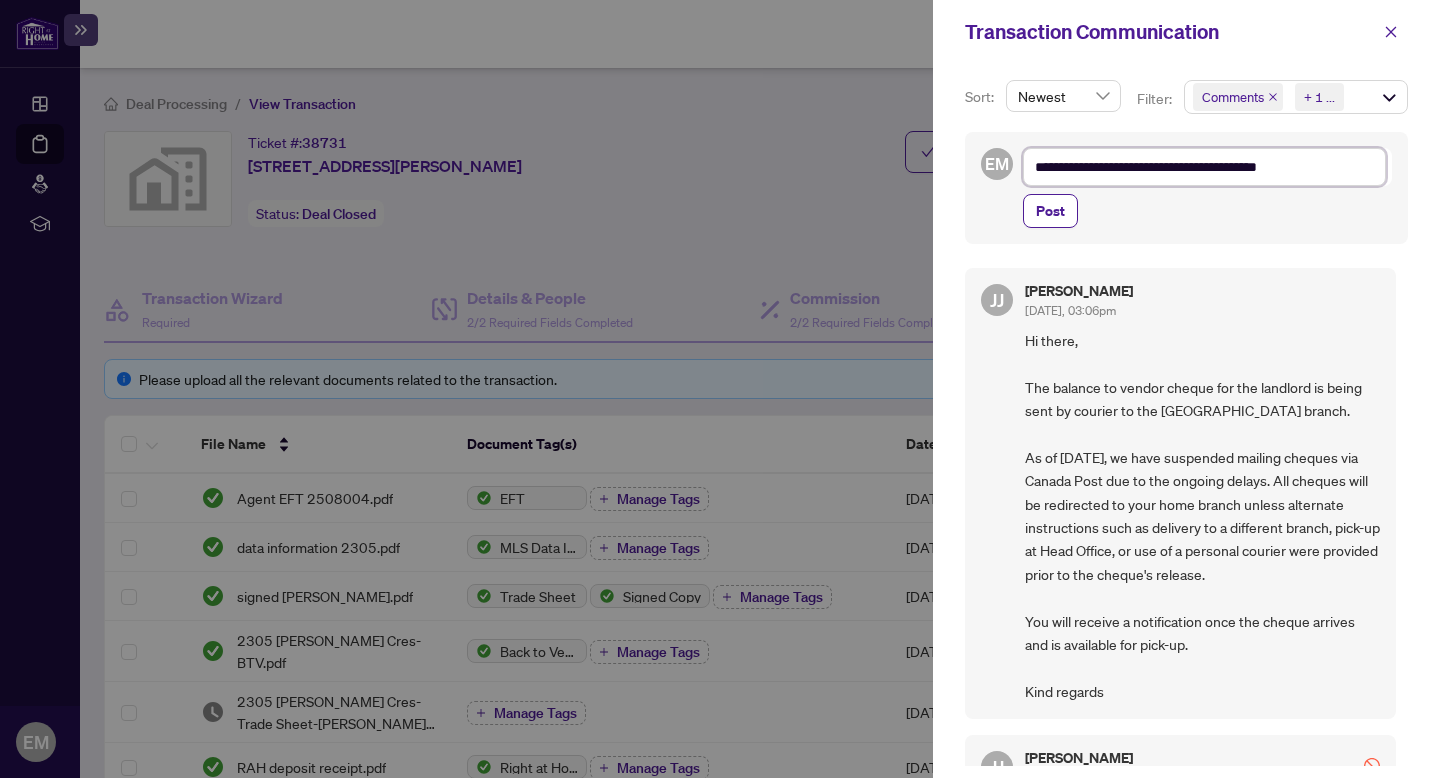 type on "**********" 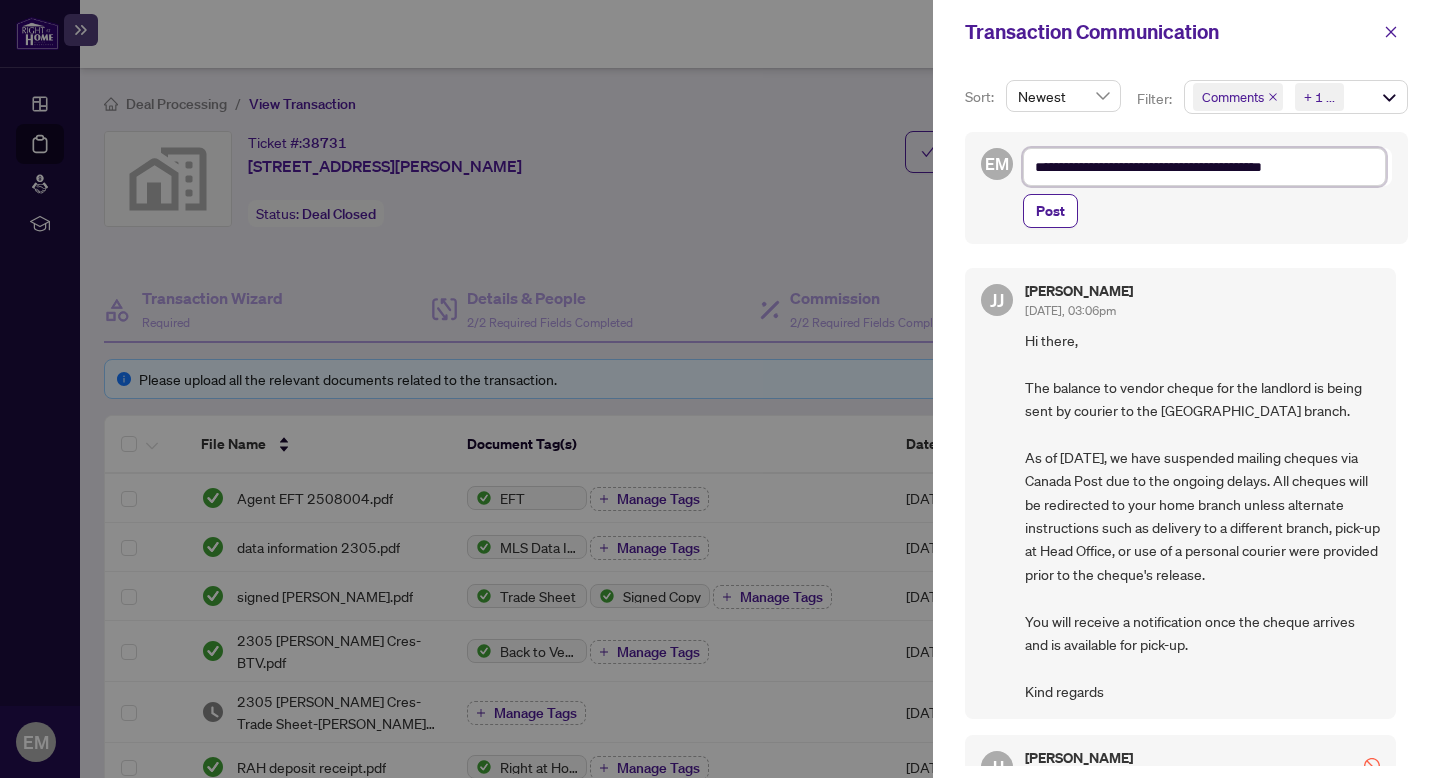 type on "**********" 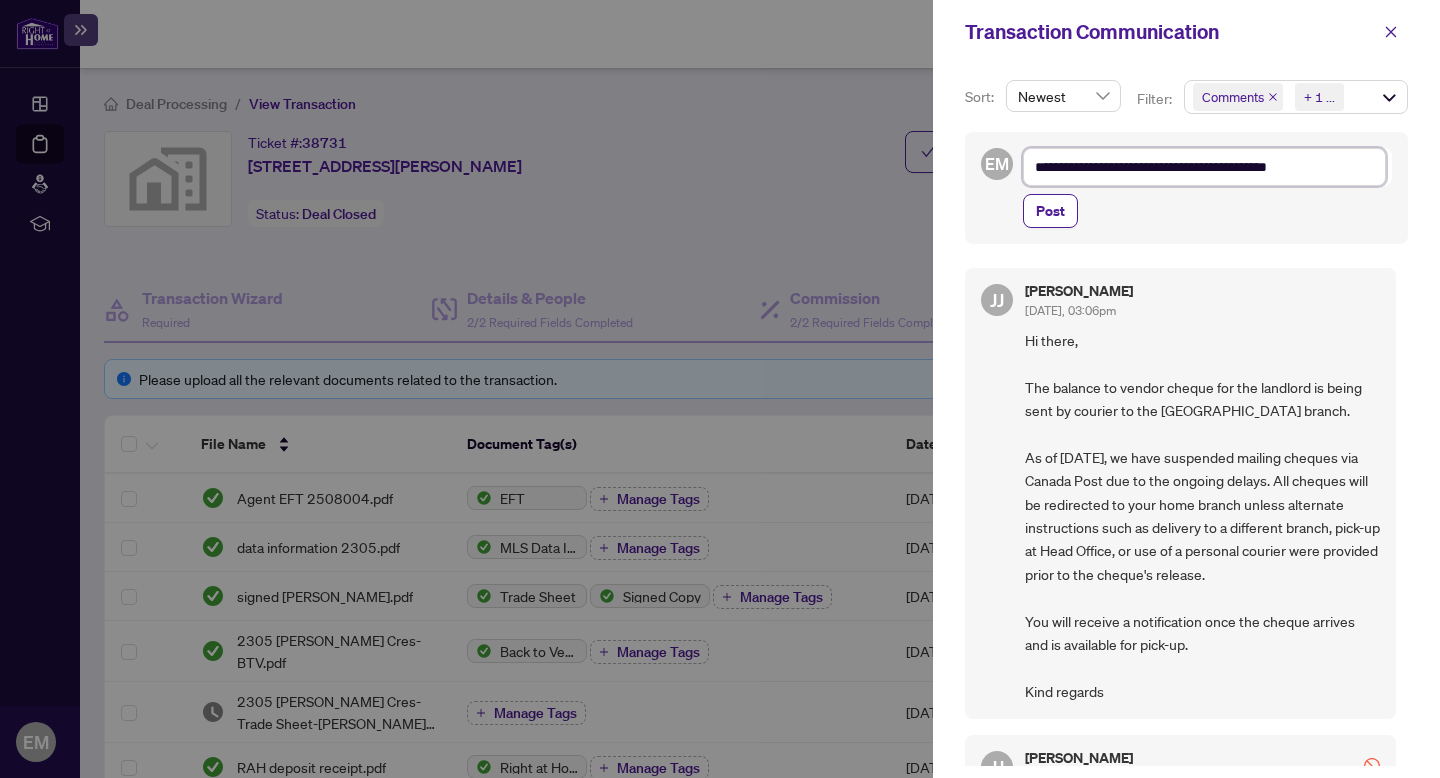 type on "**********" 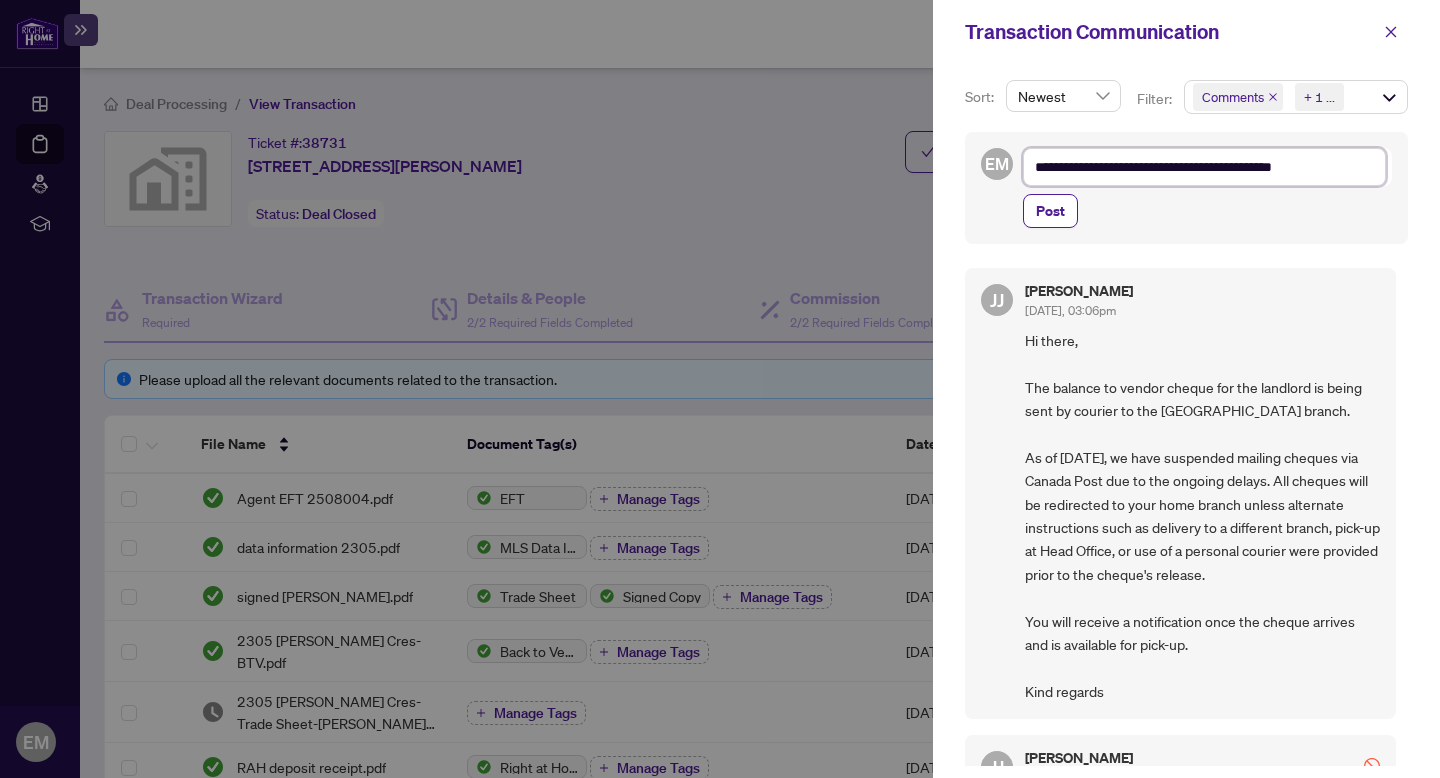 type on "**********" 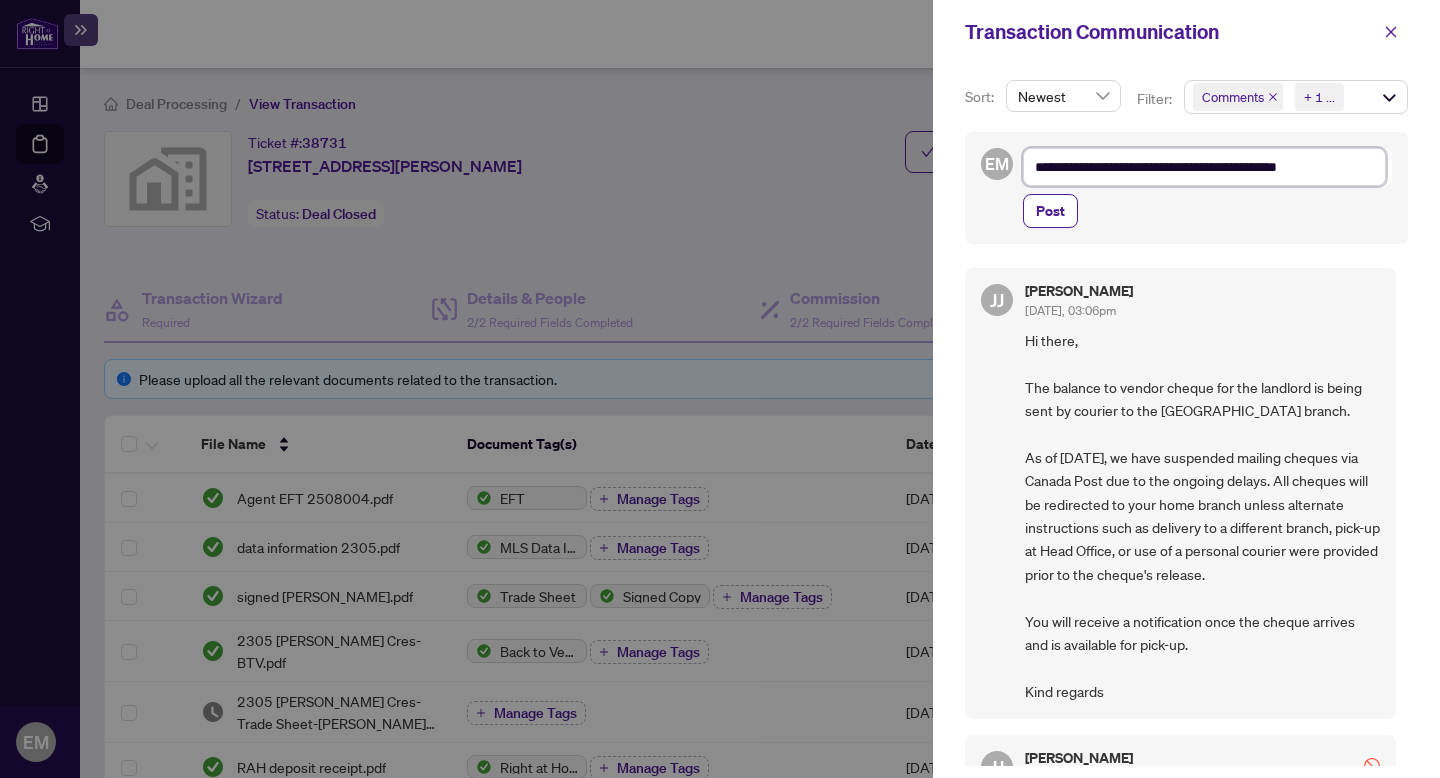type on "**********" 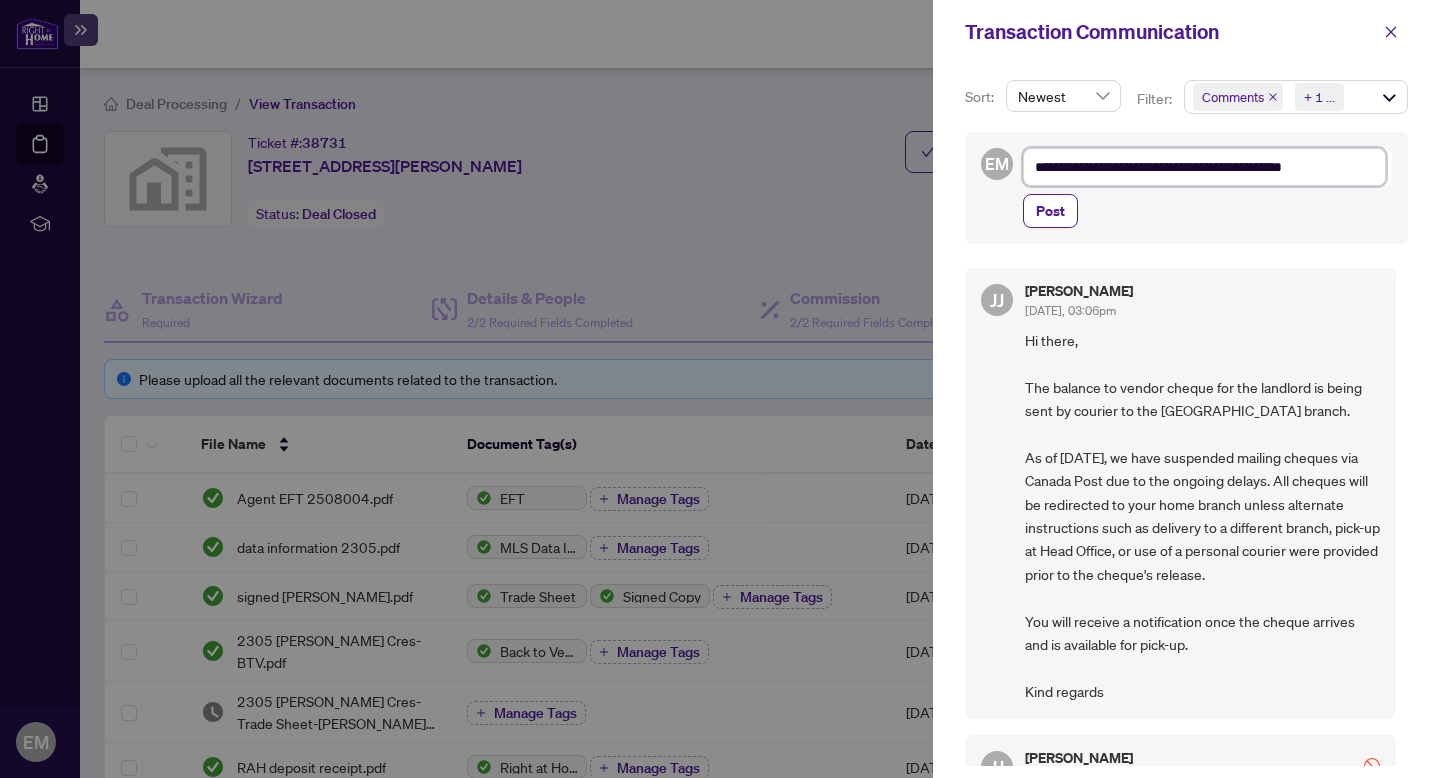 type on "**********" 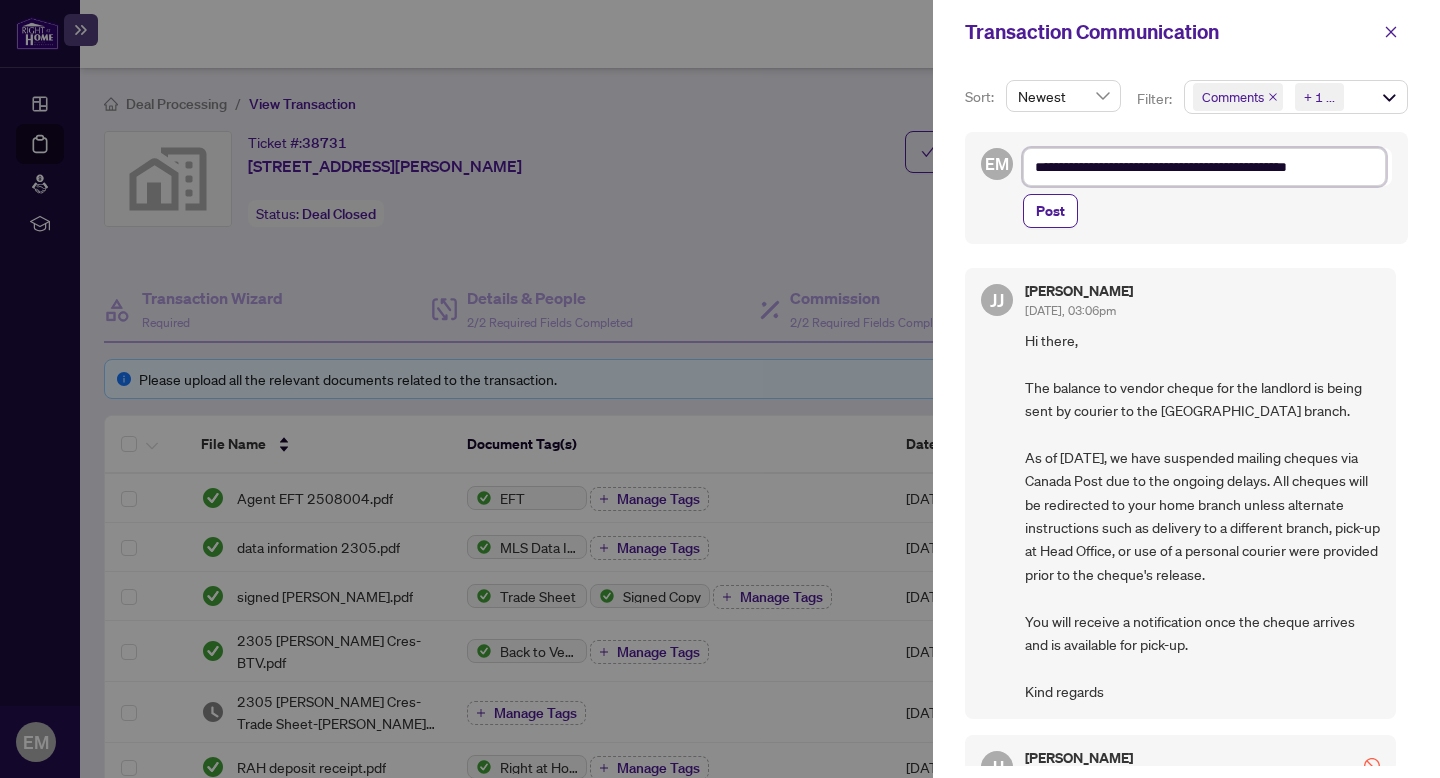 type on "**********" 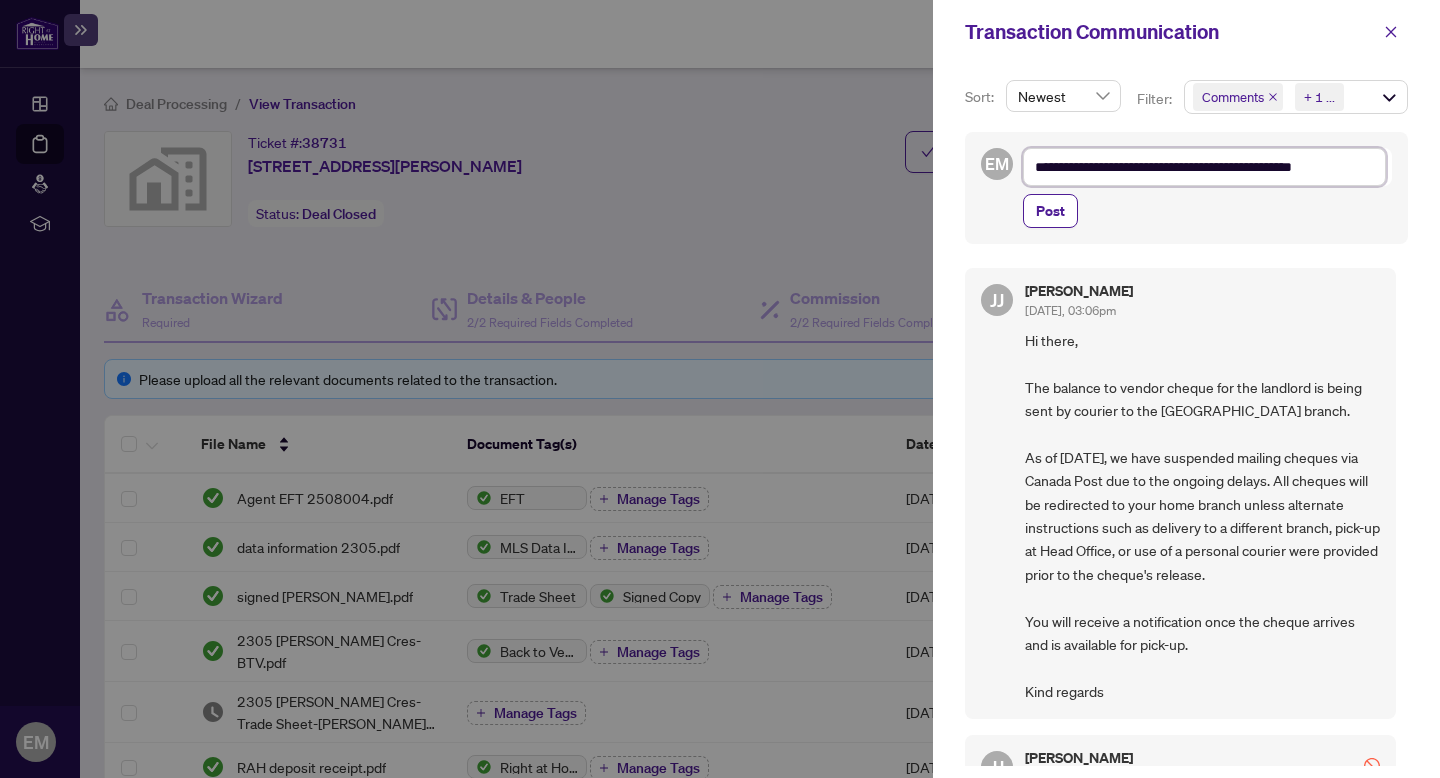 type on "**********" 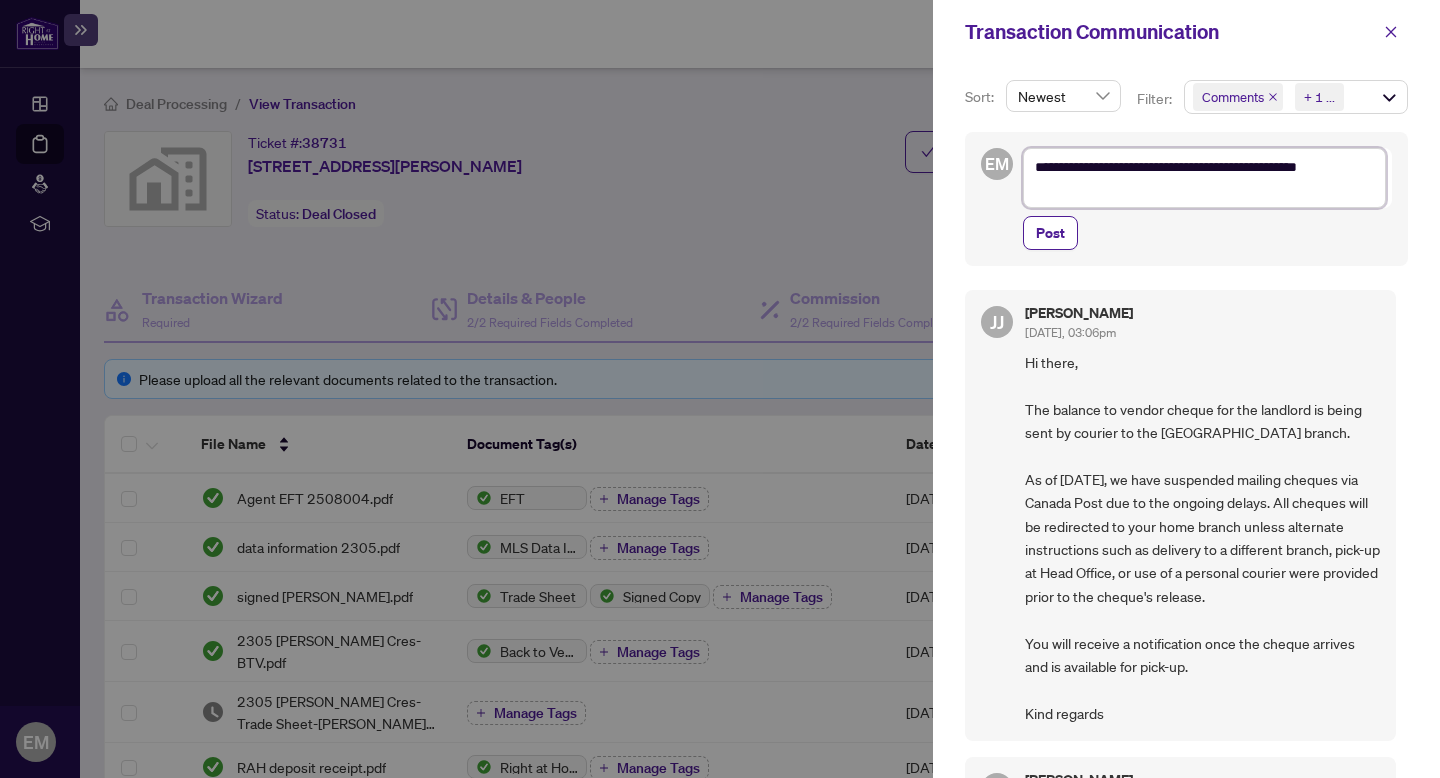 type on "**********" 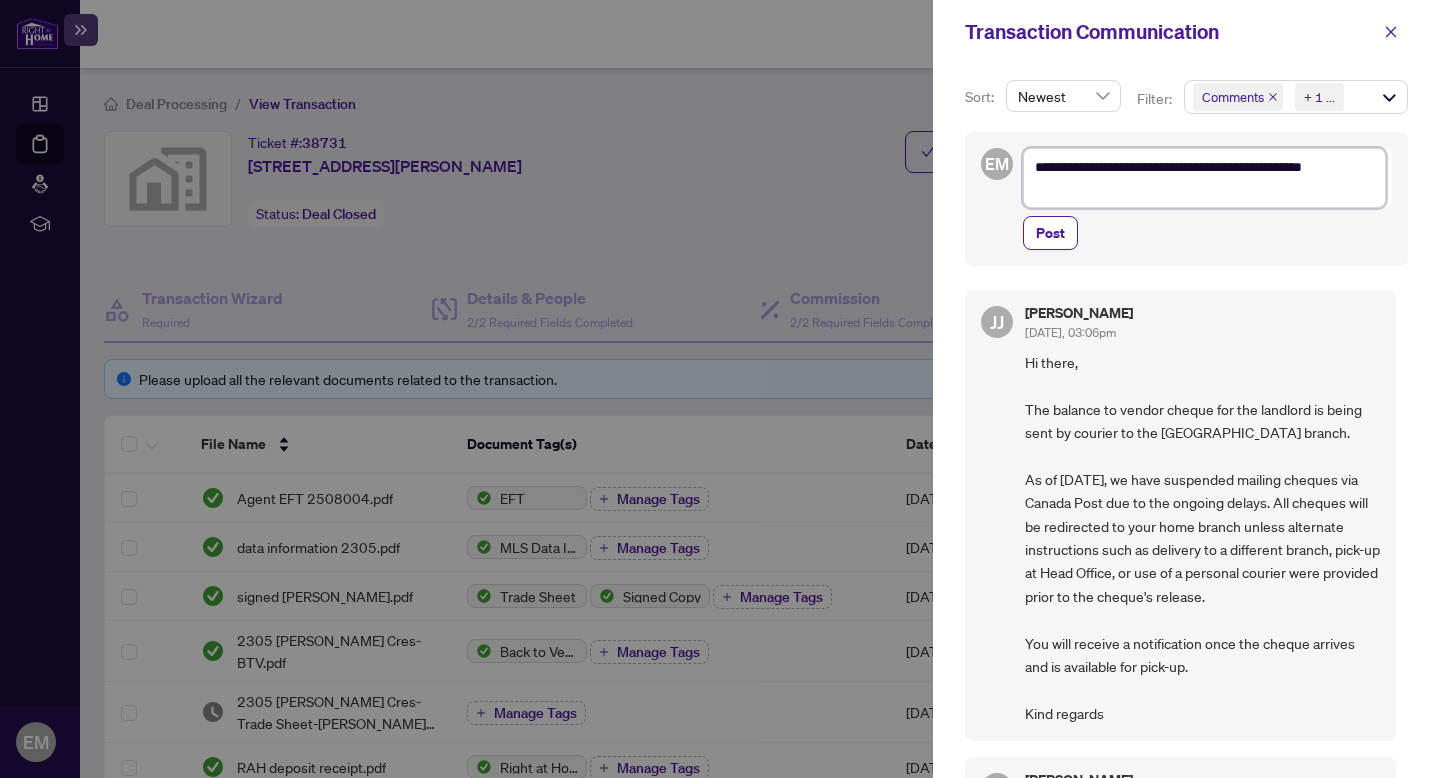 type on "**********" 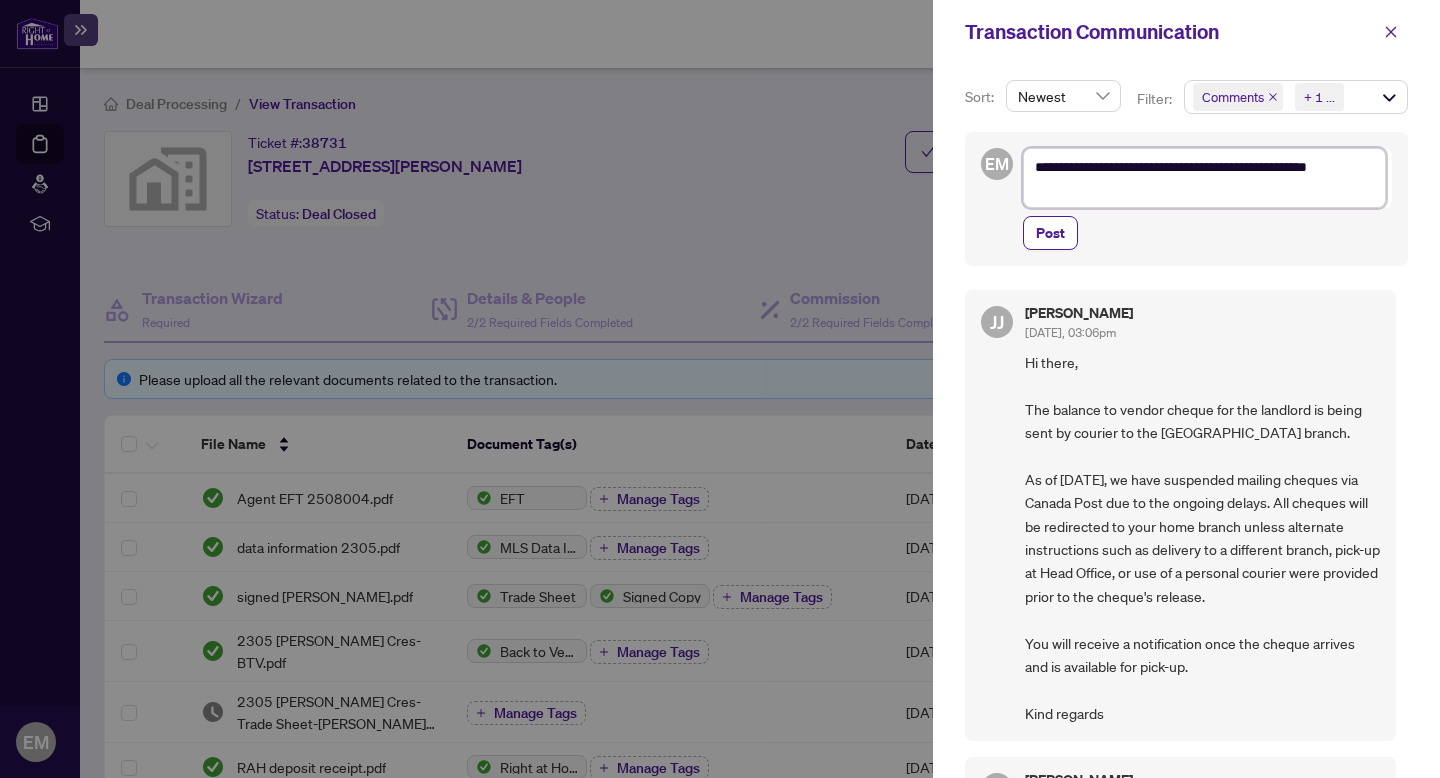 type on "**********" 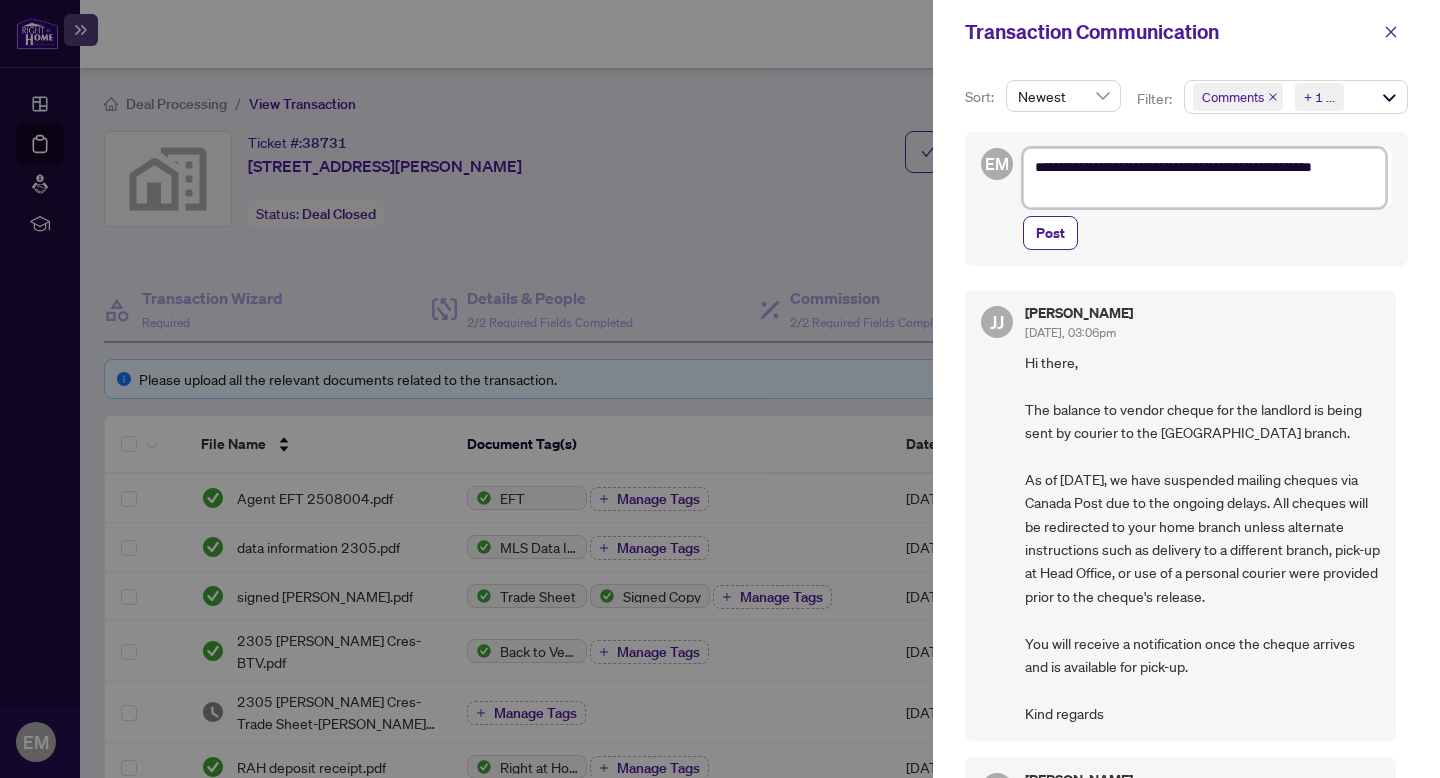 type on "**********" 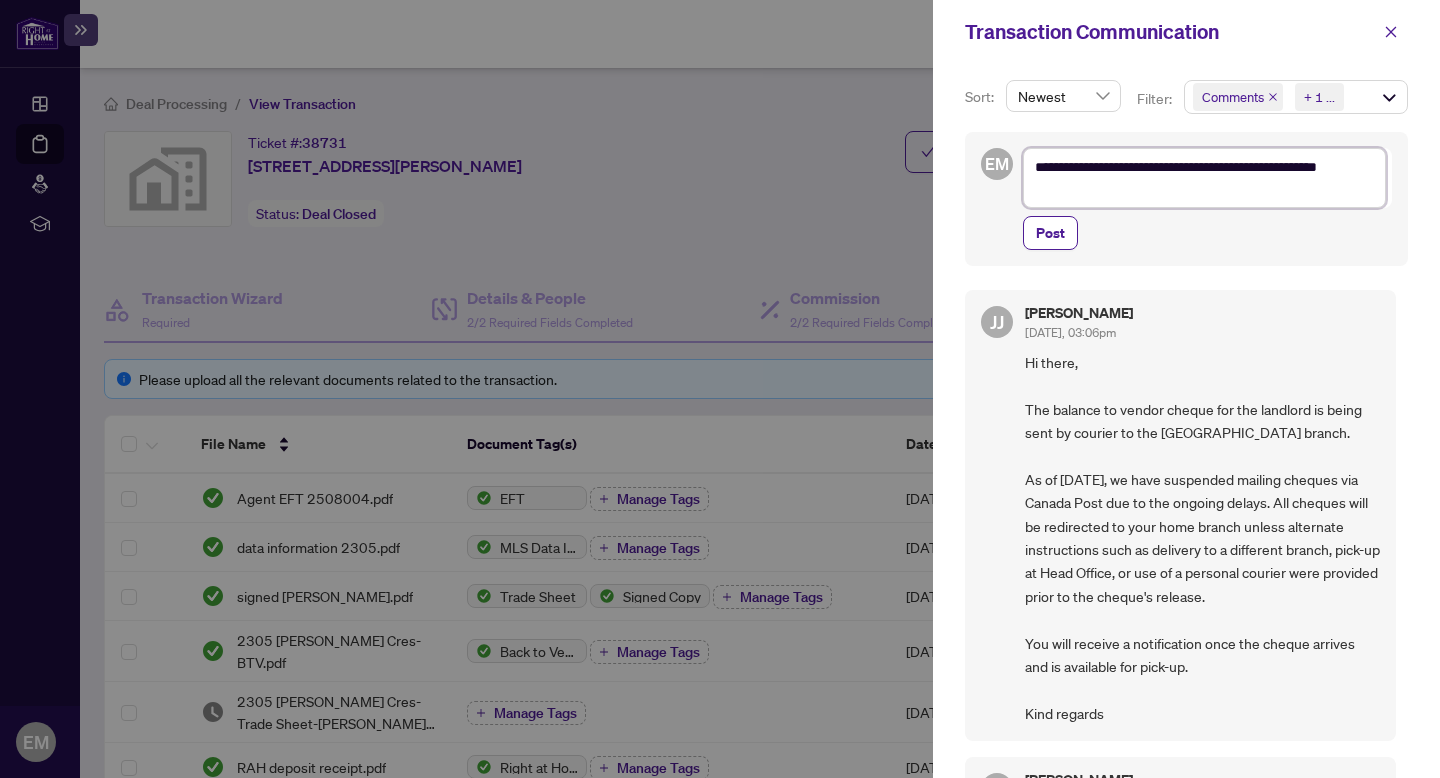 type on "**********" 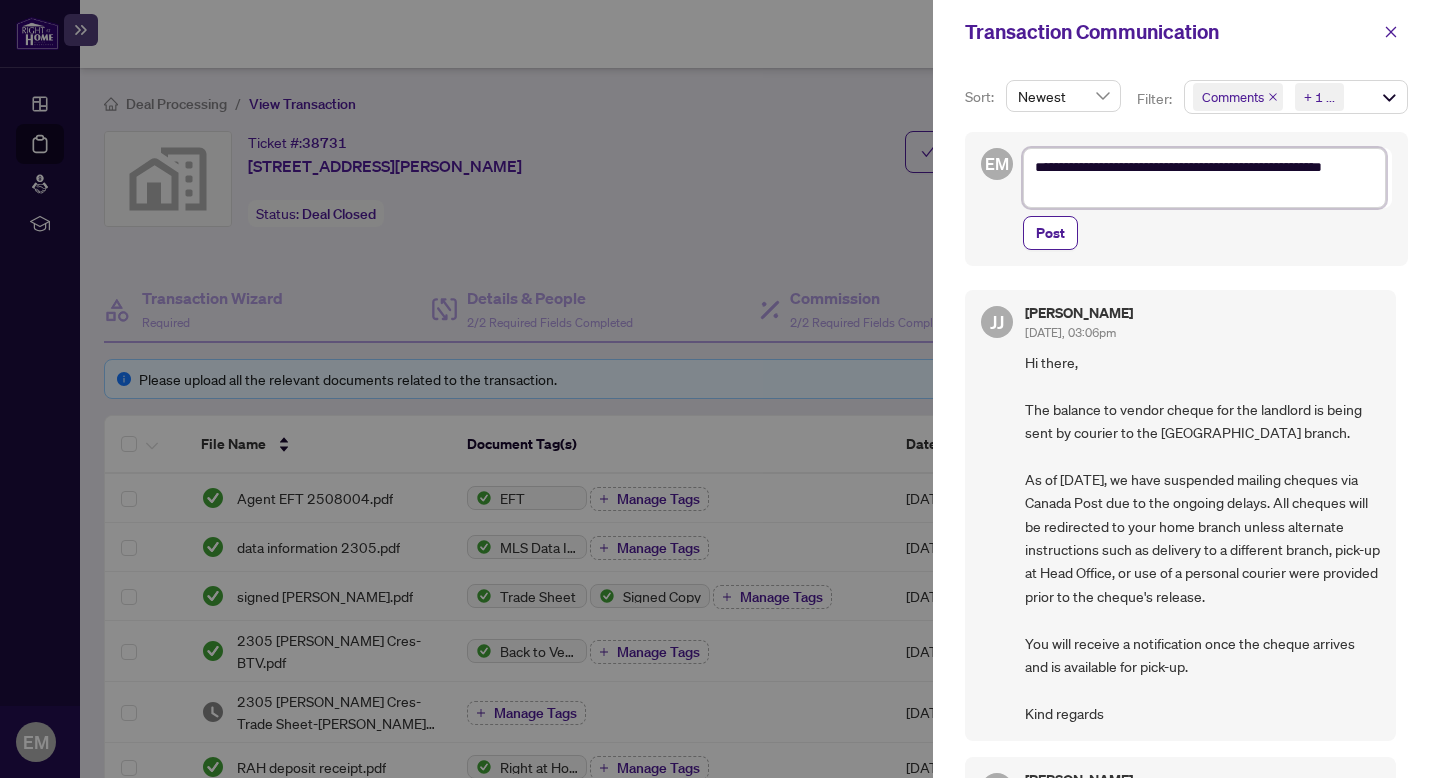 type on "**********" 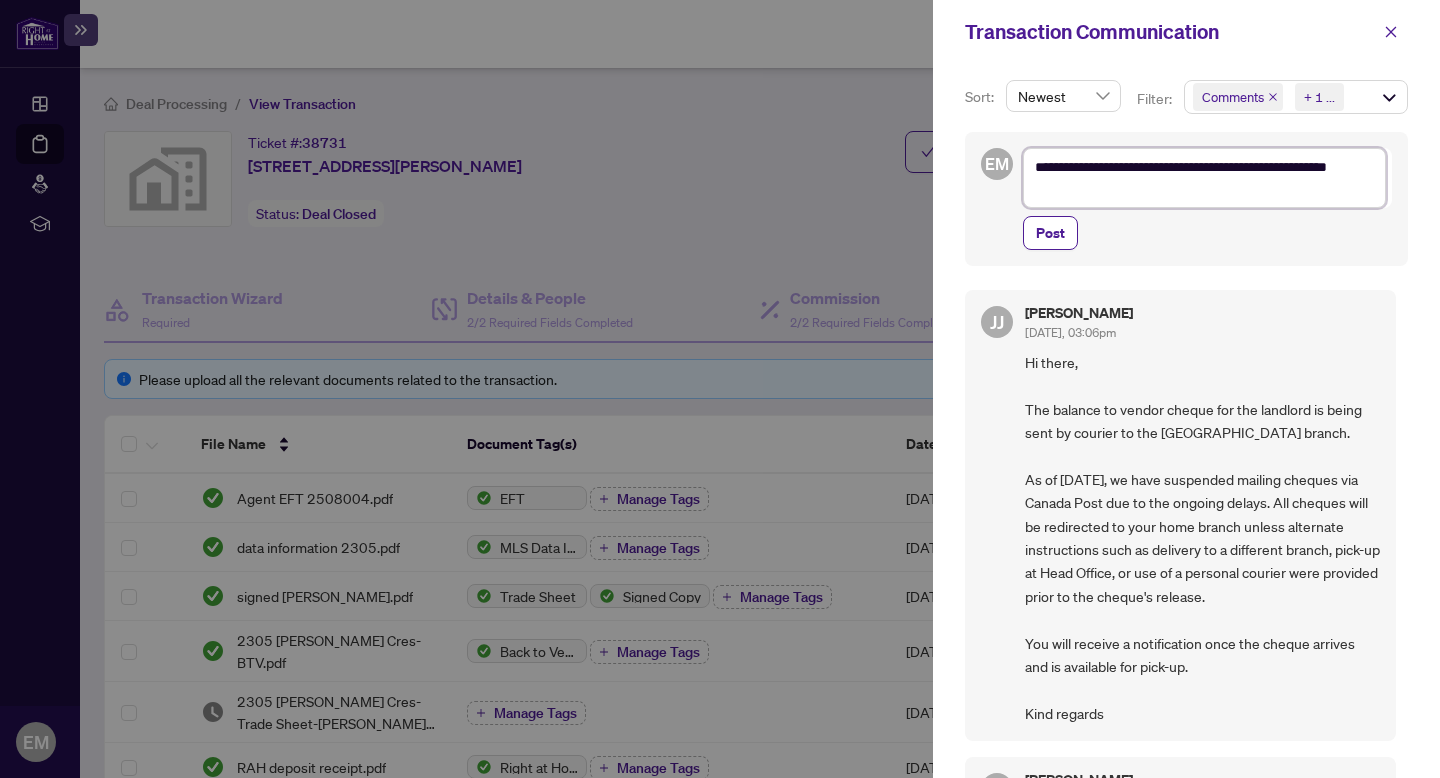 type on "**********" 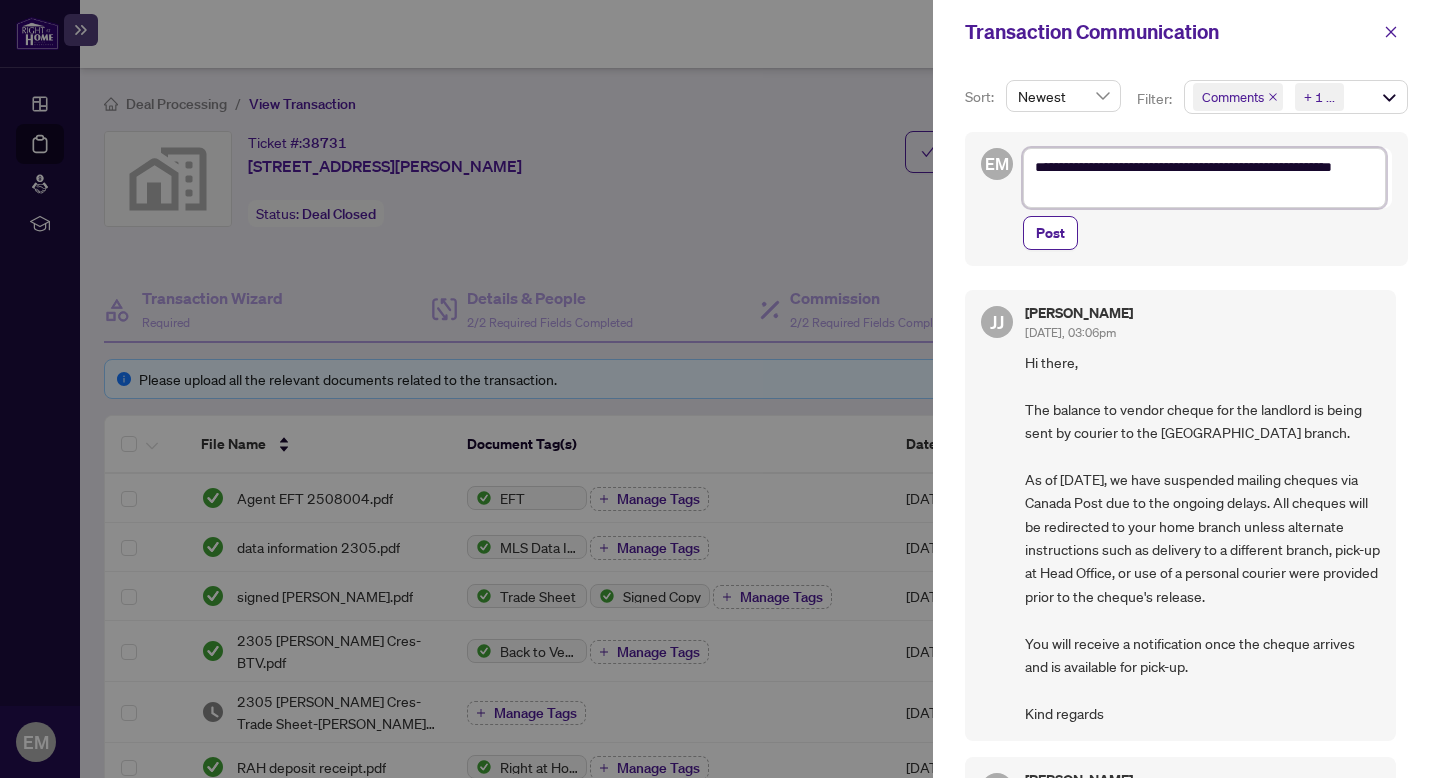 type on "**********" 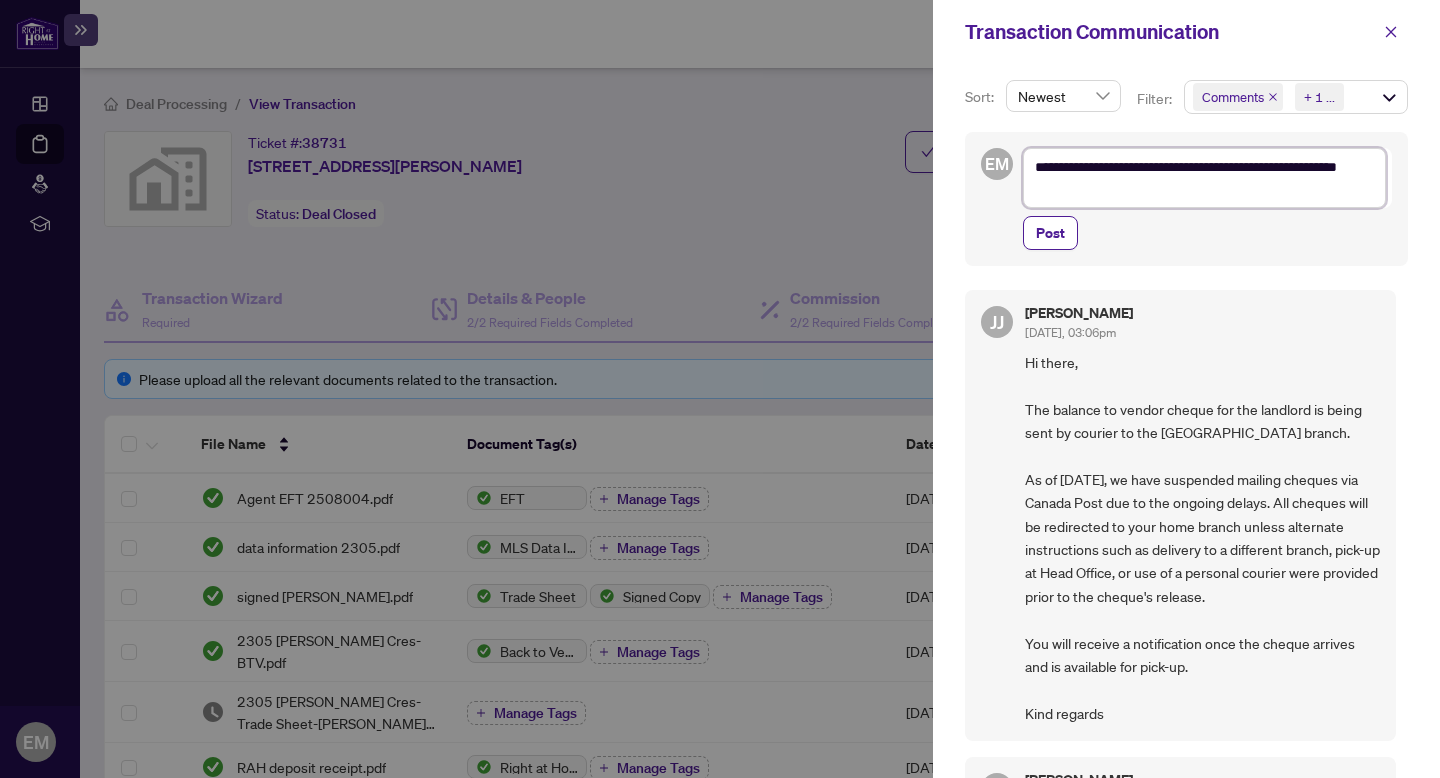 type on "**********" 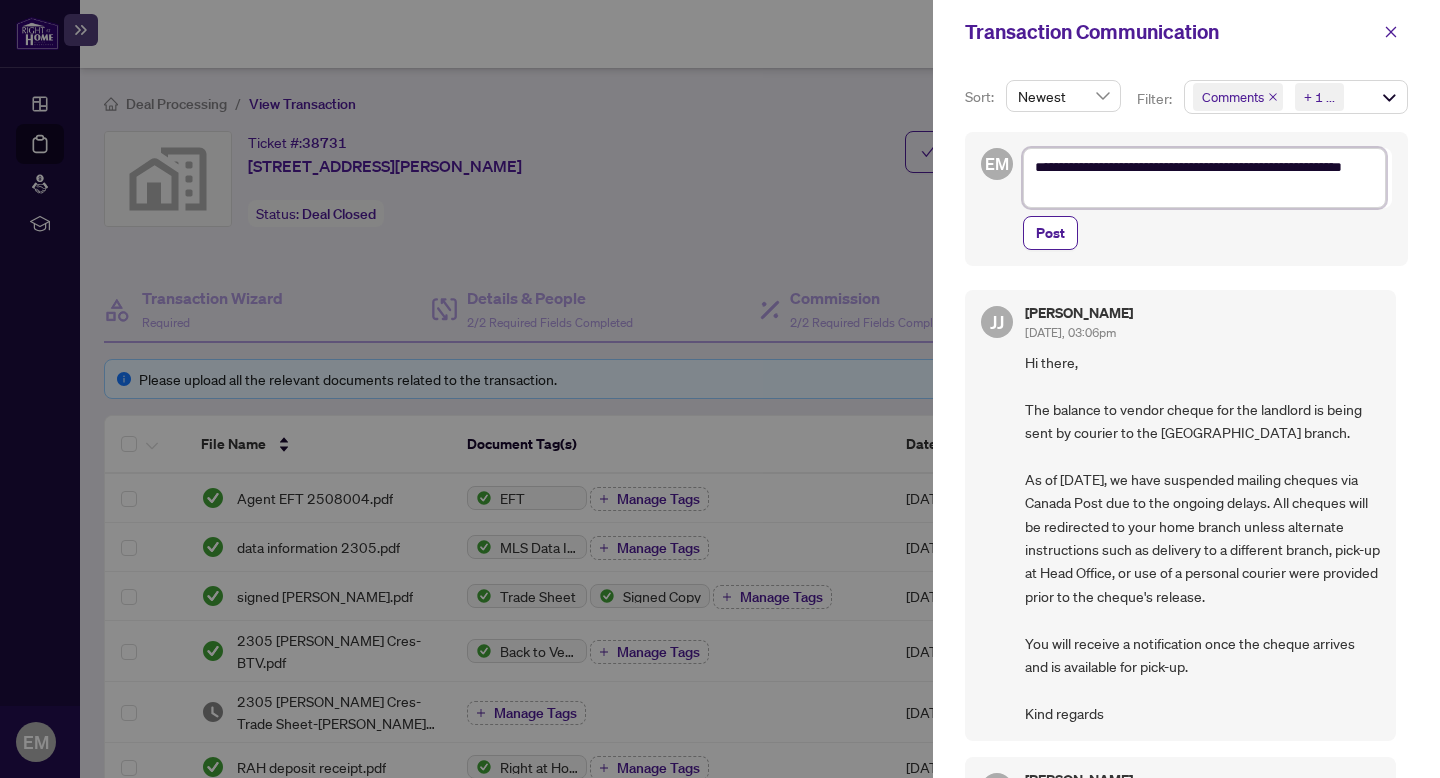 type on "**********" 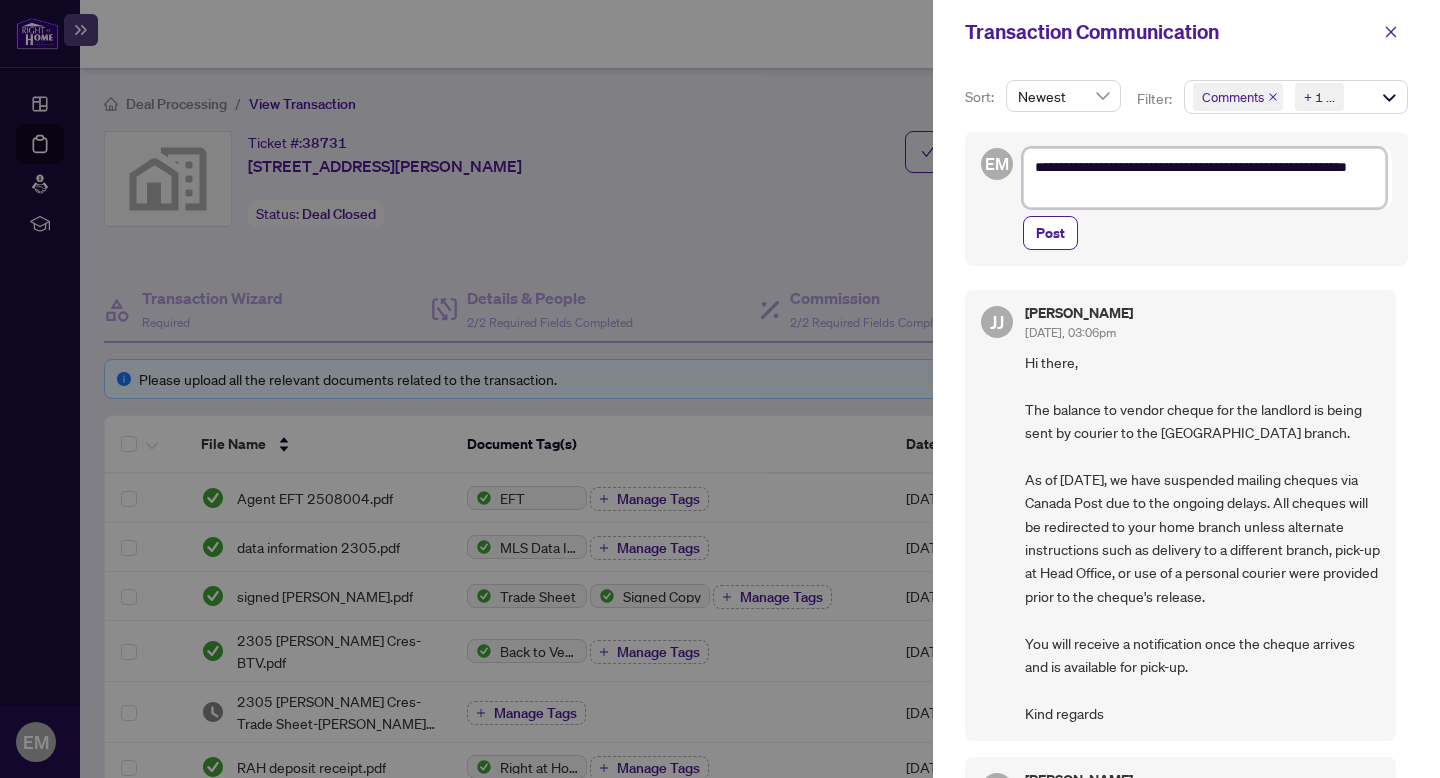 type on "**********" 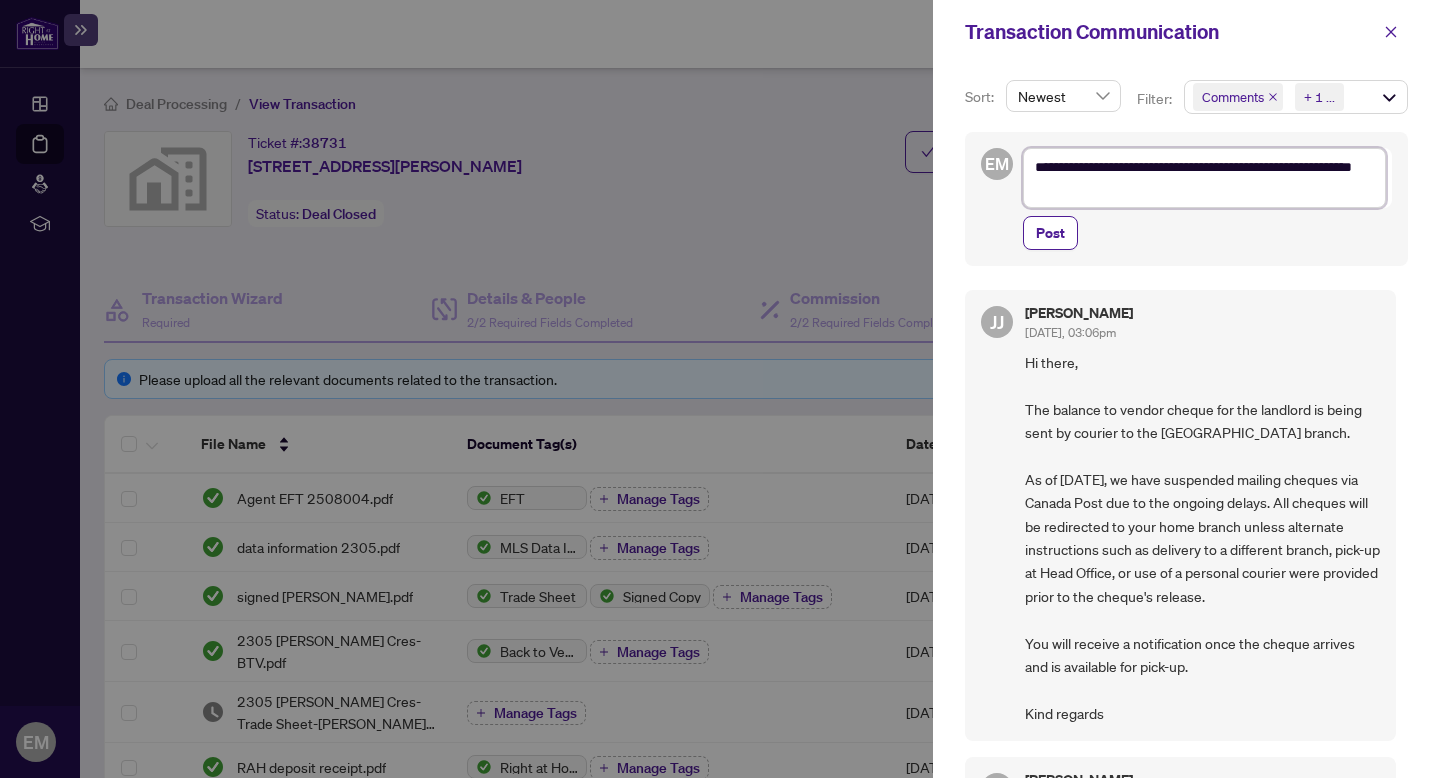 type on "**********" 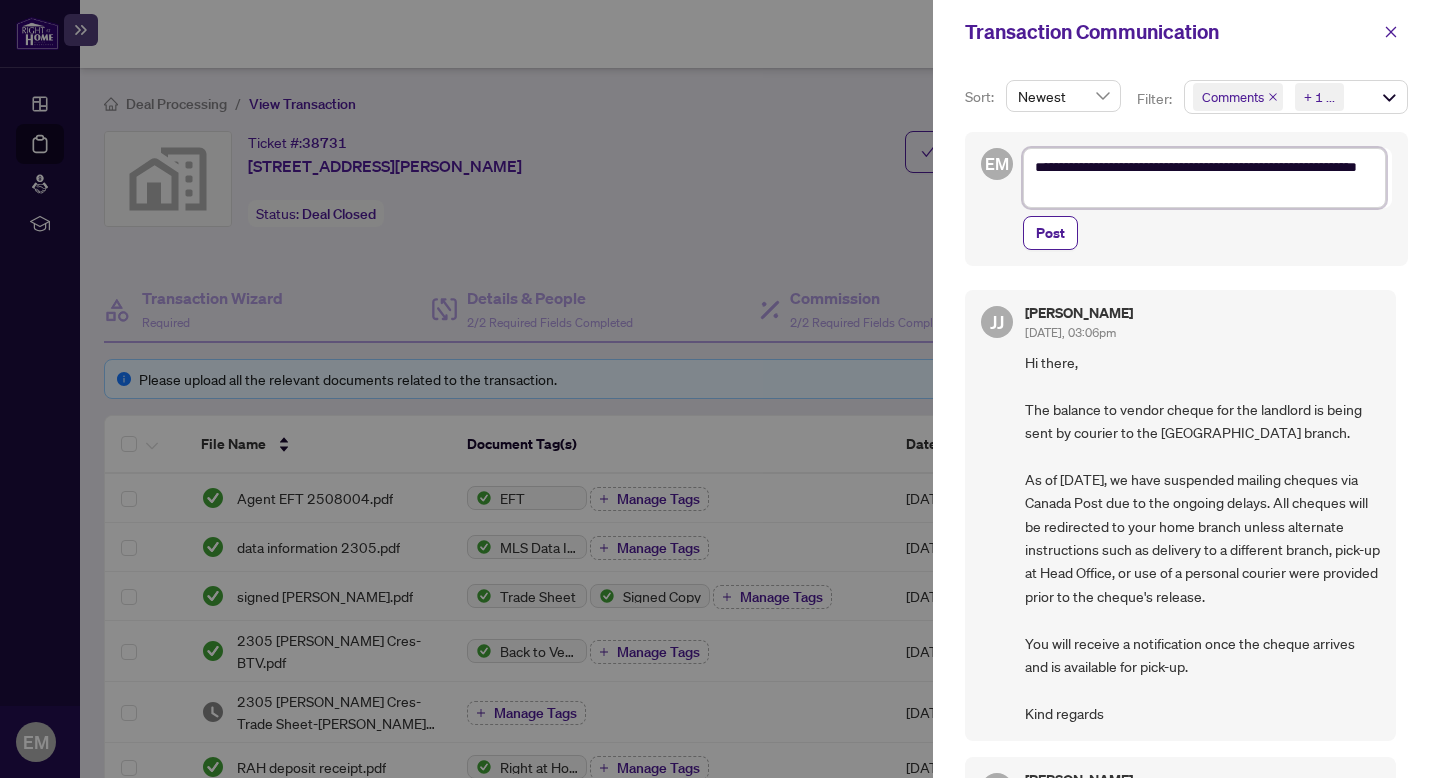 type on "**********" 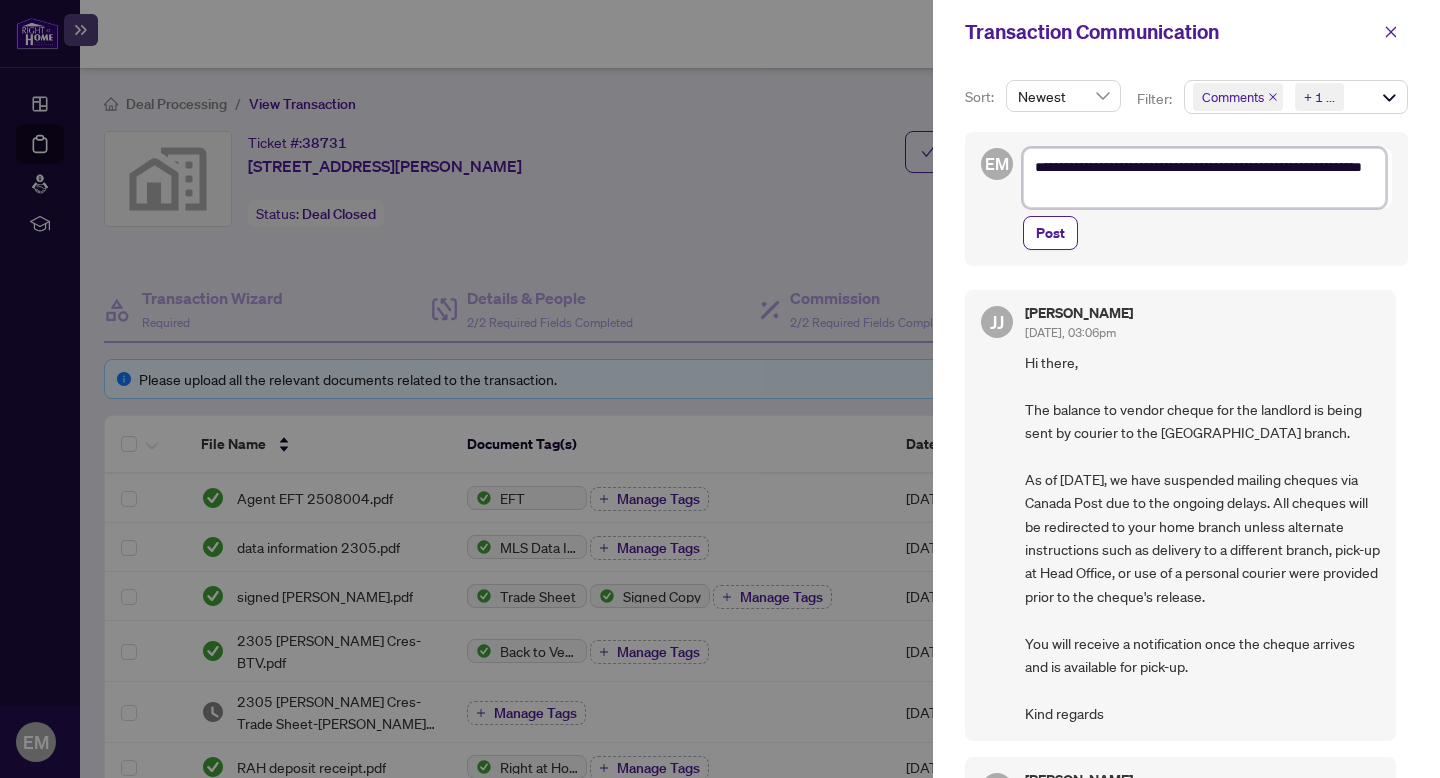 type on "**********" 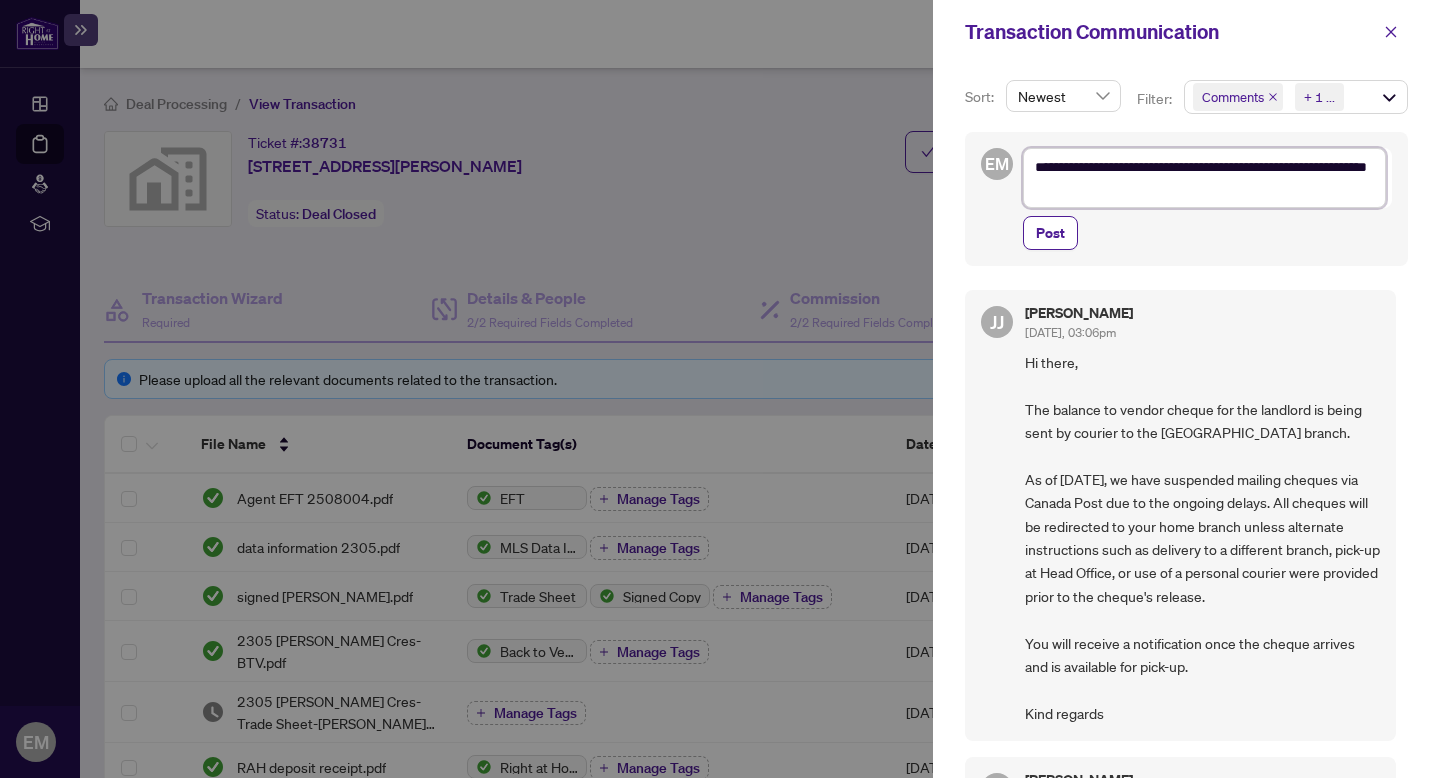 type on "**********" 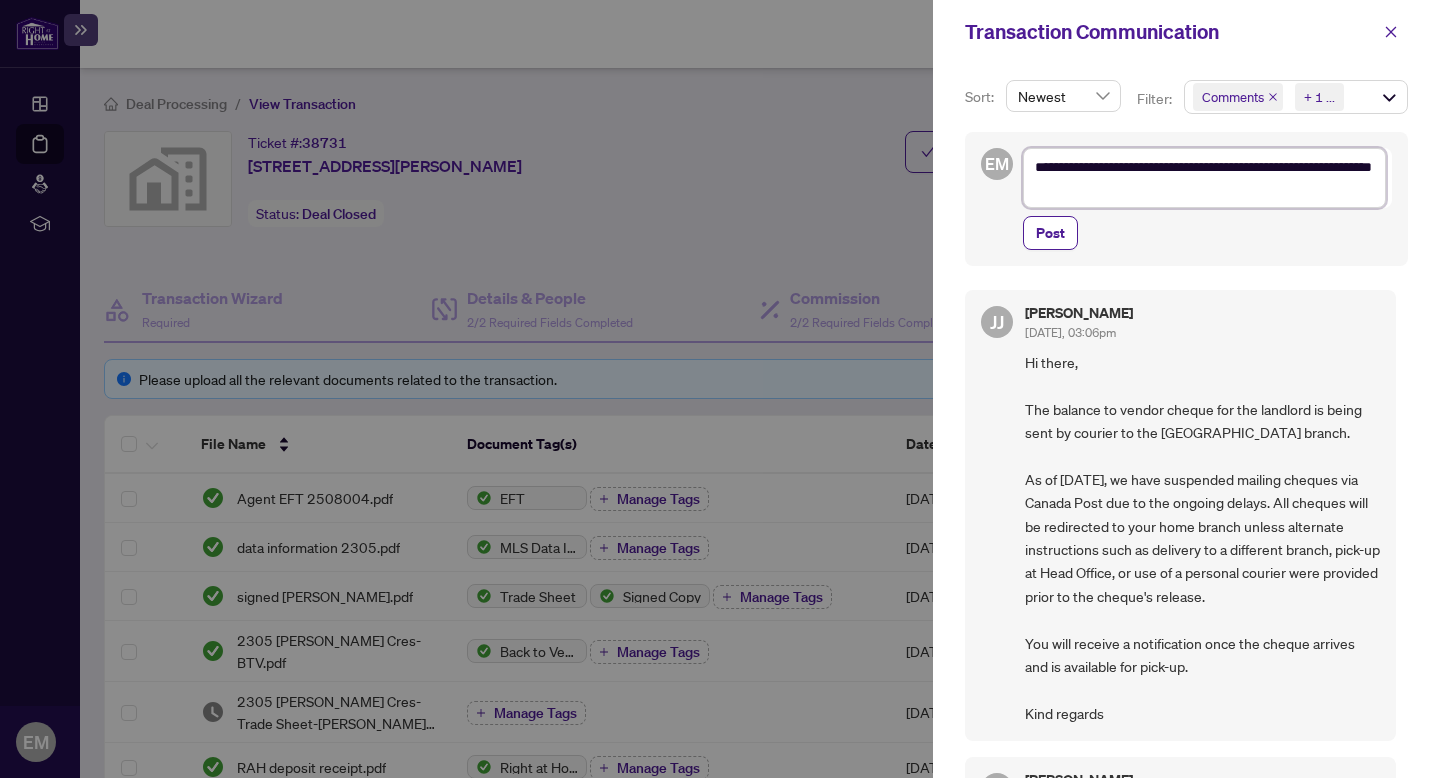 type on "**********" 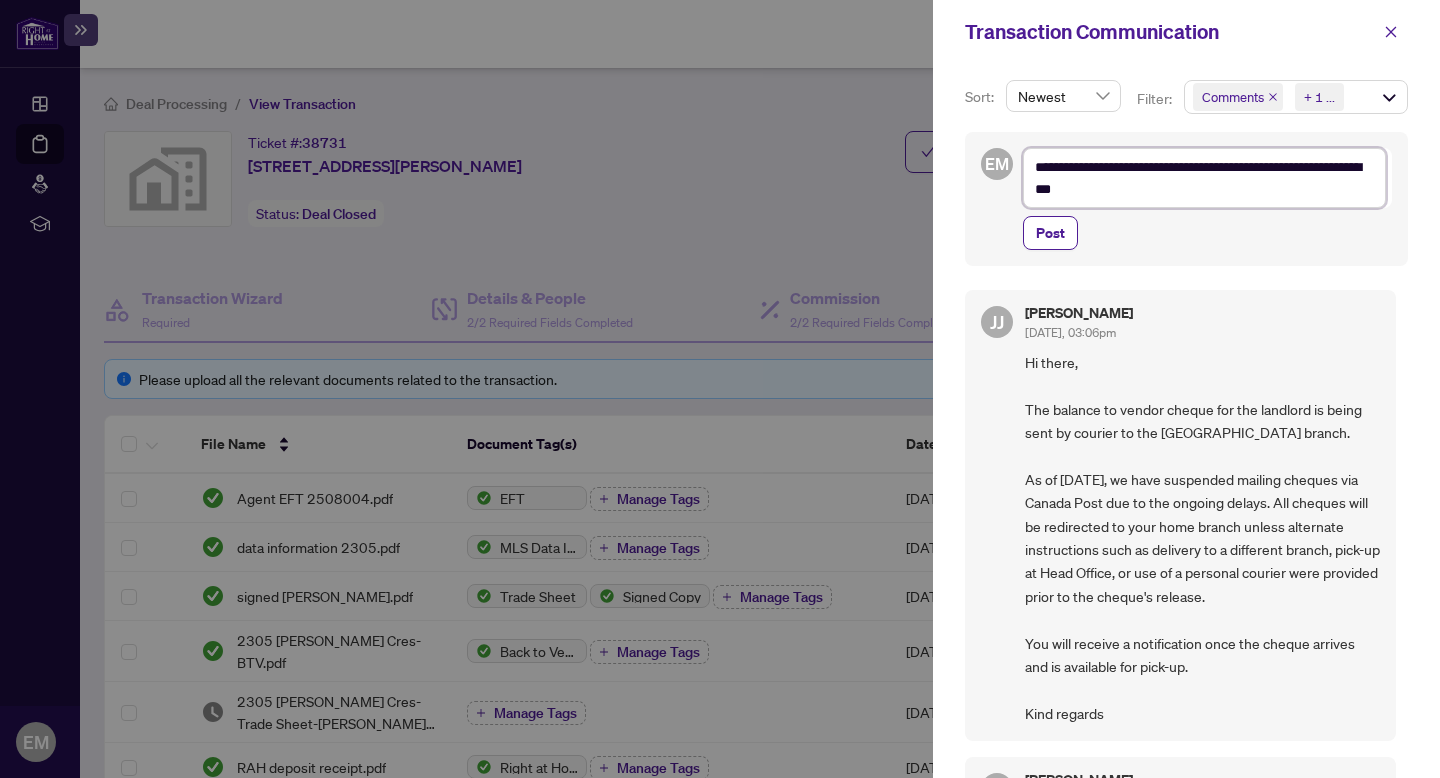type on "**********" 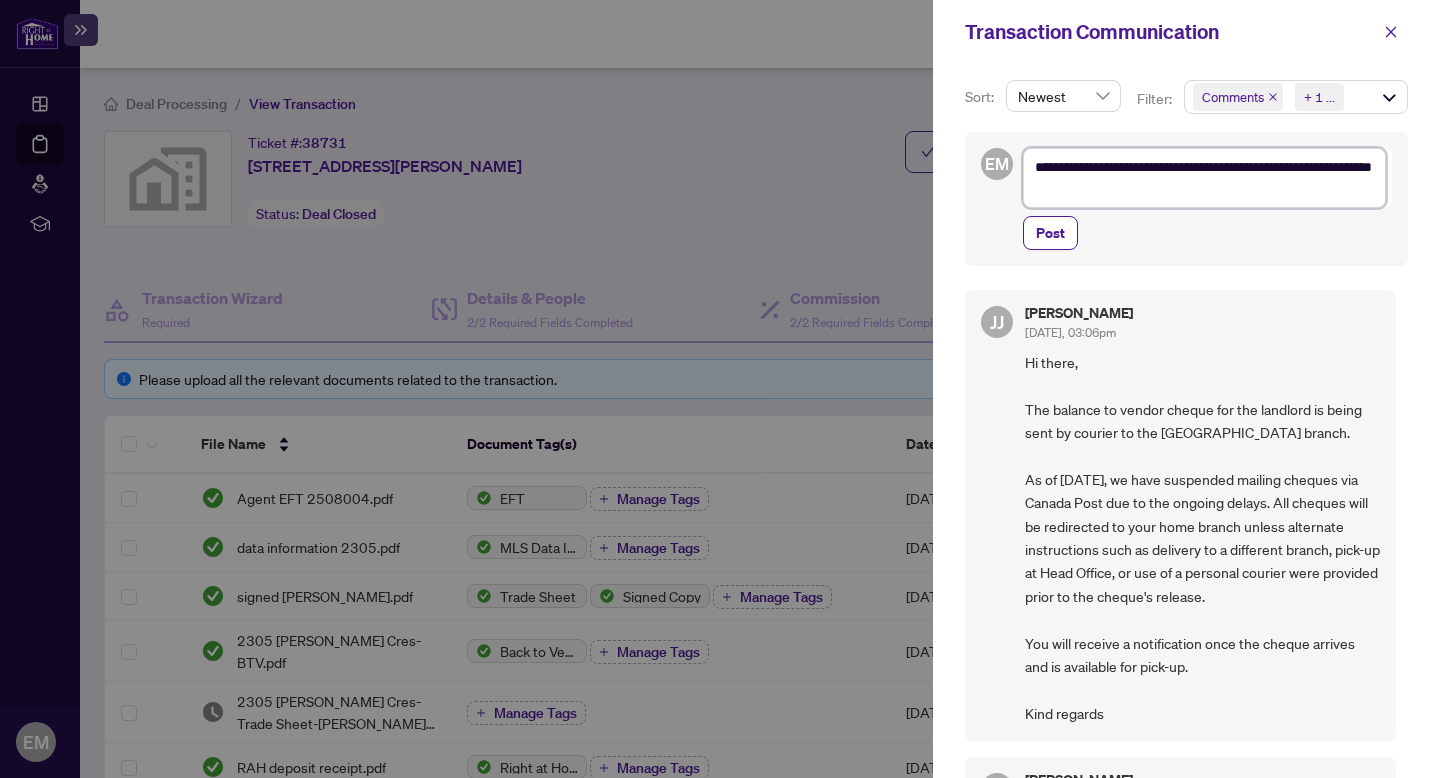 type on "**********" 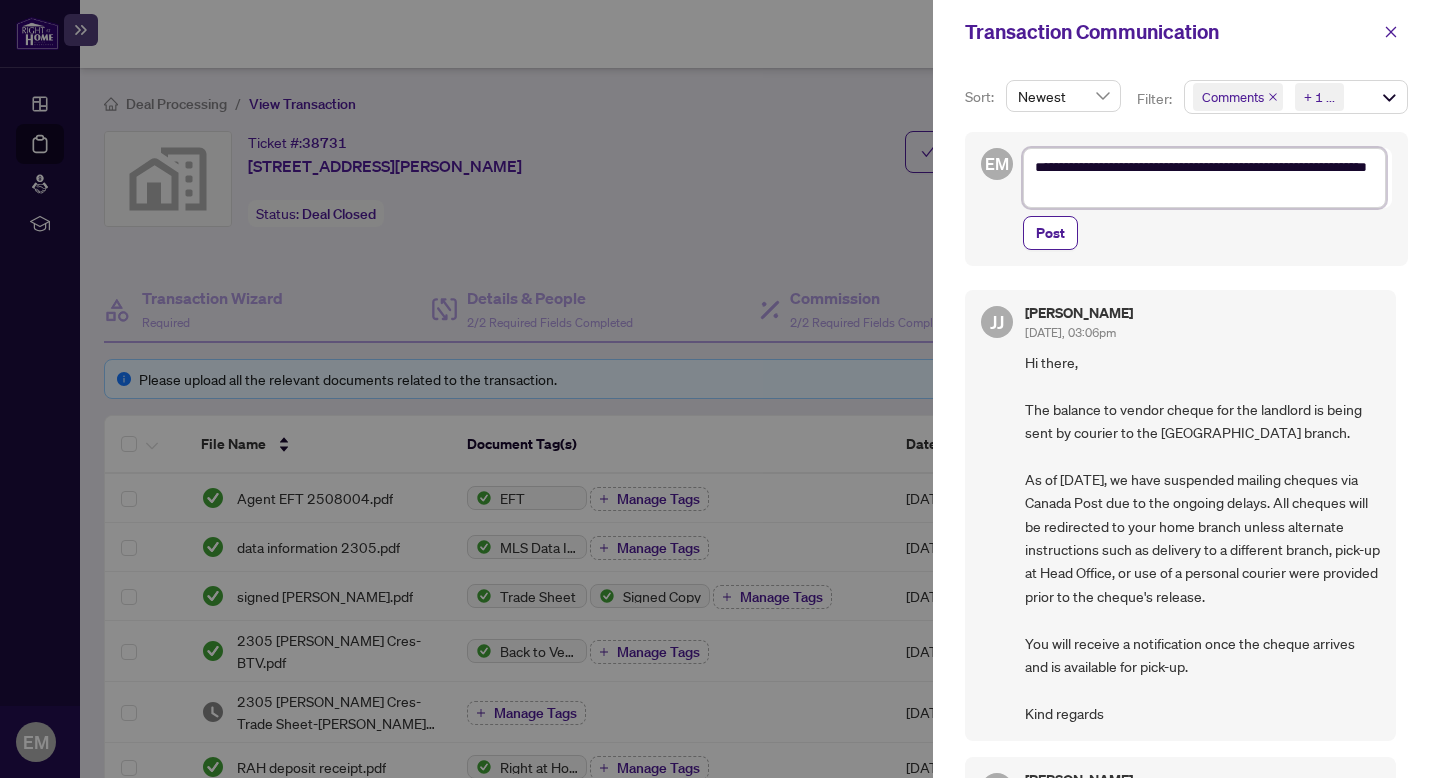 type on "**********" 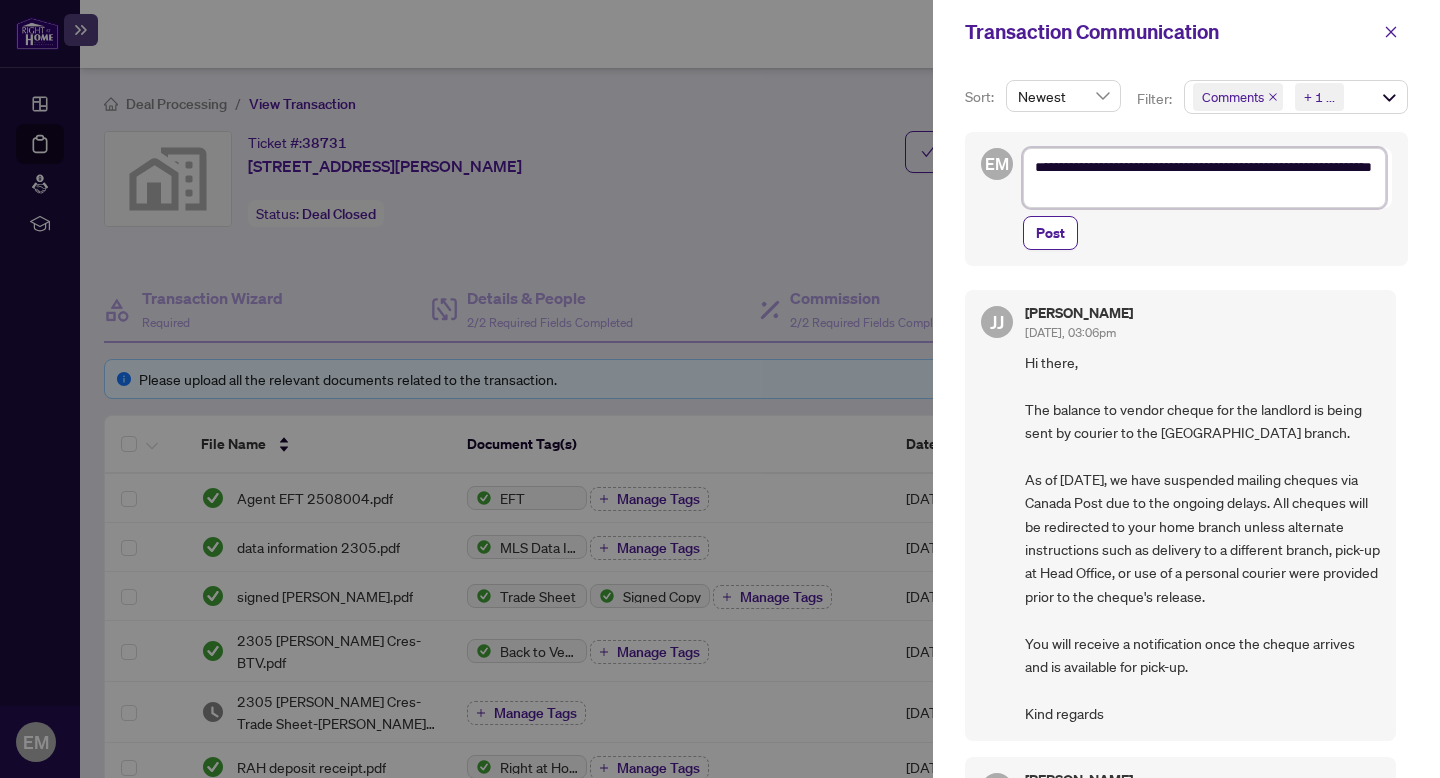 type on "**********" 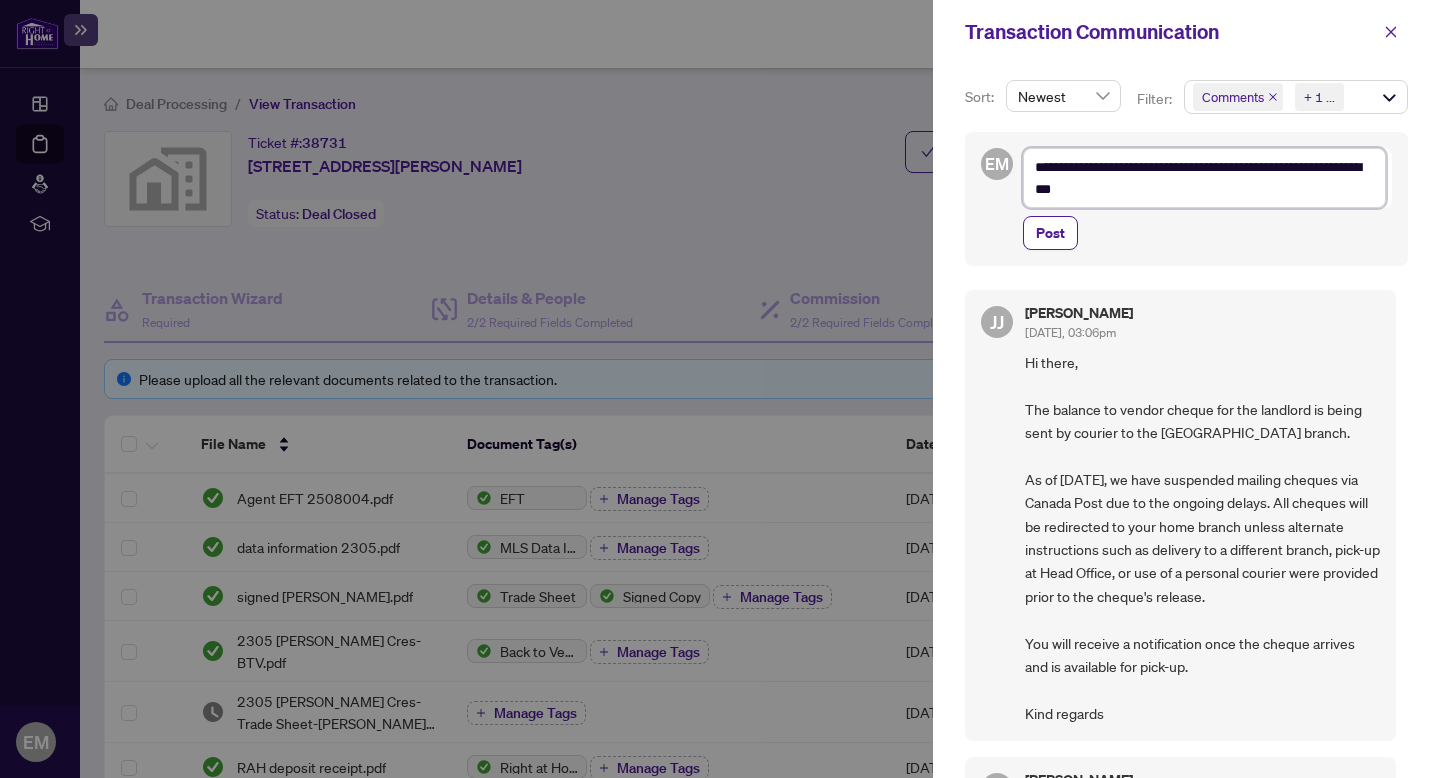 type on "**********" 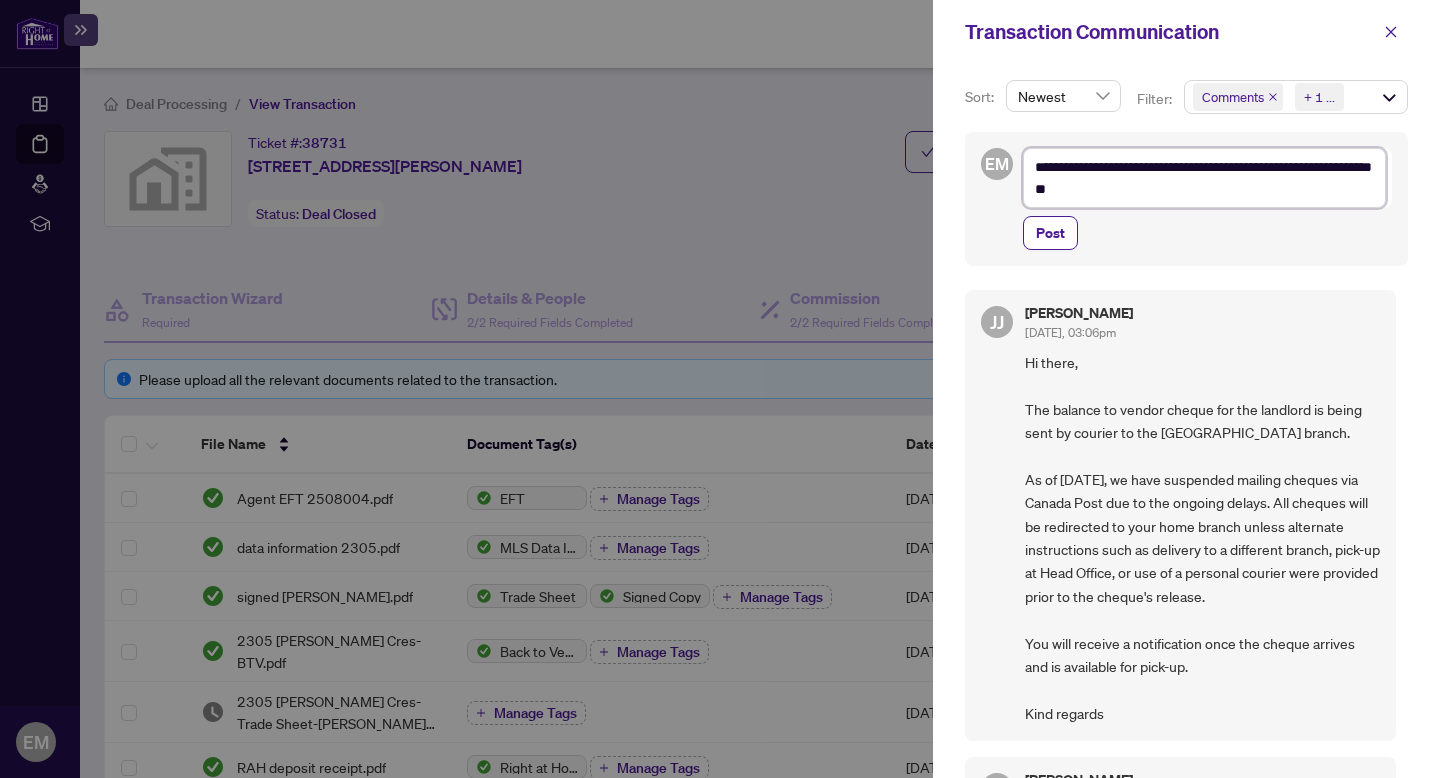 type on "**********" 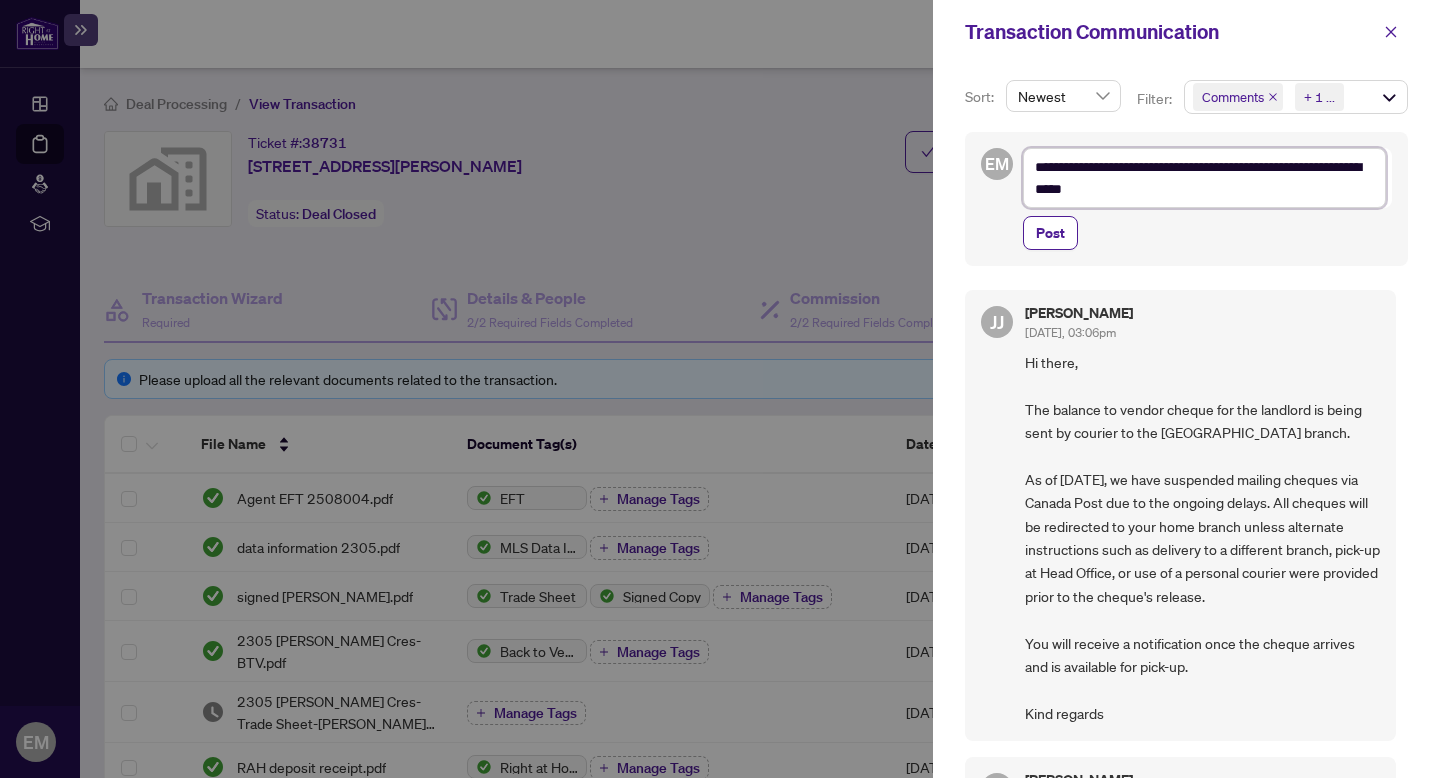 type on "**********" 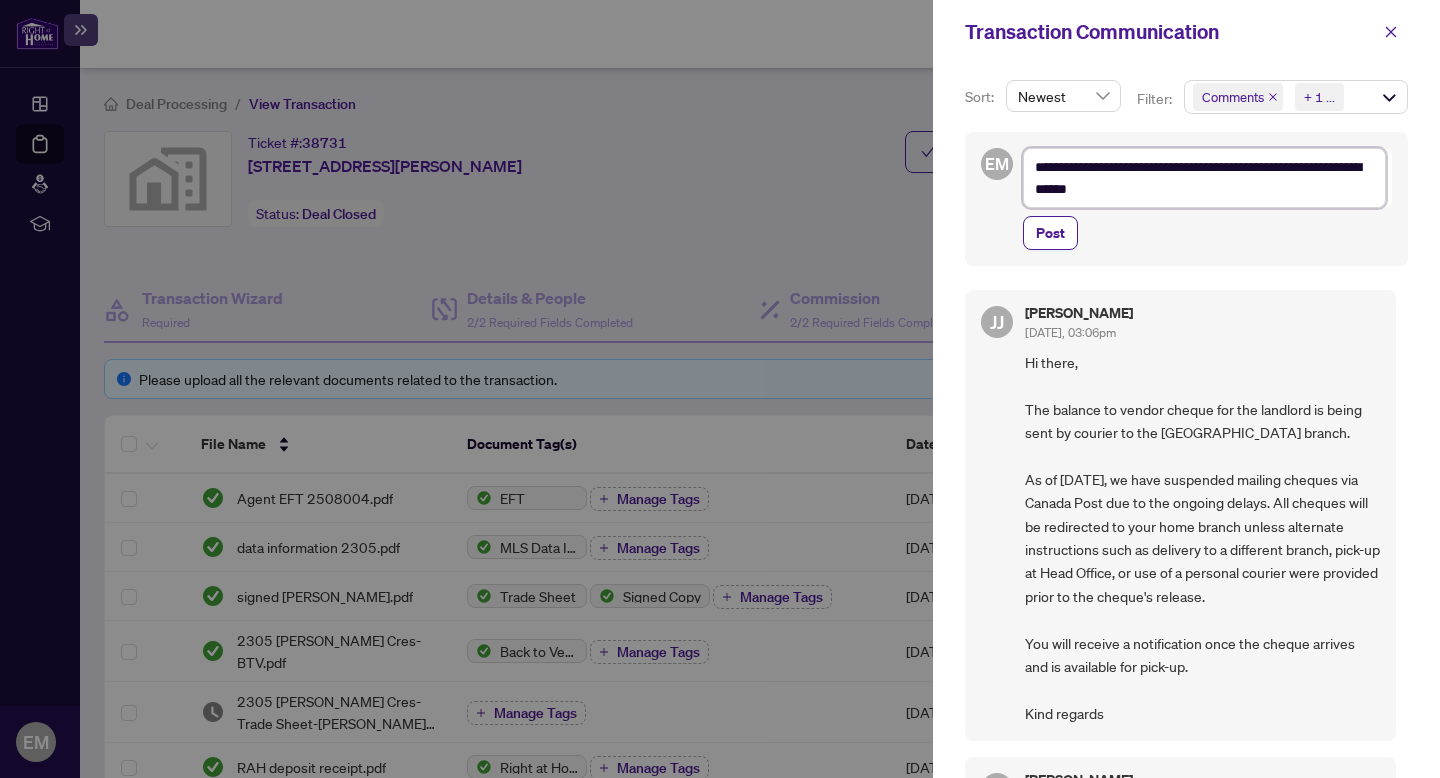 type on "**********" 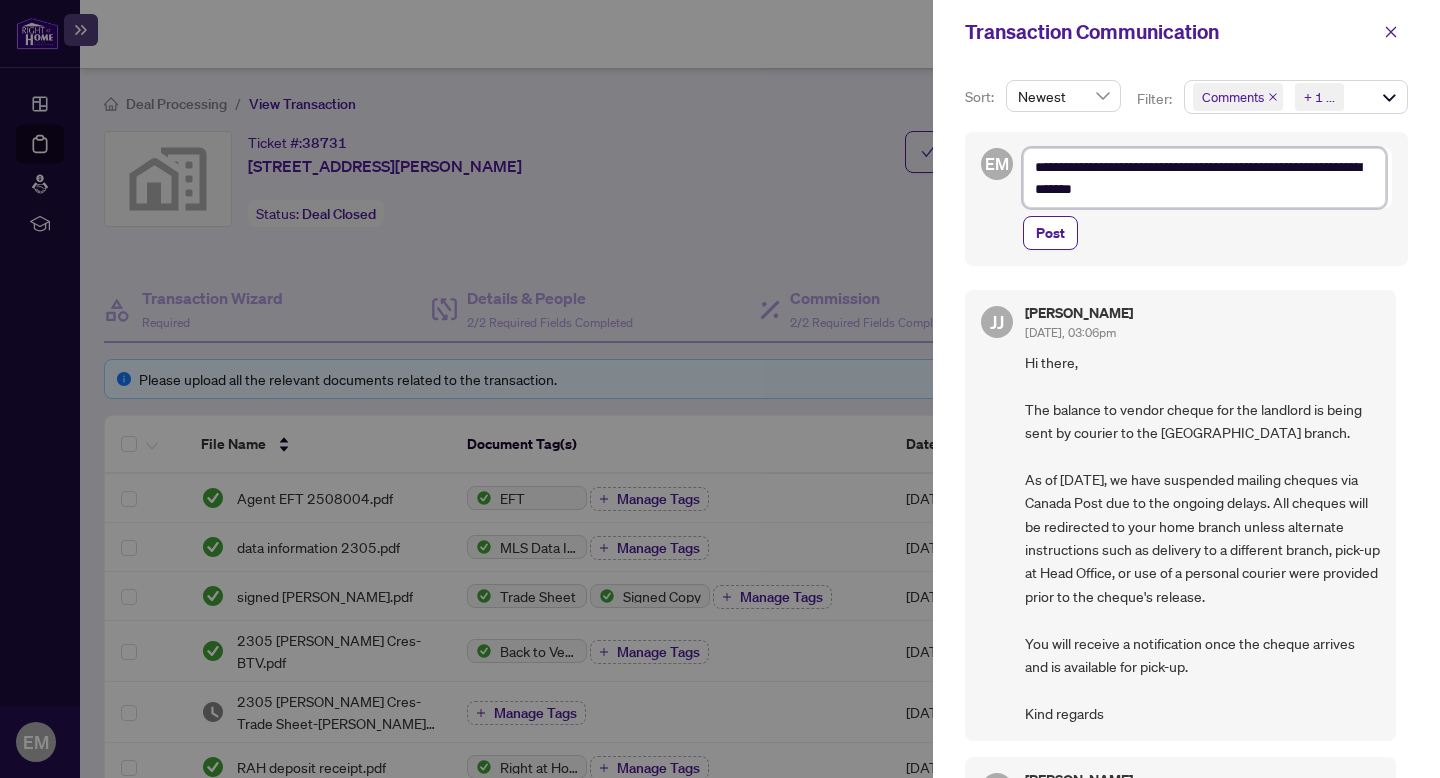 type on "**********" 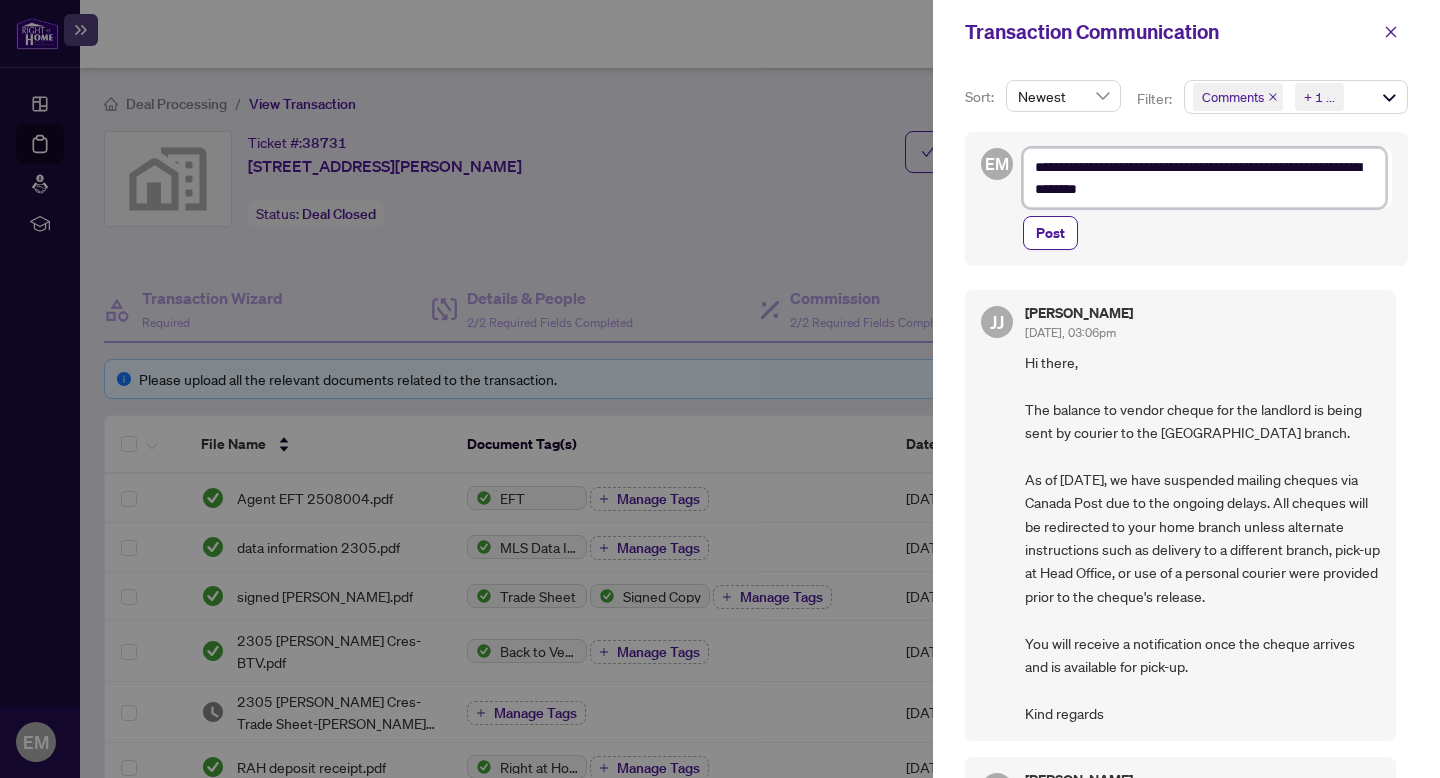 type on "**********" 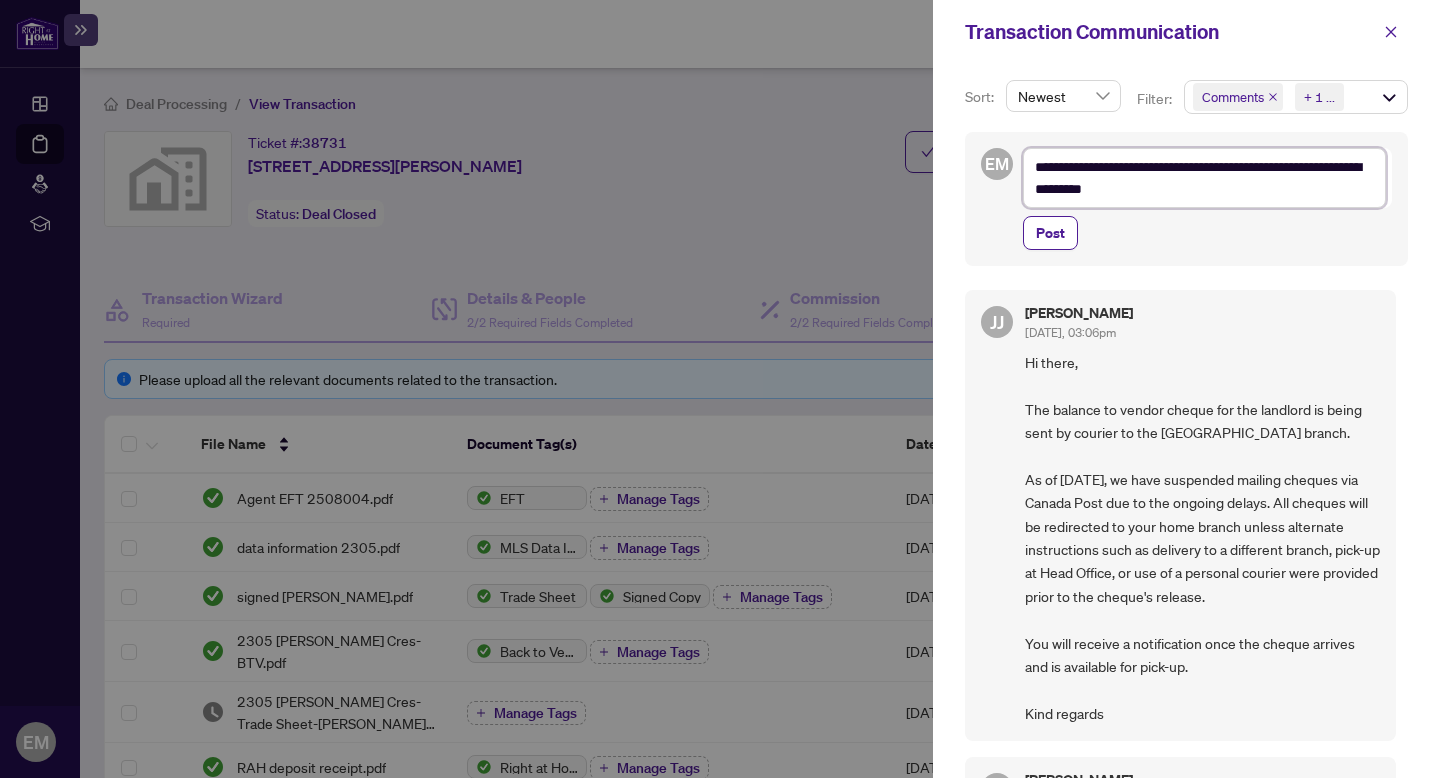 type on "**********" 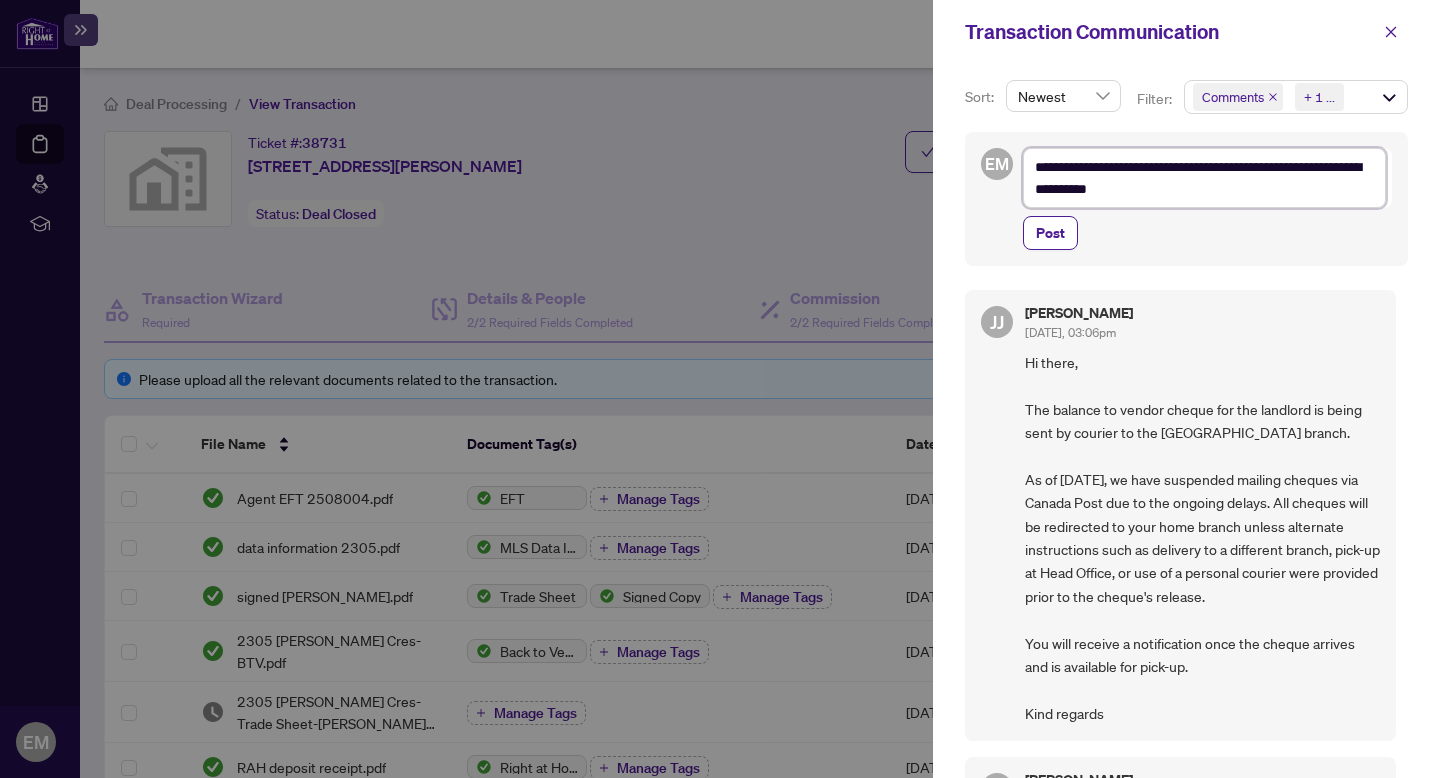 type on "**********" 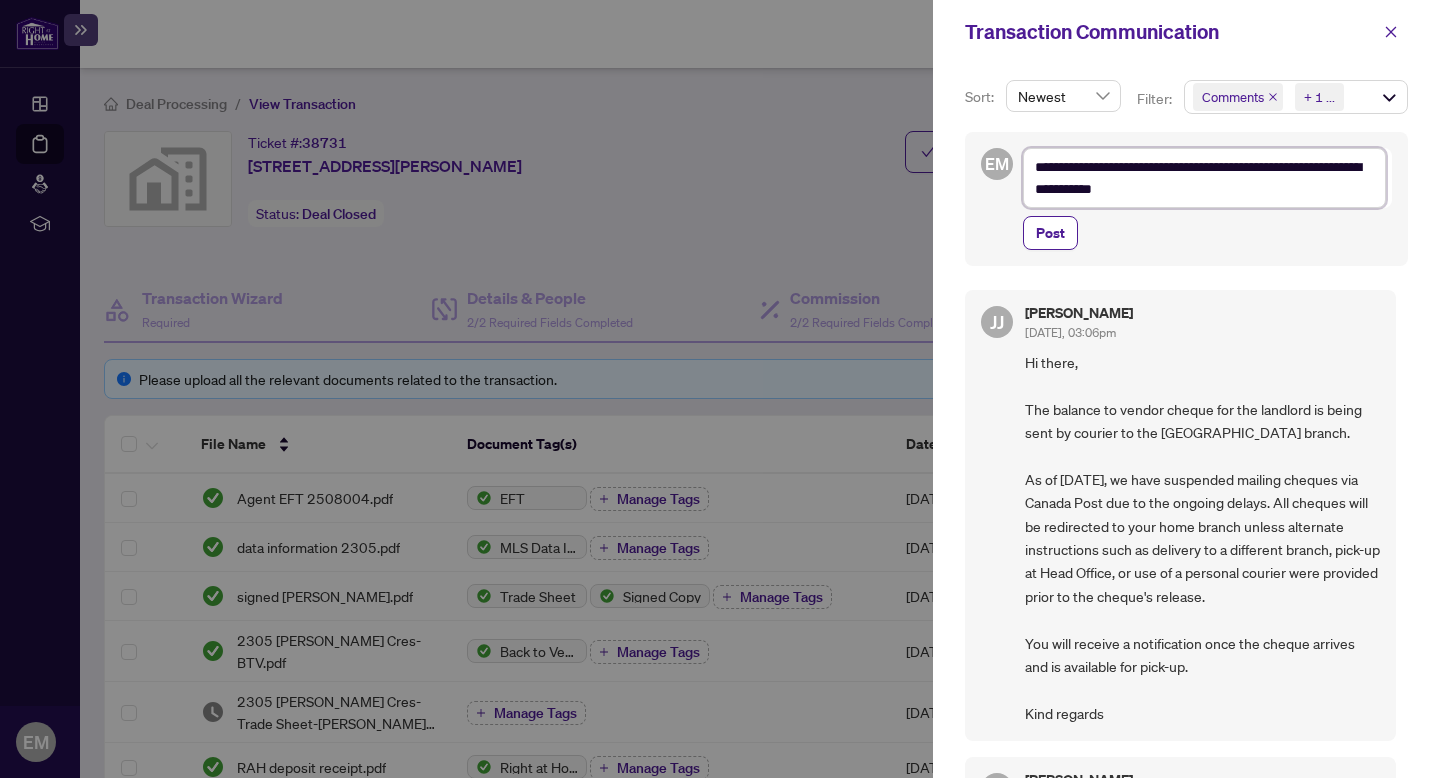 type on "**********" 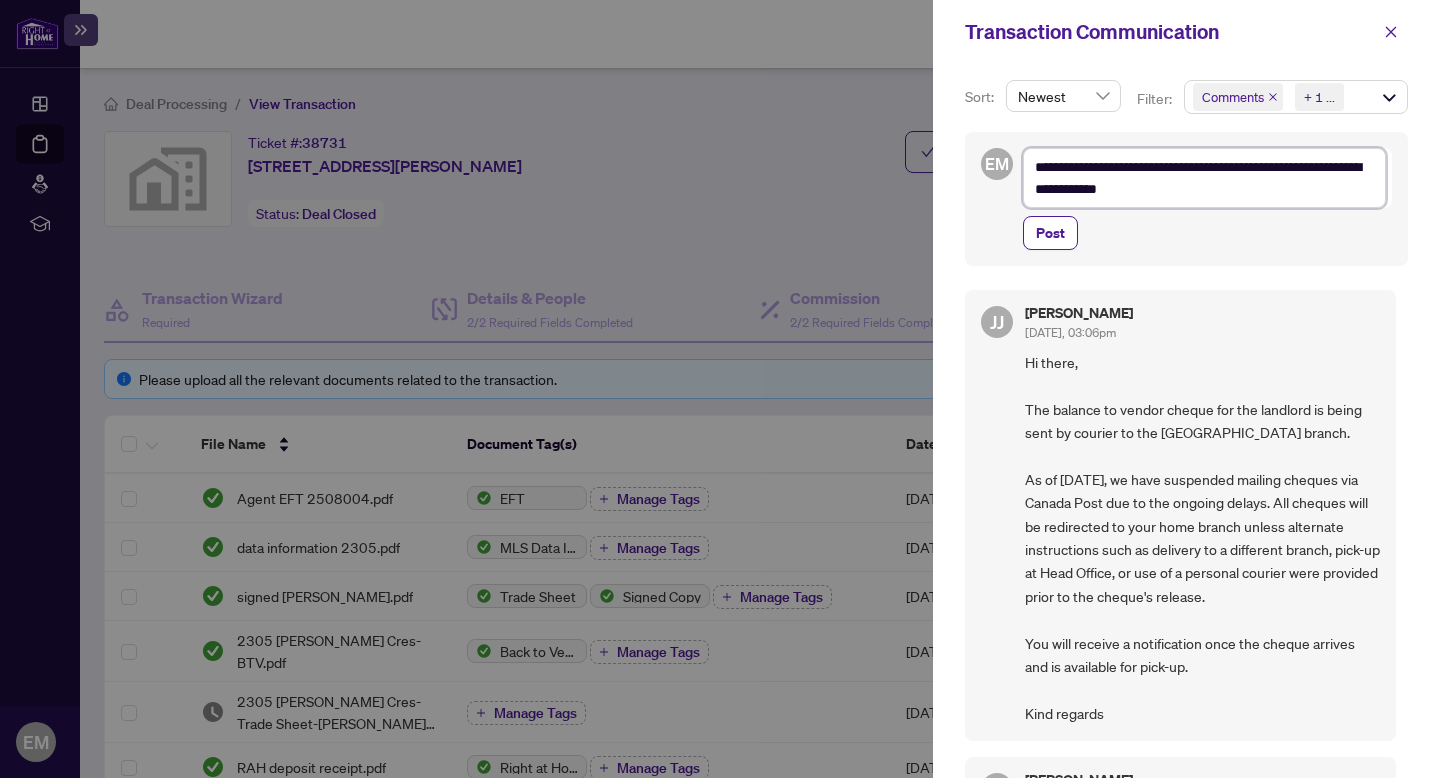 type on "**********" 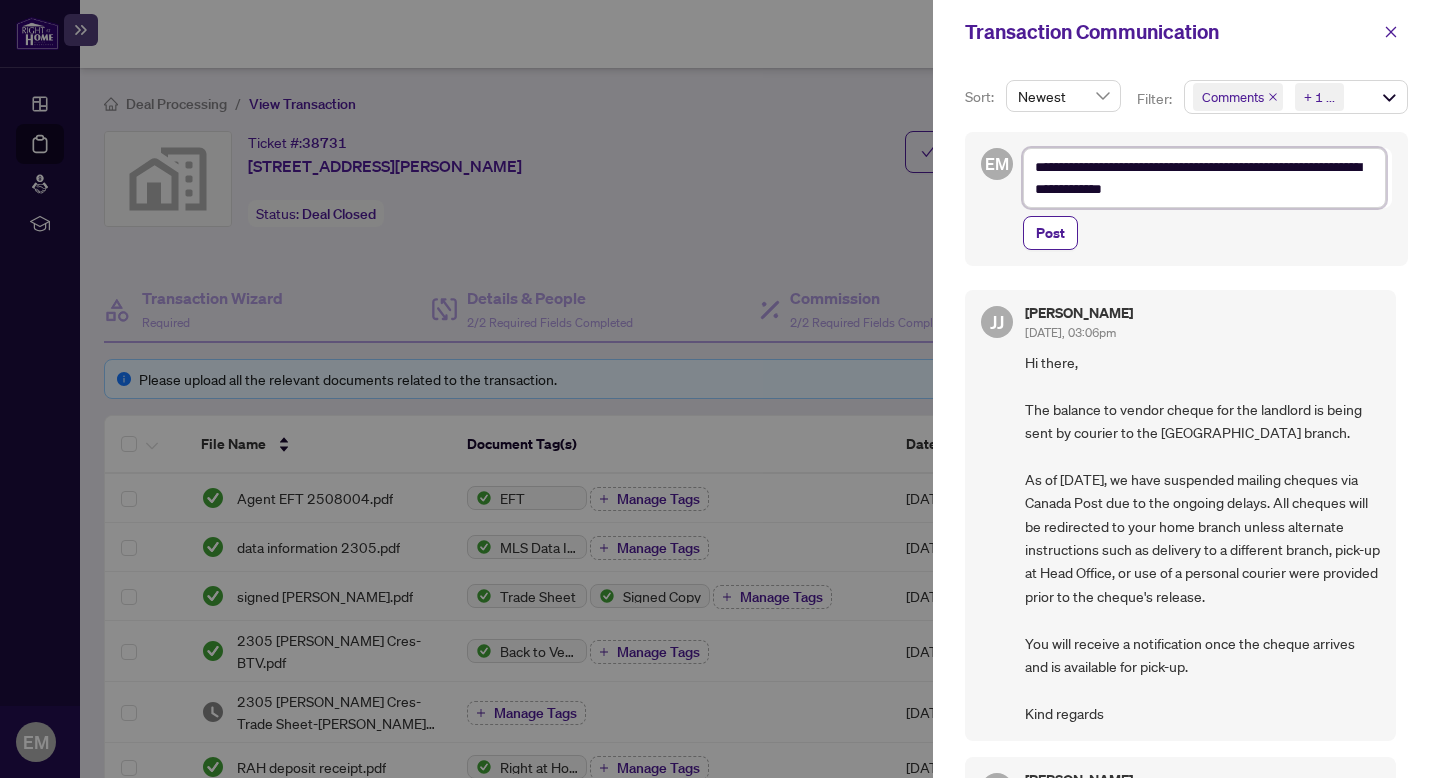 type on "**********" 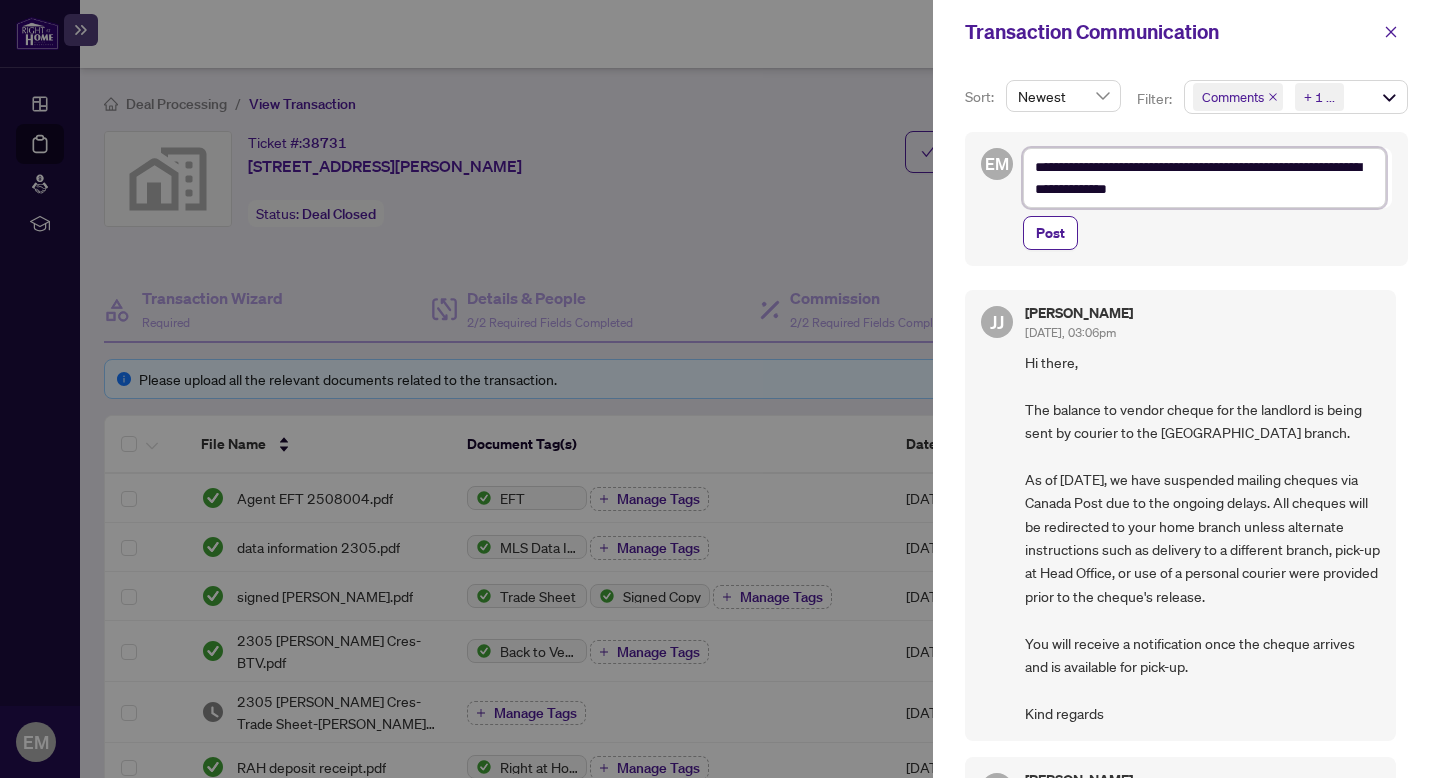 type on "**********" 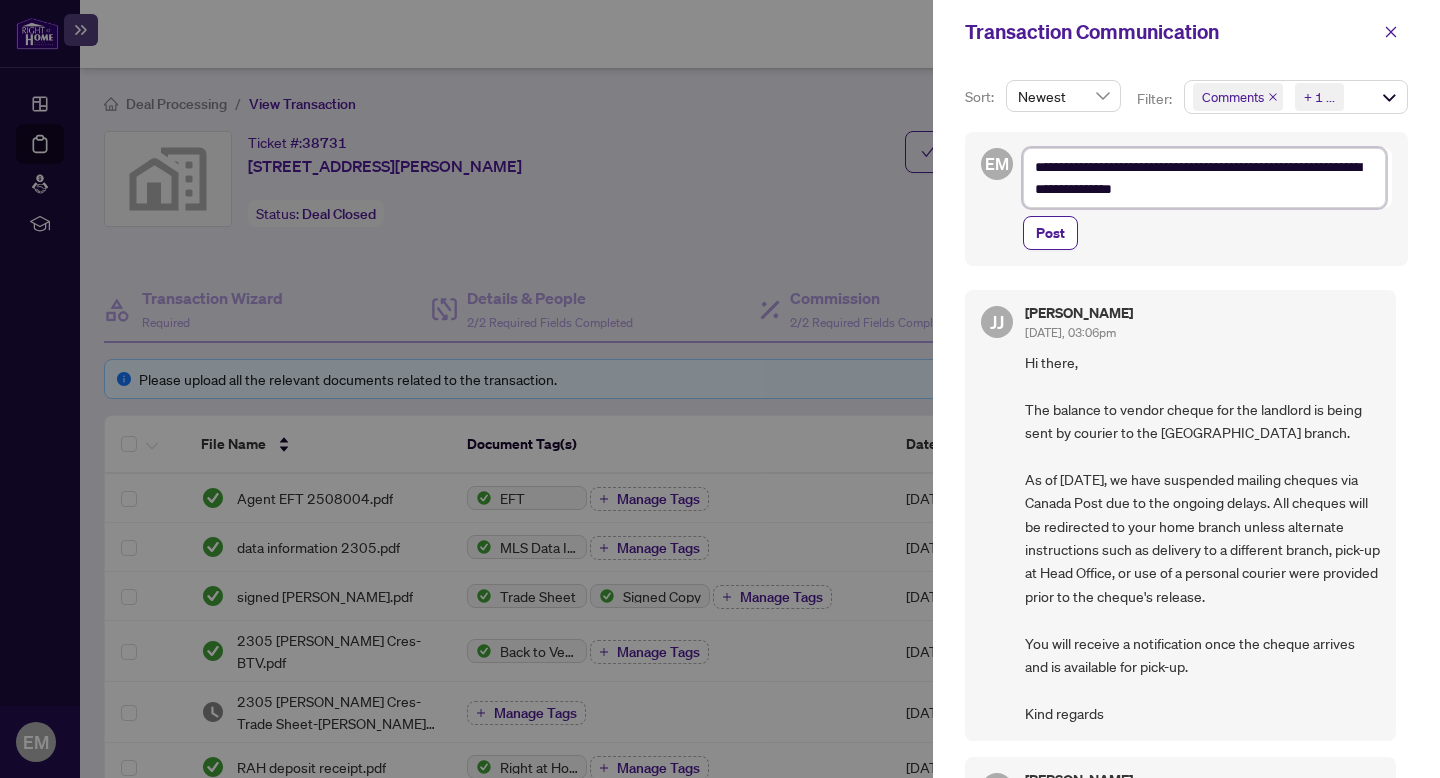 type on "**********" 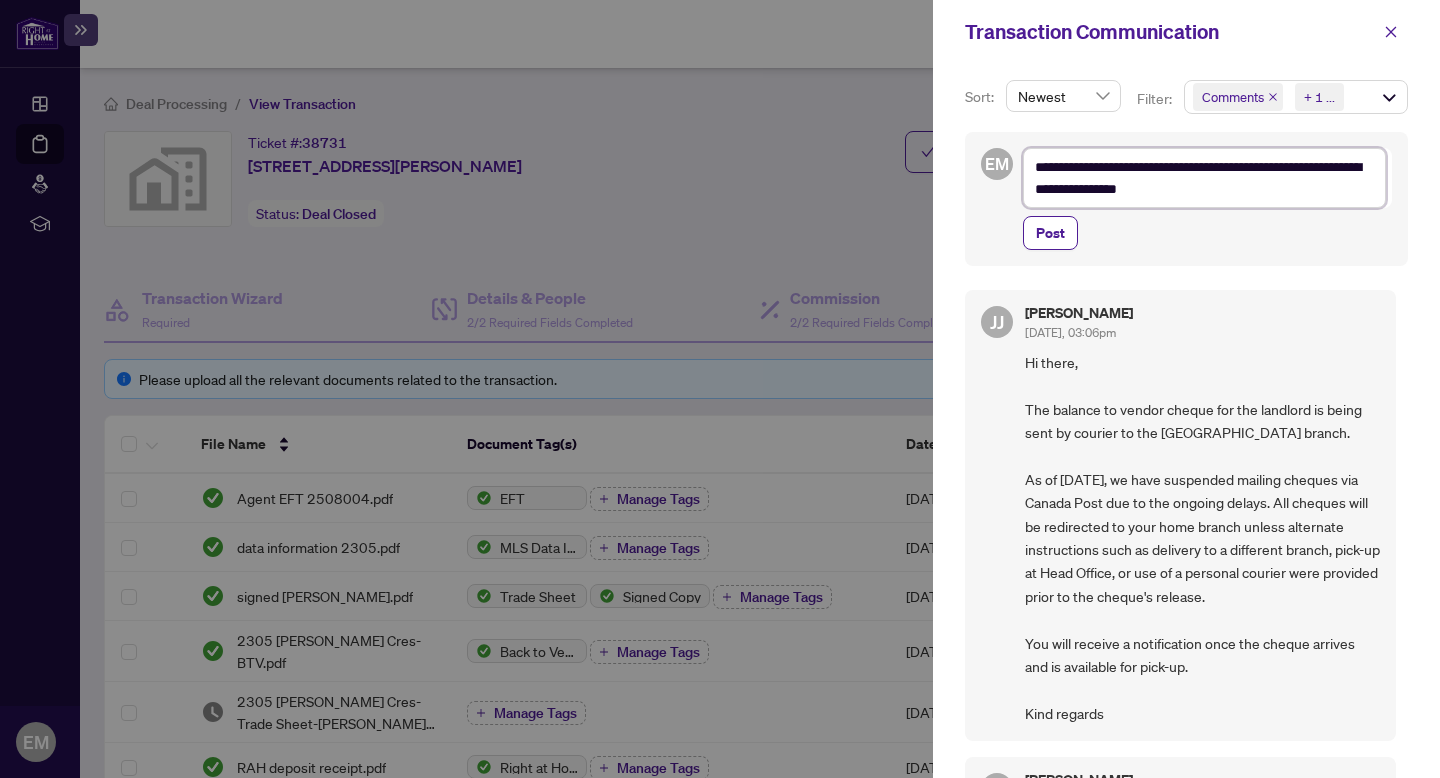 type on "**********" 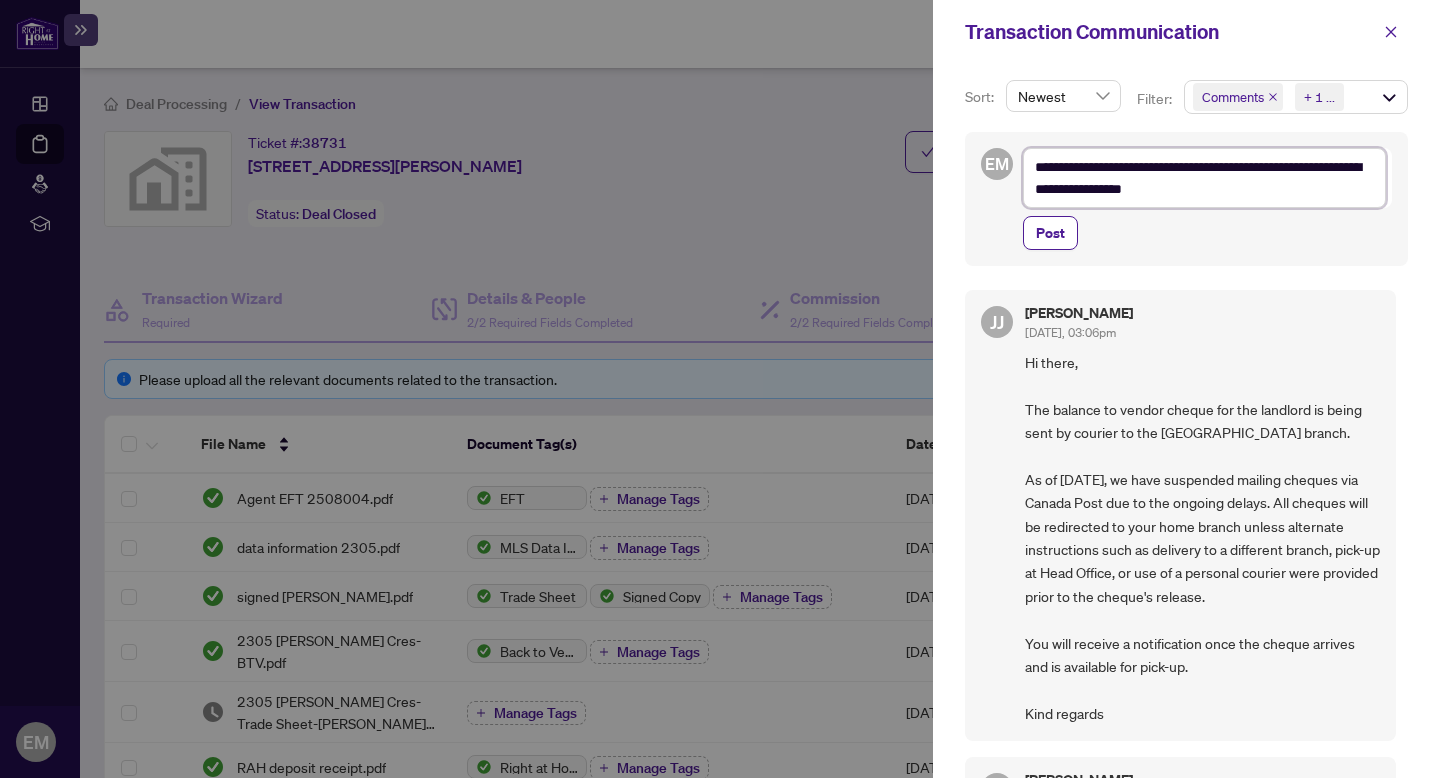 type 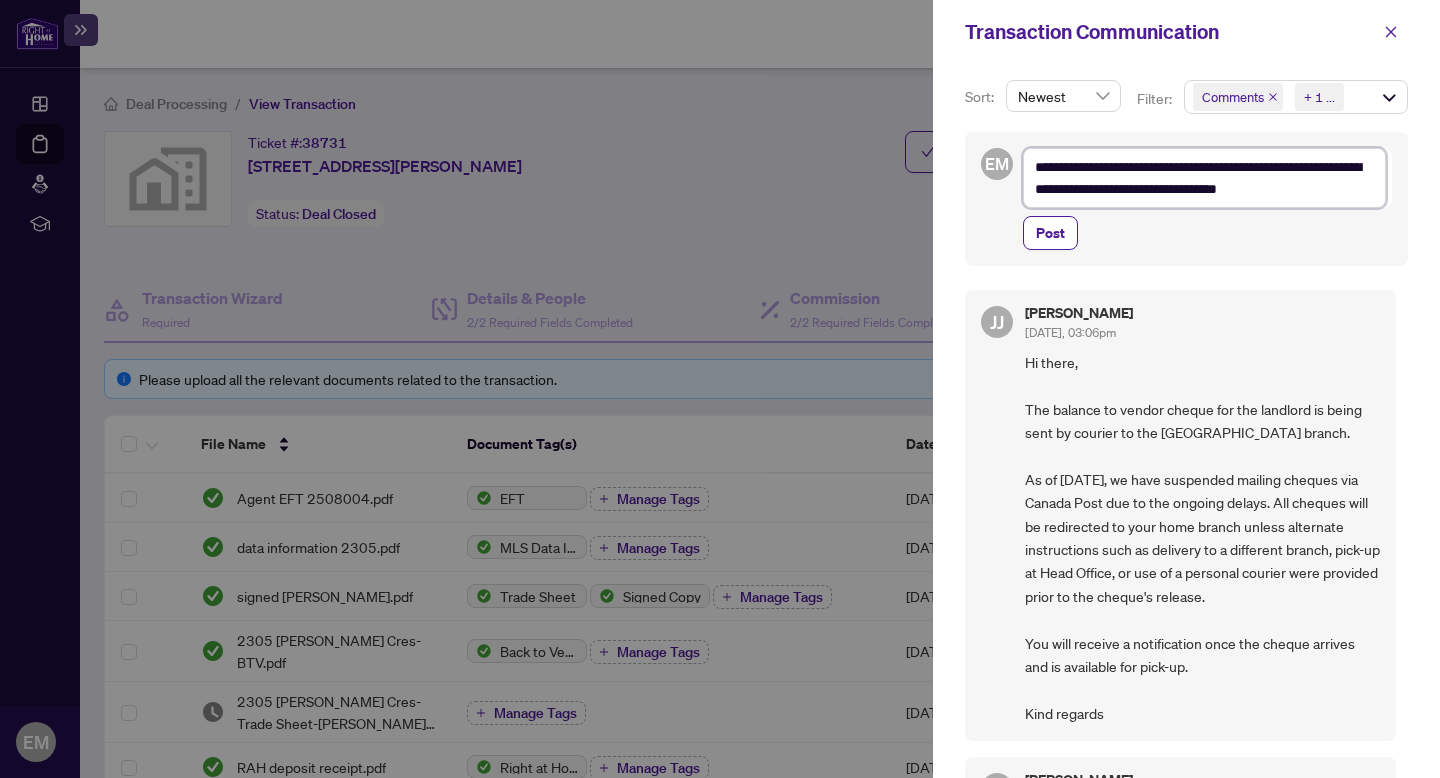 drag, startPoint x: 1216, startPoint y: 190, endPoint x: 1332, endPoint y: 191, distance: 116.00431 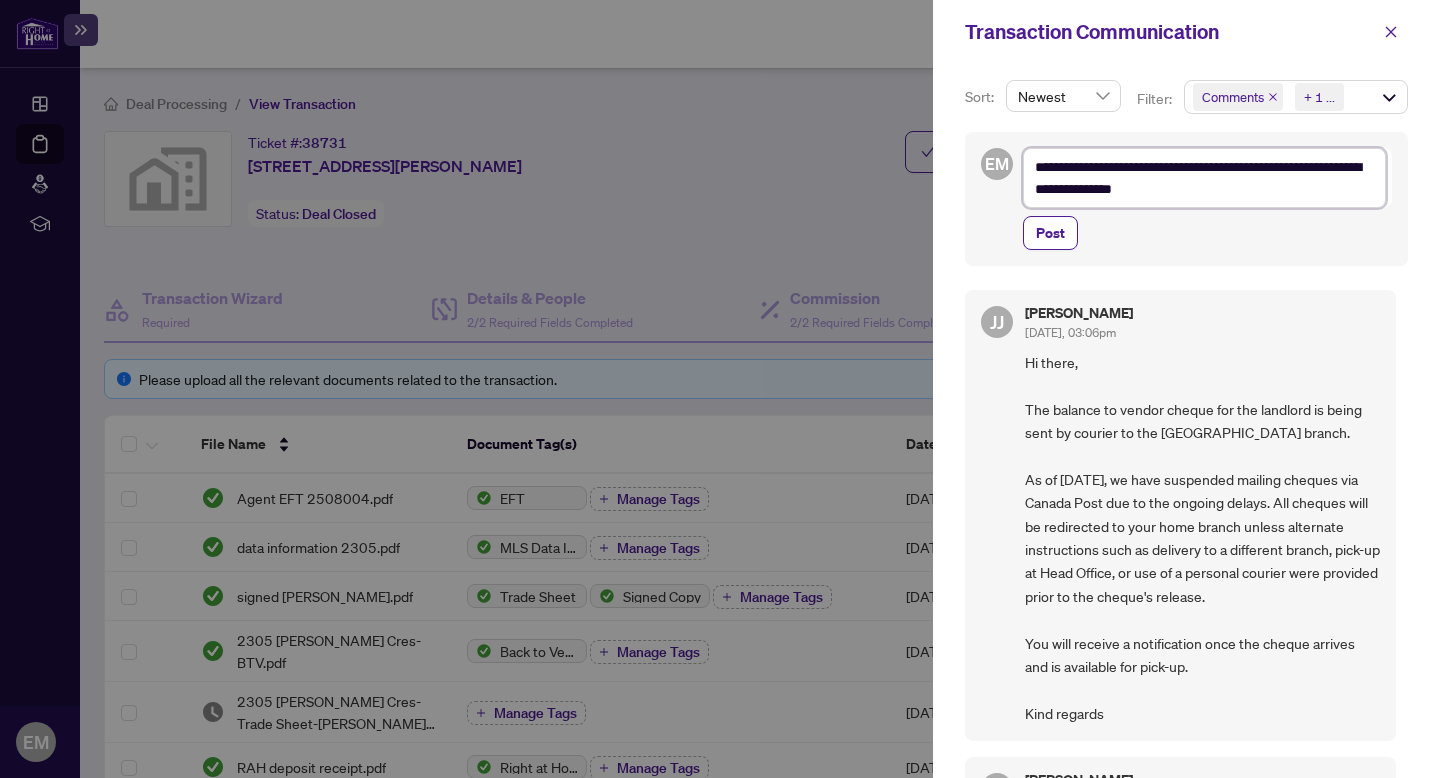 click on "**********" at bounding box center [1204, 178] 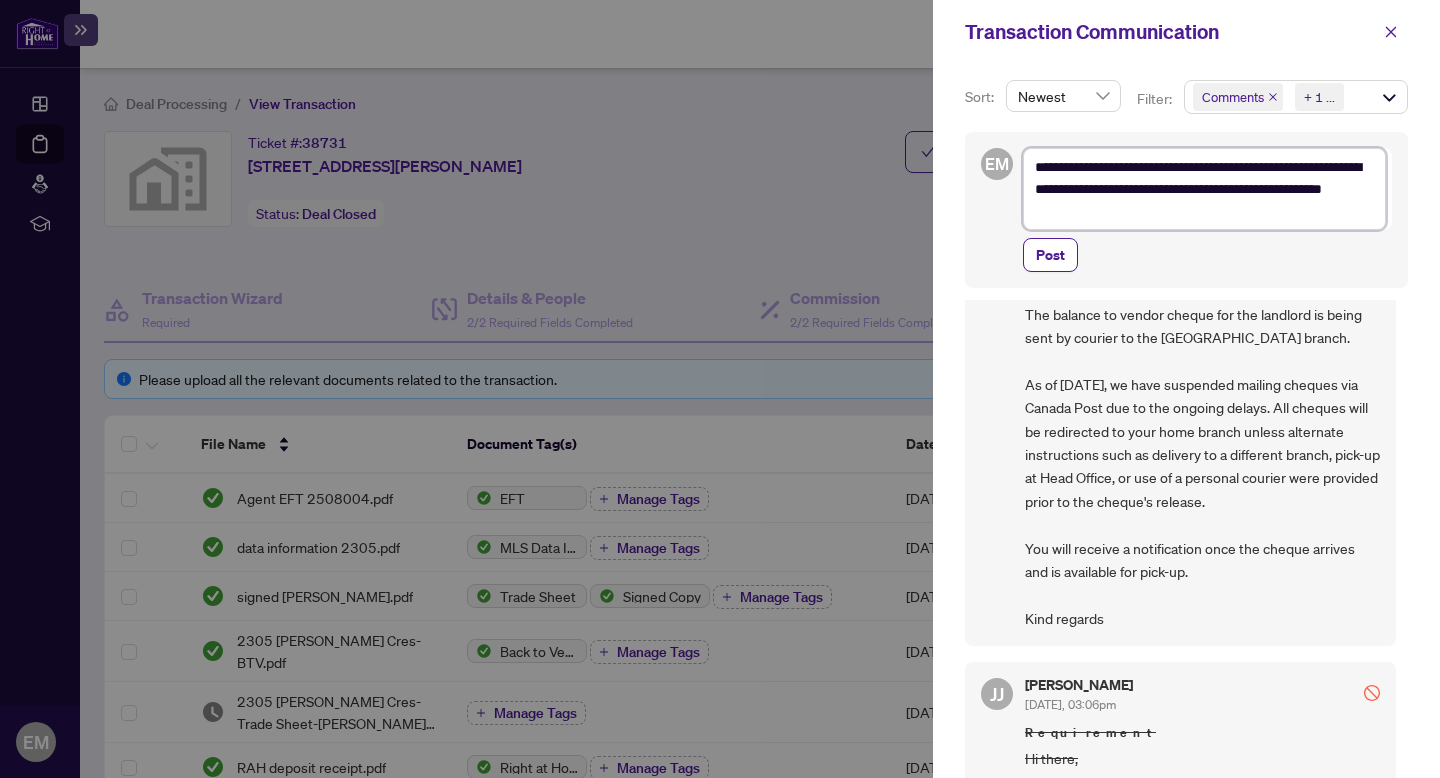 scroll, scrollTop: 0, scrollLeft: 0, axis: both 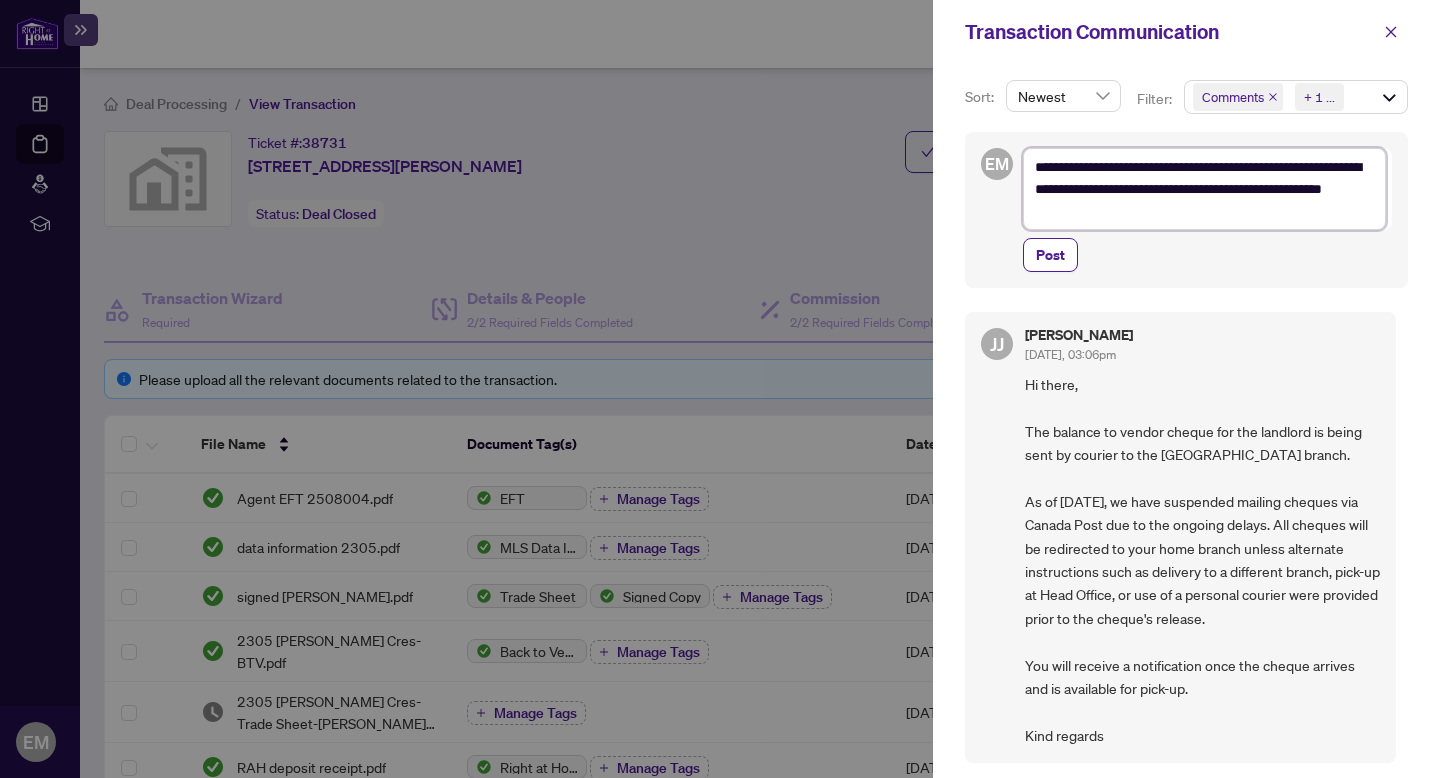 drag, startPoint x: 1033, startPoint y: 164, endPoint x: 1094, endPoint y: 216, distance: 80.1561 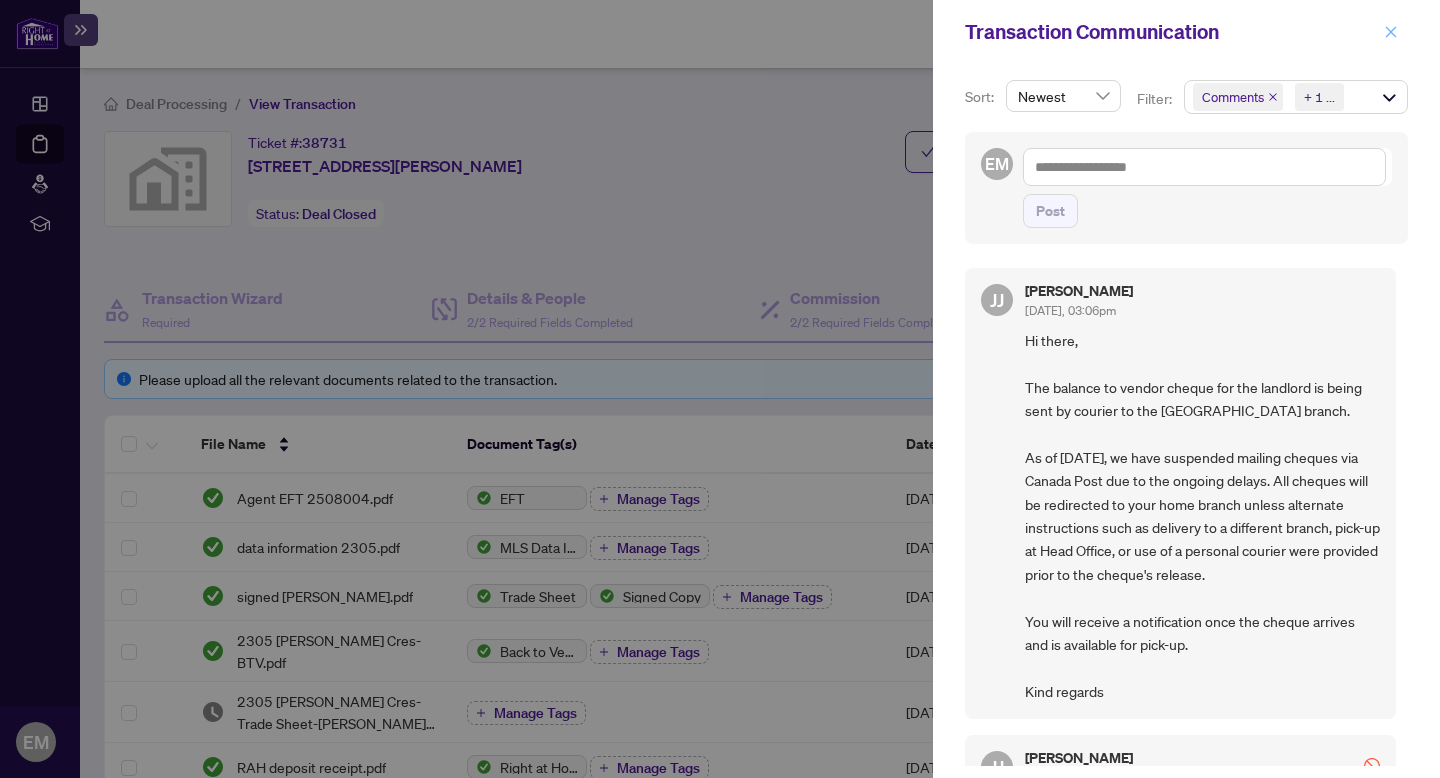 click 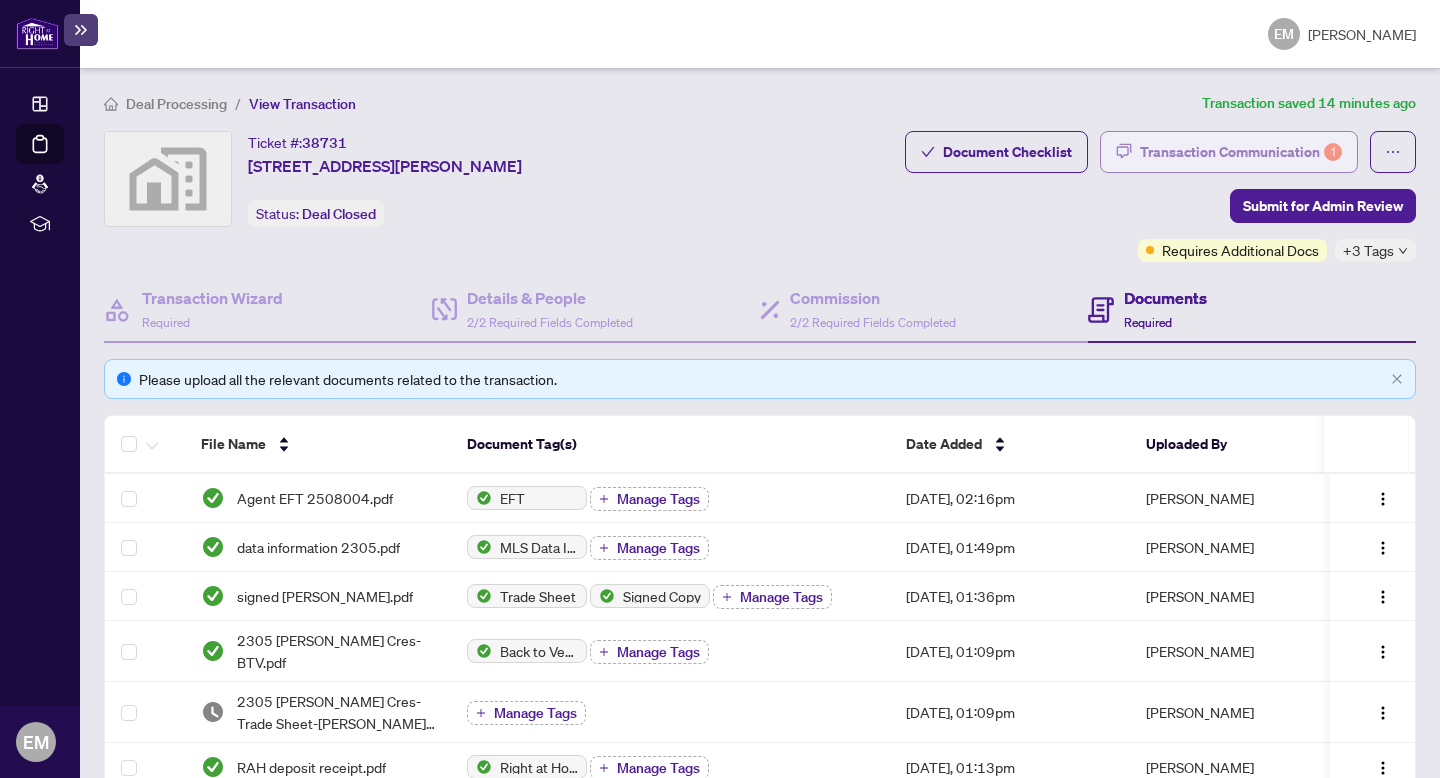 click on "Transaction Communication 1" at bounding box center (1241, 152) 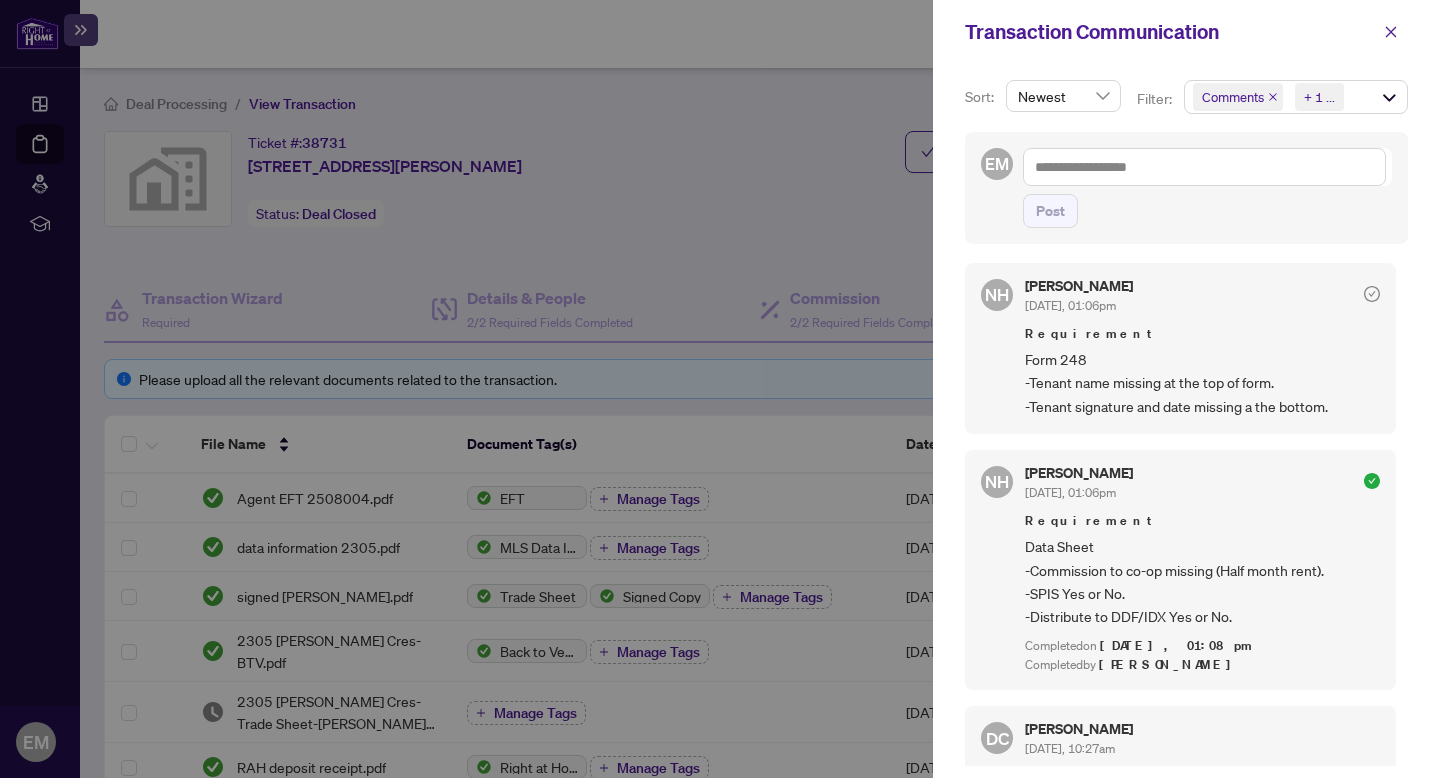 scroll, scrollTop: 1849, scrollLeft: 0, axis: vertical 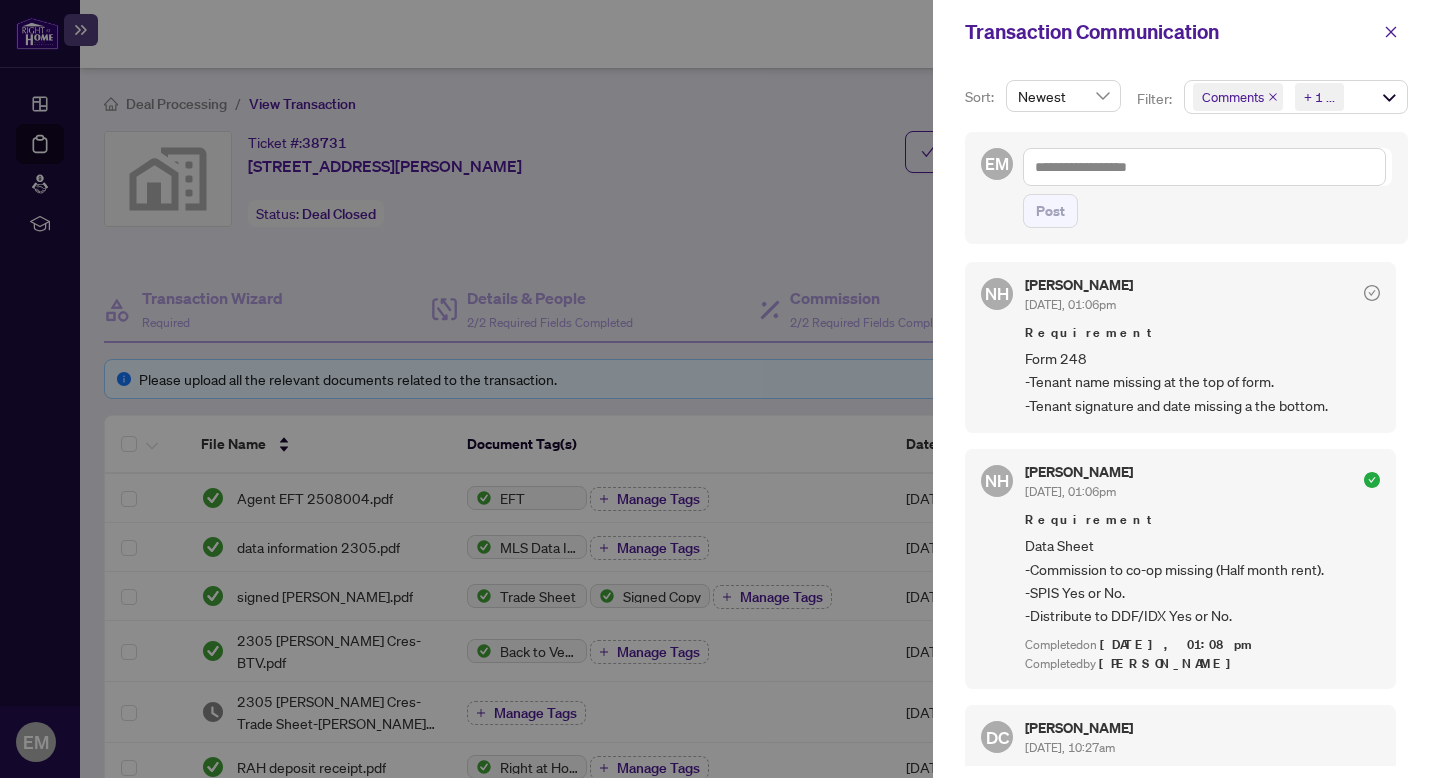 click on "Form 248
-Tenant name missing at the top of form.
-Tenant signature and date missing a the bottom." at bounding box center [1202, 382] 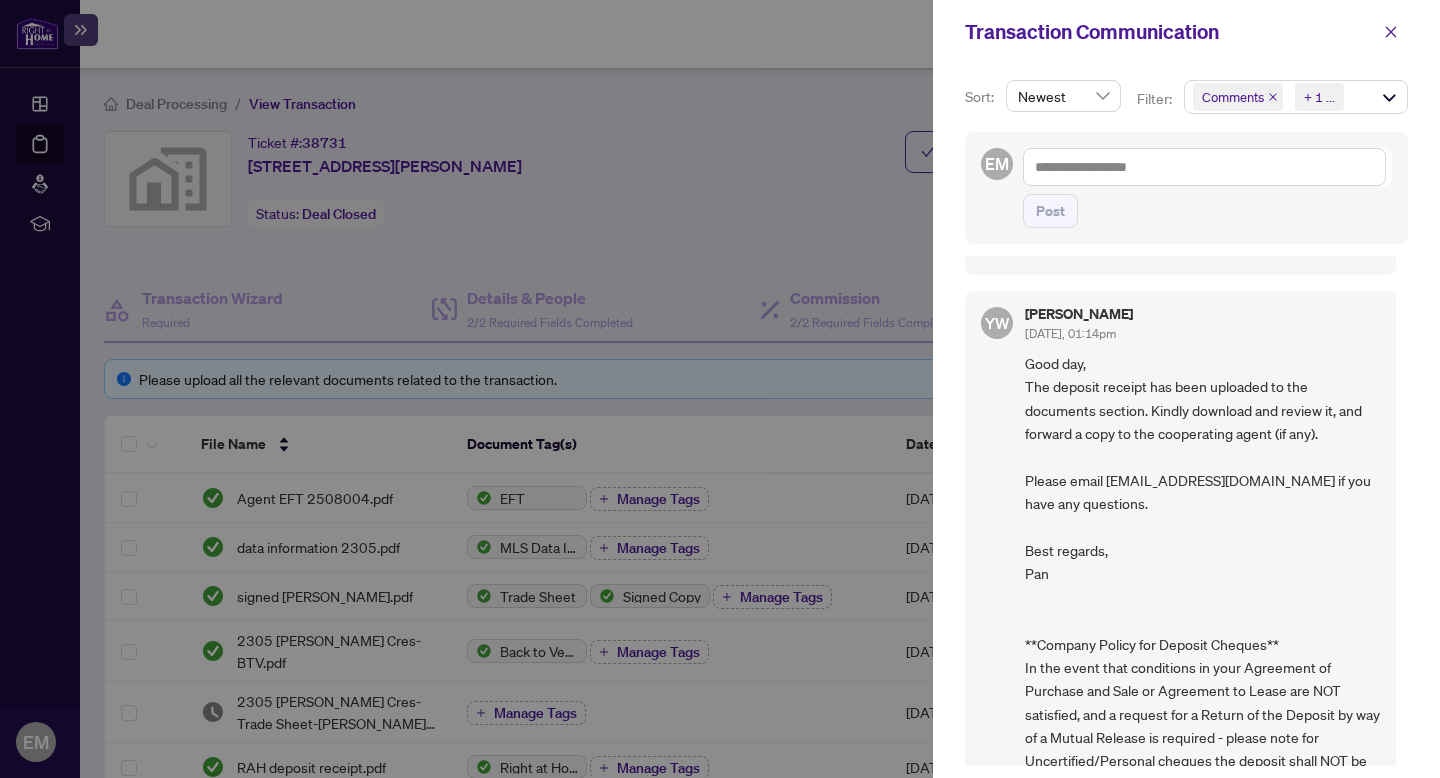 scroll, scrollTop: 2650, scrollLeft: 0, axis: vertical 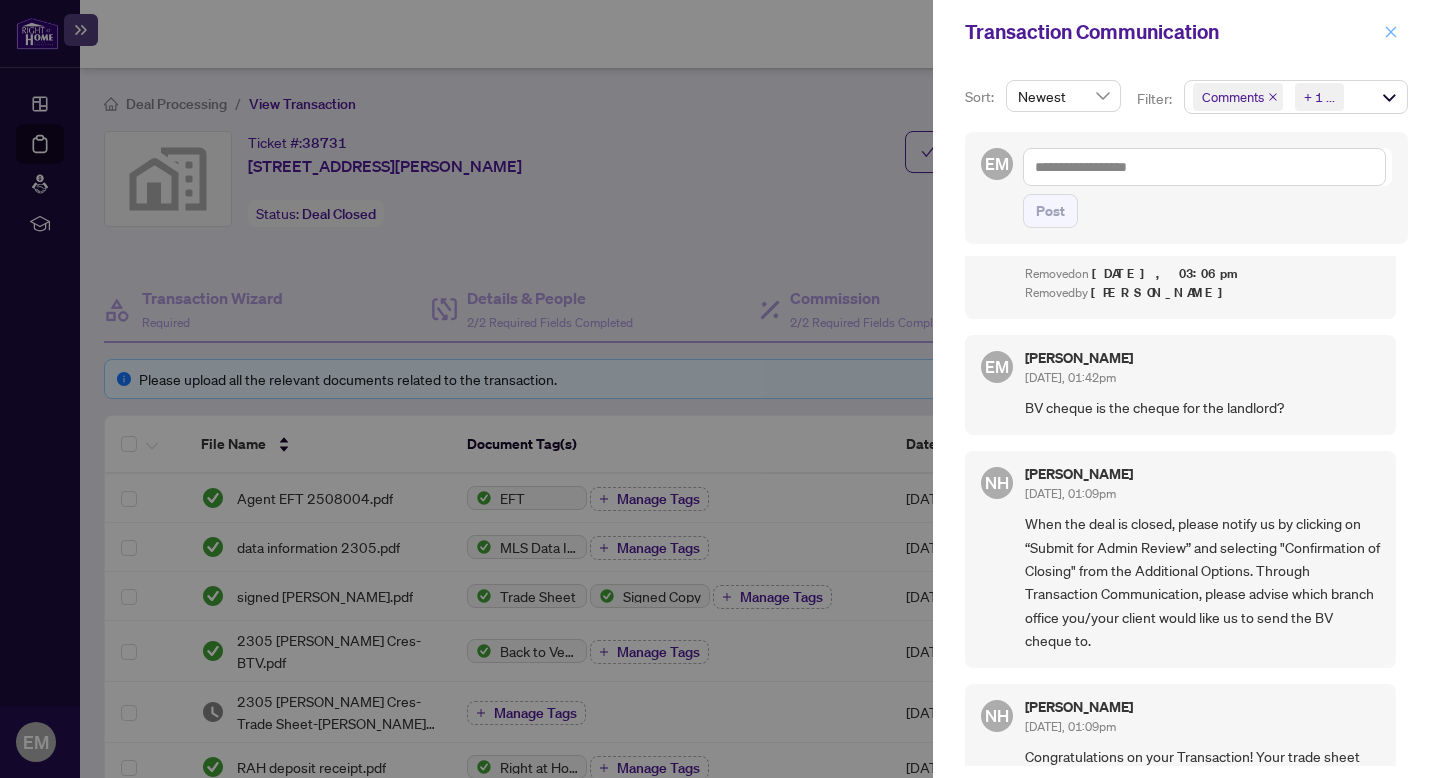 click at bounding box center [1391, 32] 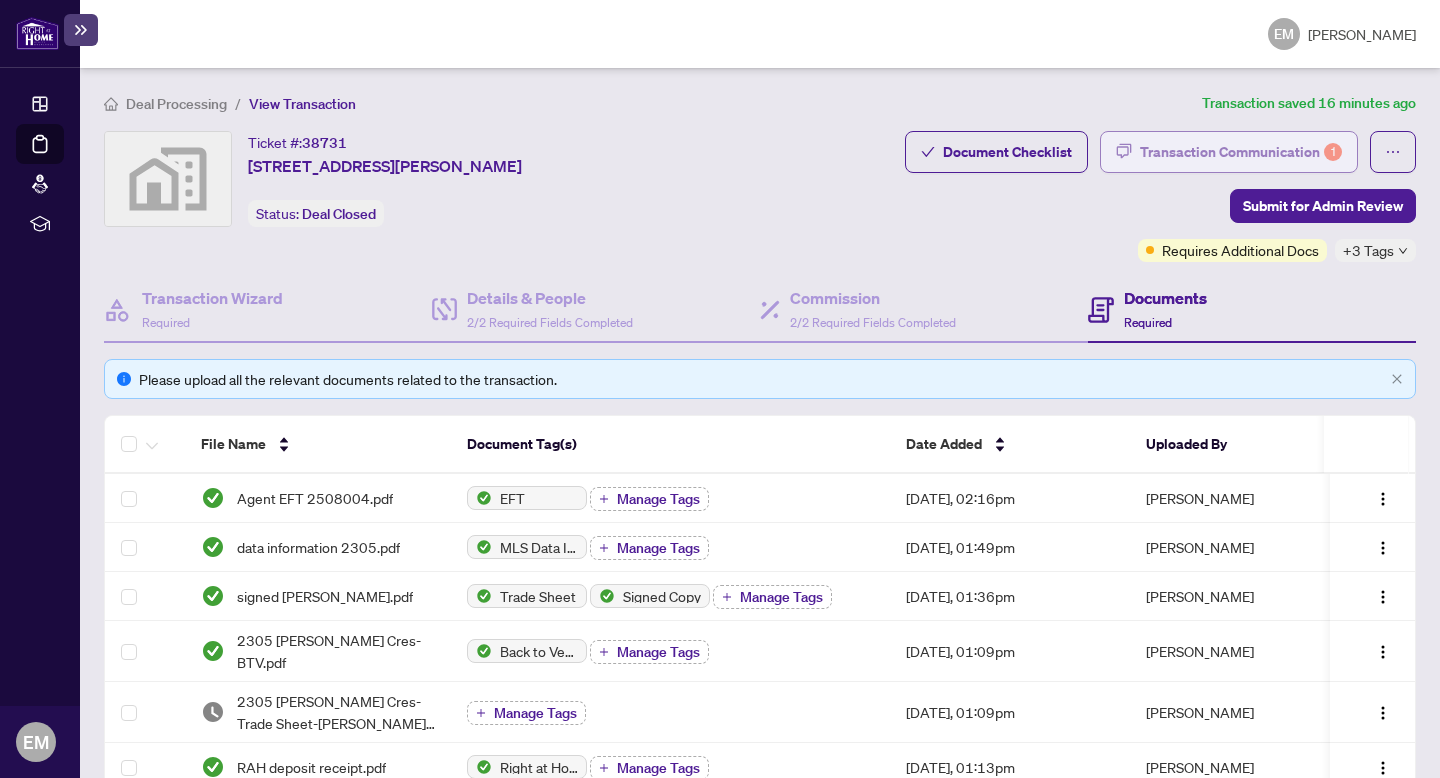 click on "Transaction Communication 1" at bounding box center [1241, 152] 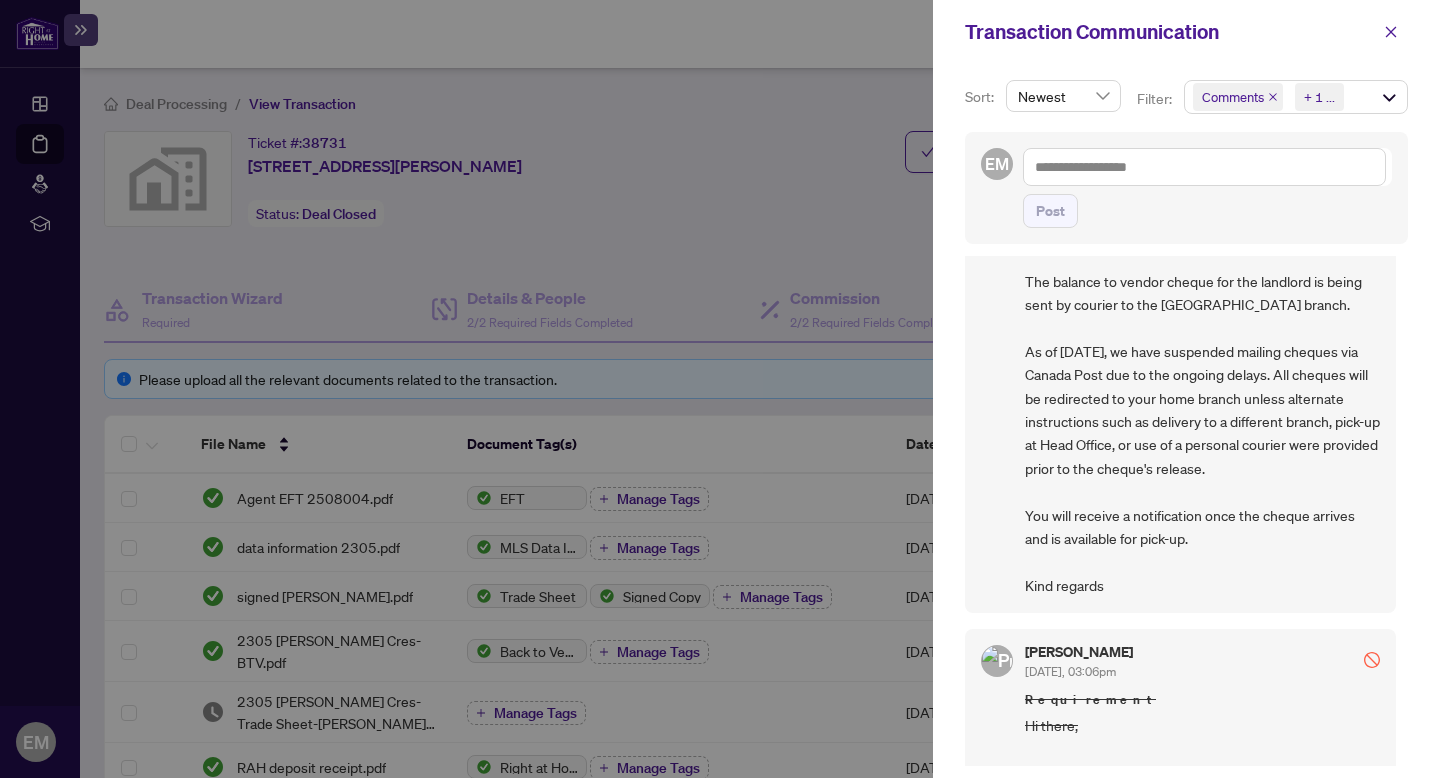 scroll, scrollTop: 0, scrollLeft: 0, axis: both 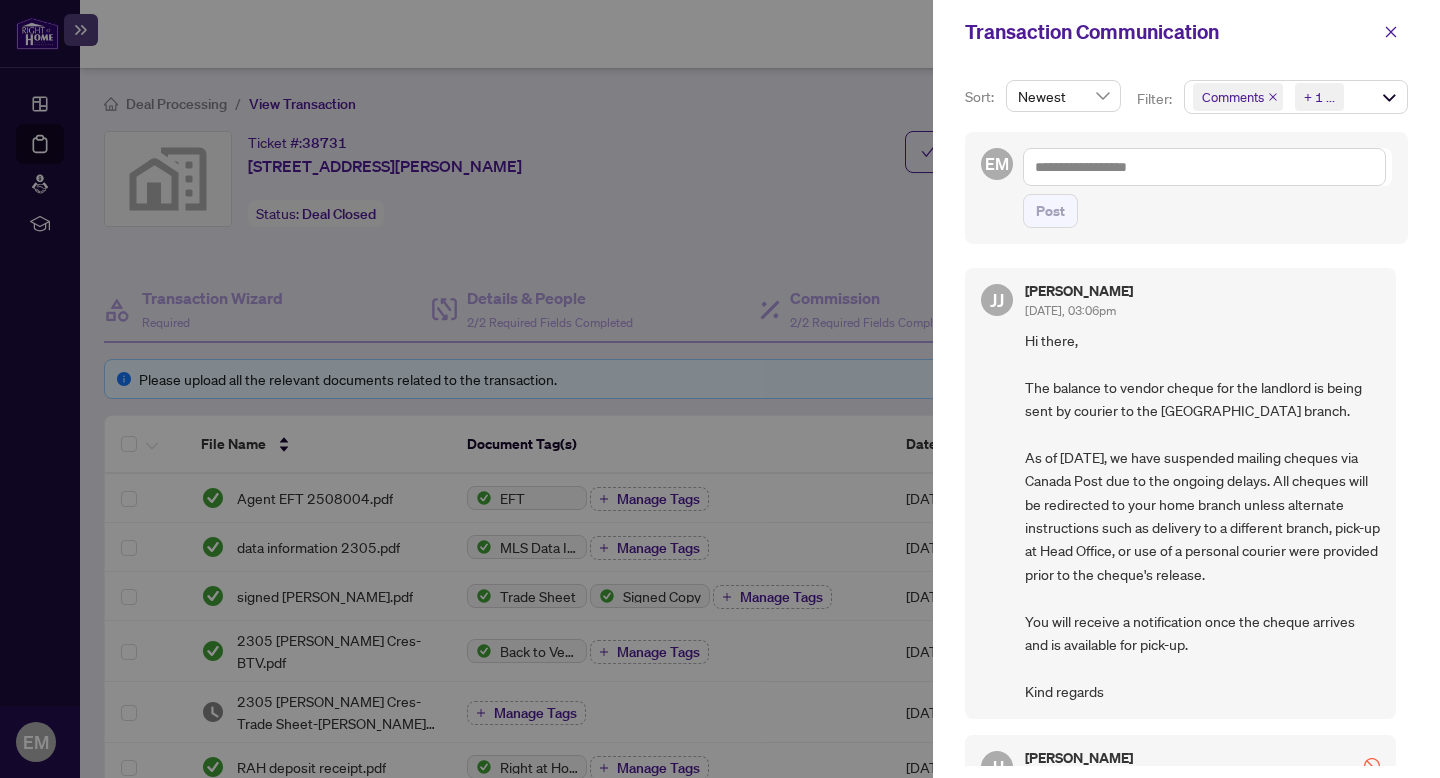 click on "Comments Requirements + 1 ..." at bounding box center (1296, 97) 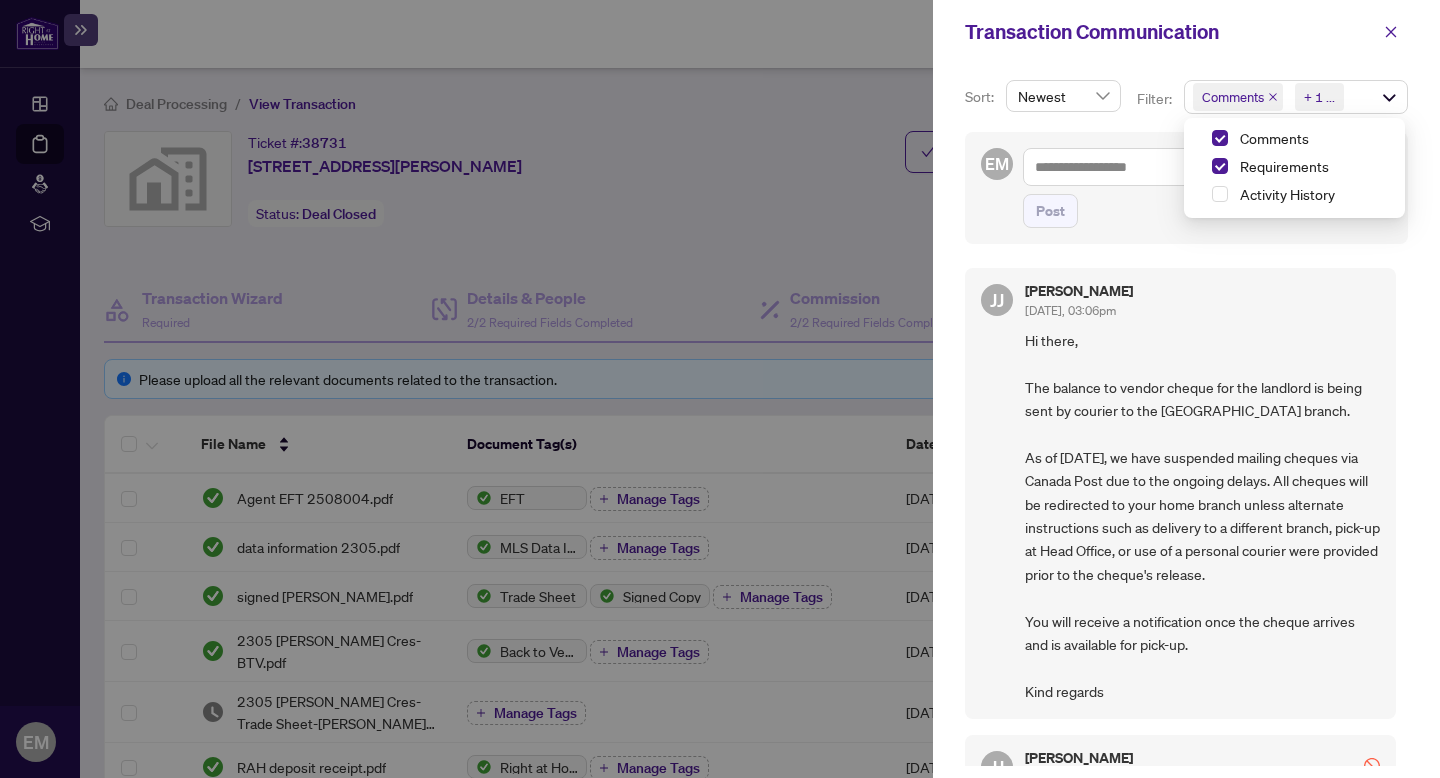 click on "Sort: Newest Filter: Comments Requirements + 1 ...   Comments Requirements Activity History EM Post JJ Jamila Johnson   Jul/02/2025, 03:06pm Hi there,
The balance to vendor cheque for the landlord is being sent by courier to the MISSISSAUGA branch.
As of May 13th, 2025, we have suspended mailing cheques via Canada Post due to the ongoing delays. All cheques will be redirected to your home branch unless alternate instructions such as delivery to a different branch, pick-up at Head Office, or use of a personal courier were provided prior to the cheque's release.
You will receive a notification once the cheque arrives and is available for pick-up.
Kind regards JJ Jamila Johnson   Jul/02/2025, 03:06pm Requirement   Removed  on   Jul/02/2025, 03:06pm Removed  by   Jamila Johnson EM Estela Medeiros   Jun/28/2025, 01:42pm BV cheque is the cheque for the landlord? NH Nazia Hossain   Jun/24/2025, 01:09pm NH Nazia Hossain   Jun/24/2025, 01:09pm NH Nazia Hossain   Jun/24/2025, 01:09pm Requirement   Completed  on" at bounding box center [1186, 421] 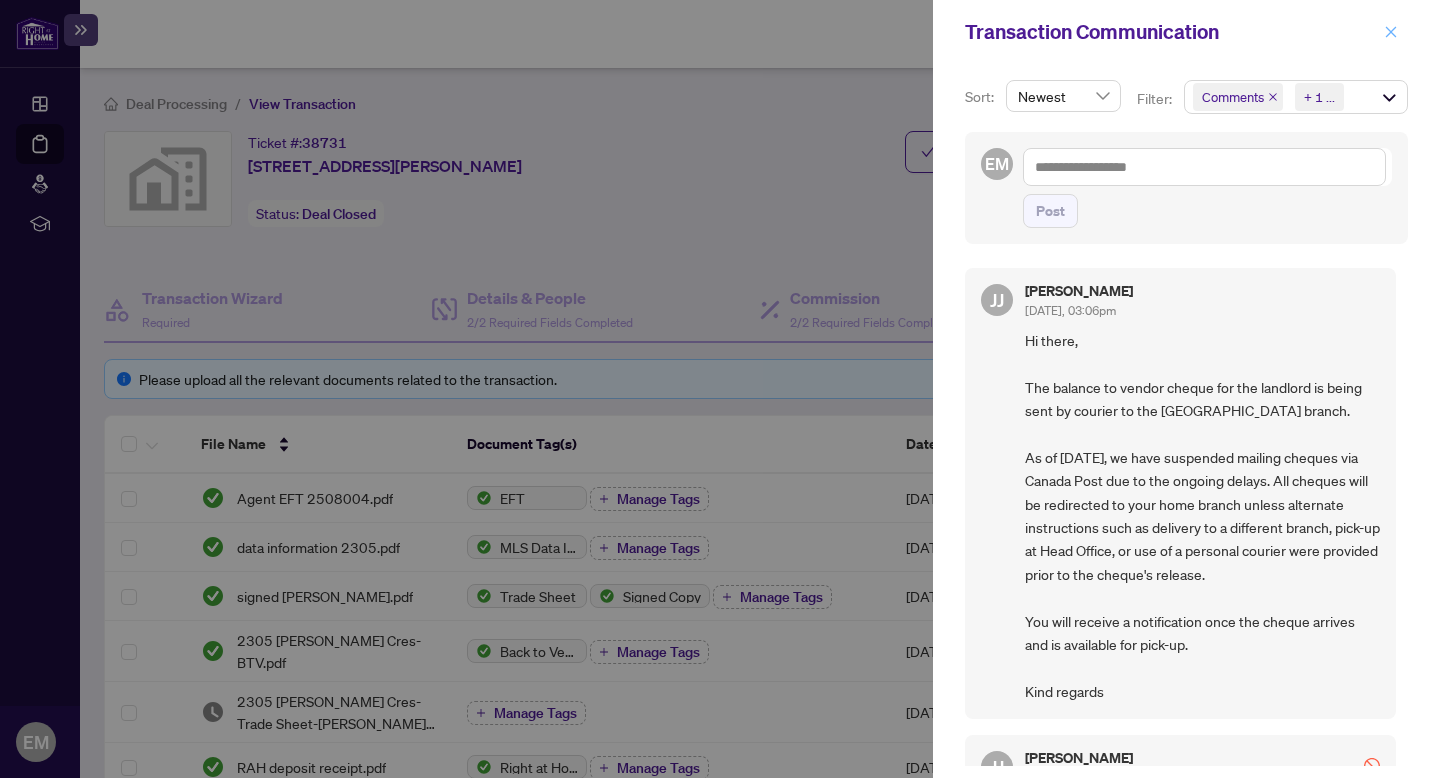 click 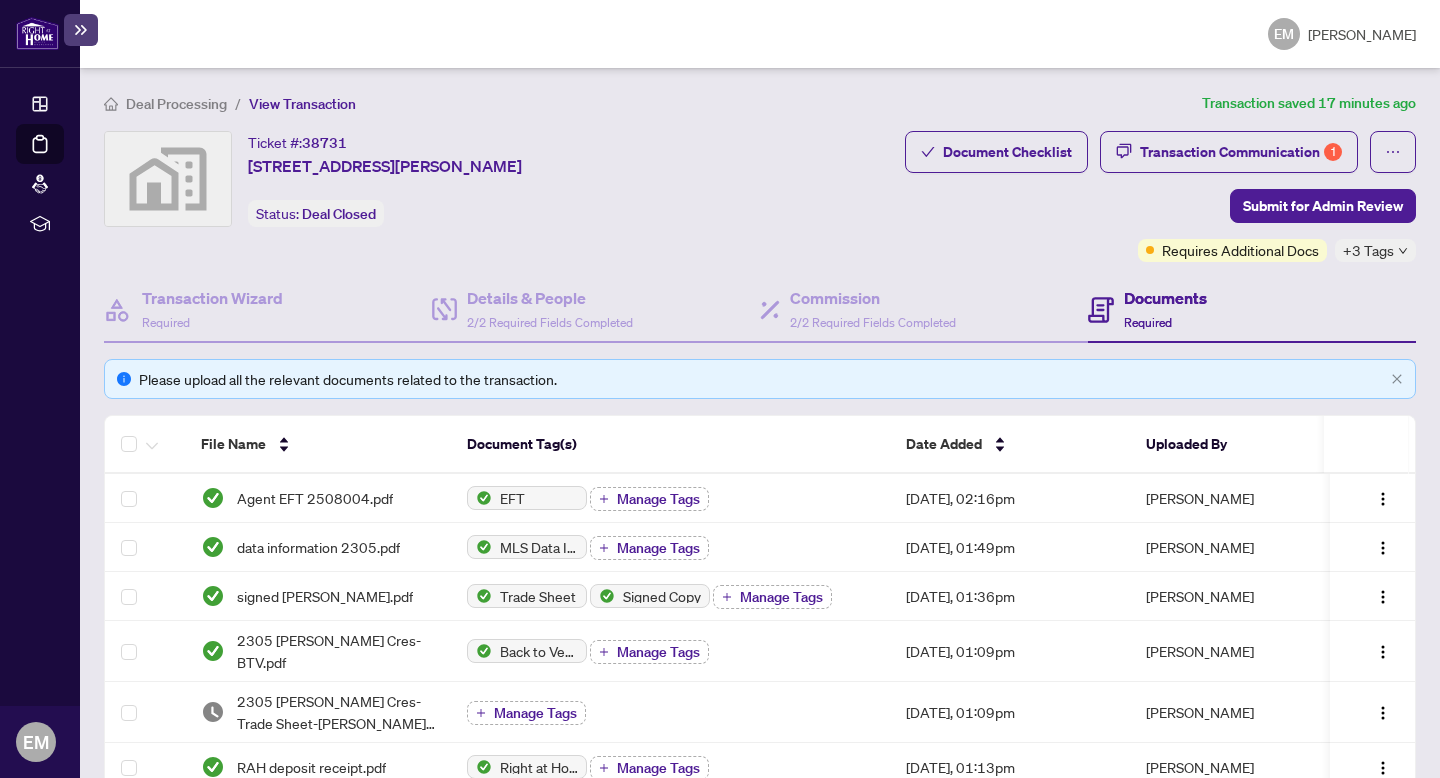 click 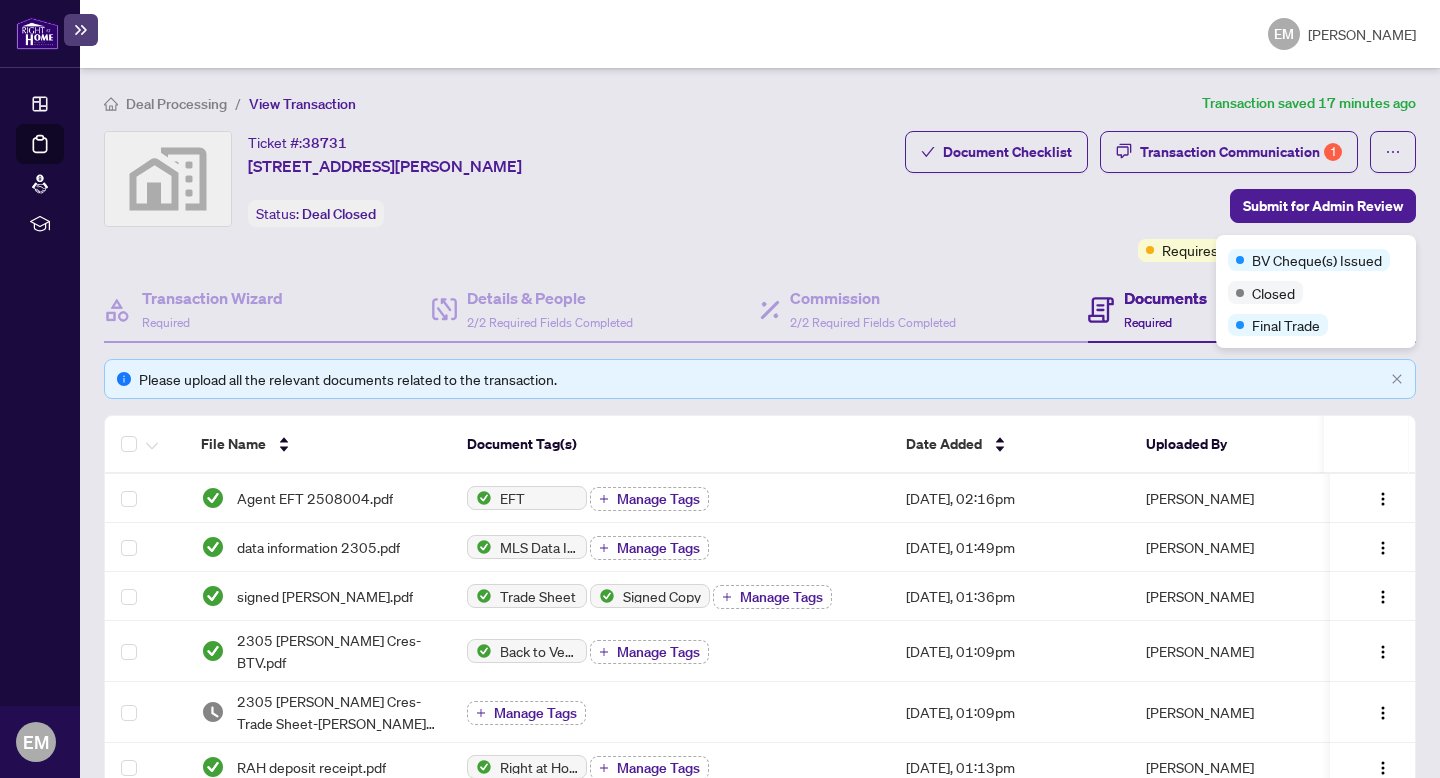 click on "Please upload all the relevant documents related to the transaction." at bounding box center [761, 379] 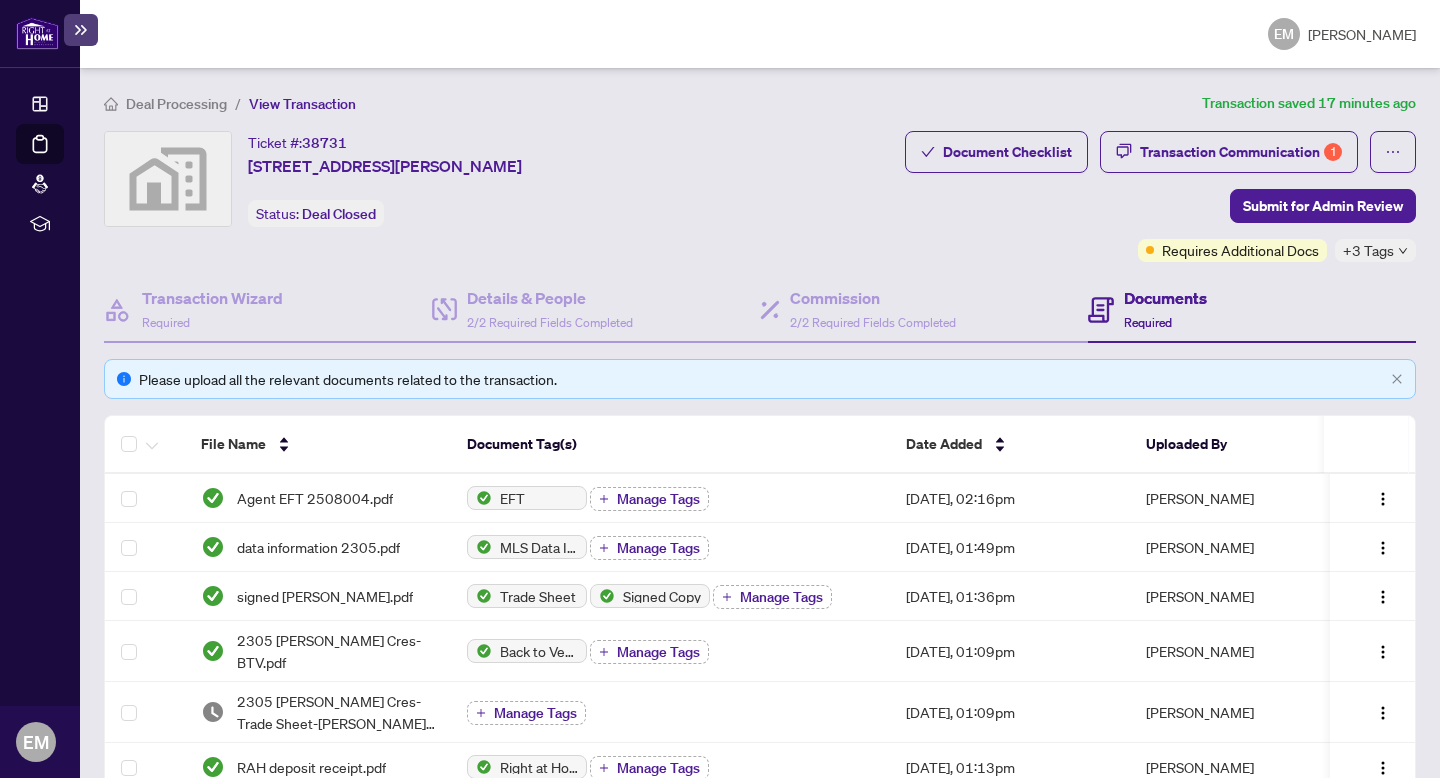 click on "Please upload all the relevant documents related to the transaction." at bounding box center [761, 379] 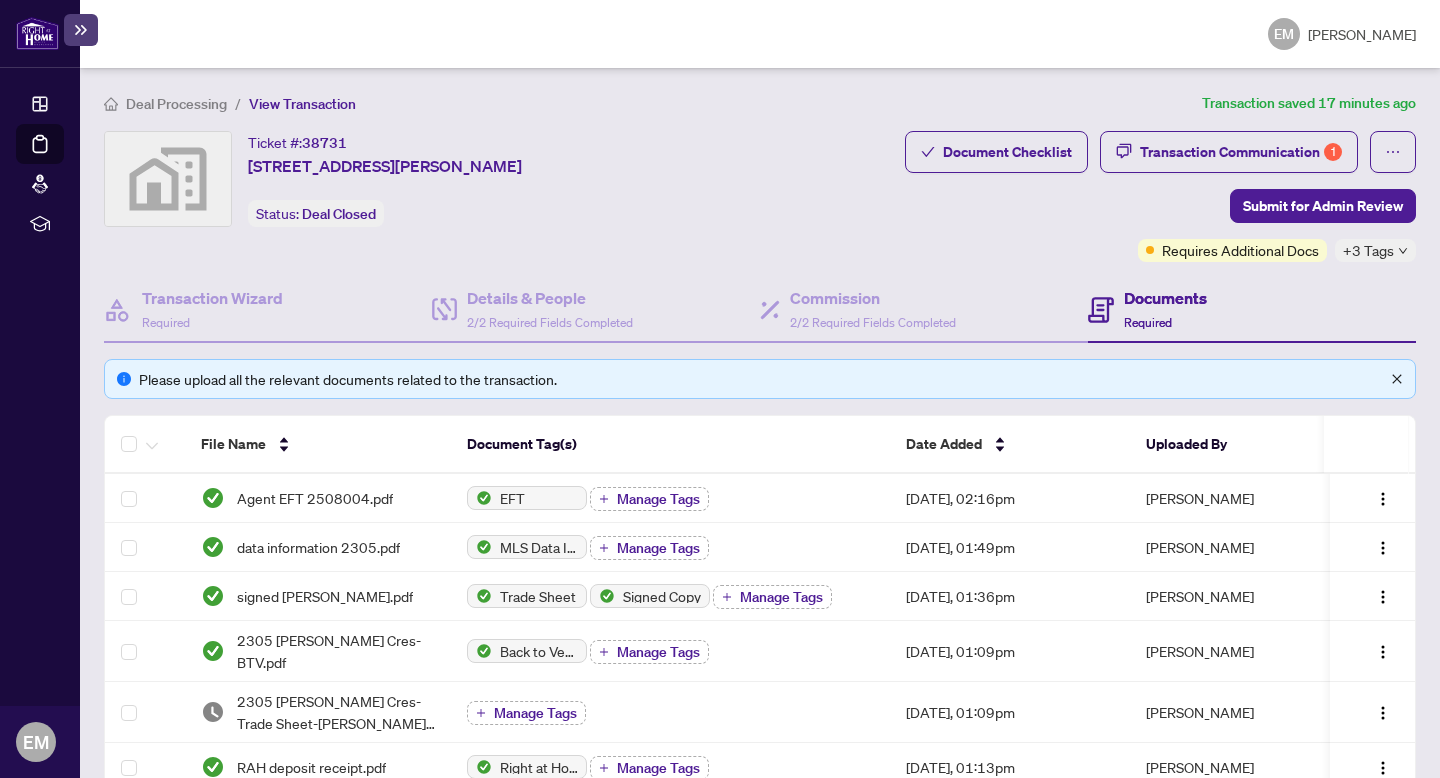 click 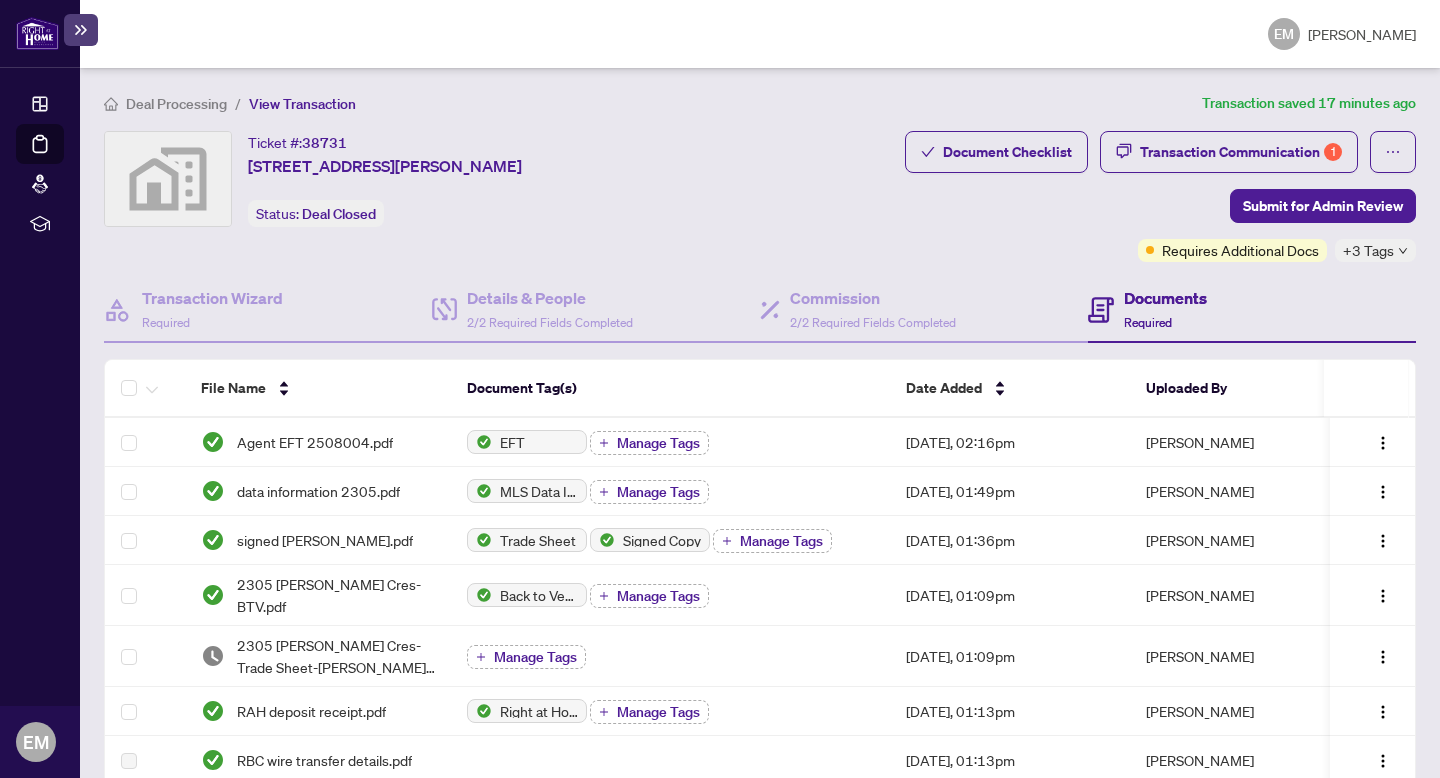 click 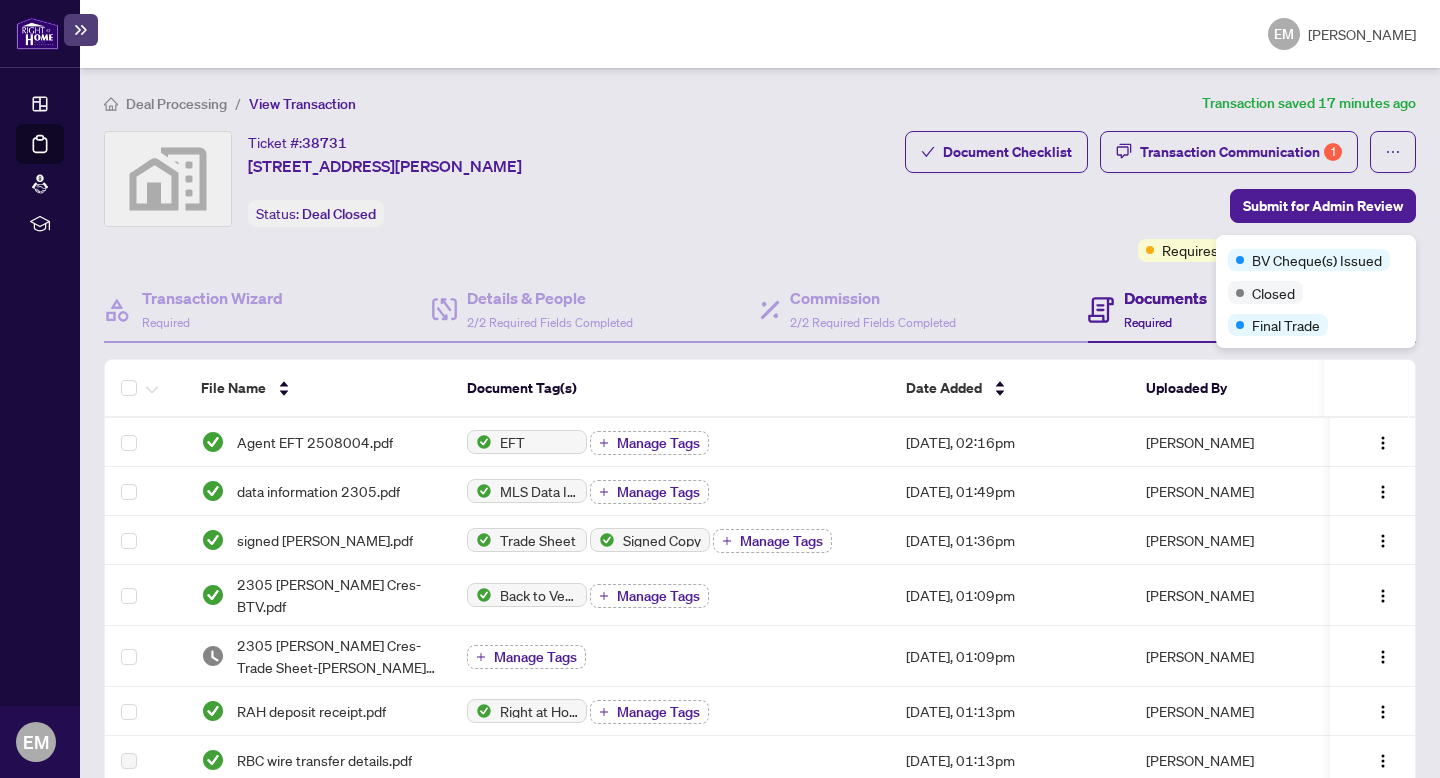 click on "Document Checklist Transaction Communication 1 Submit for Admin Review Requires Additional Docs +3 Tags" at bounding box center (1160, 196) 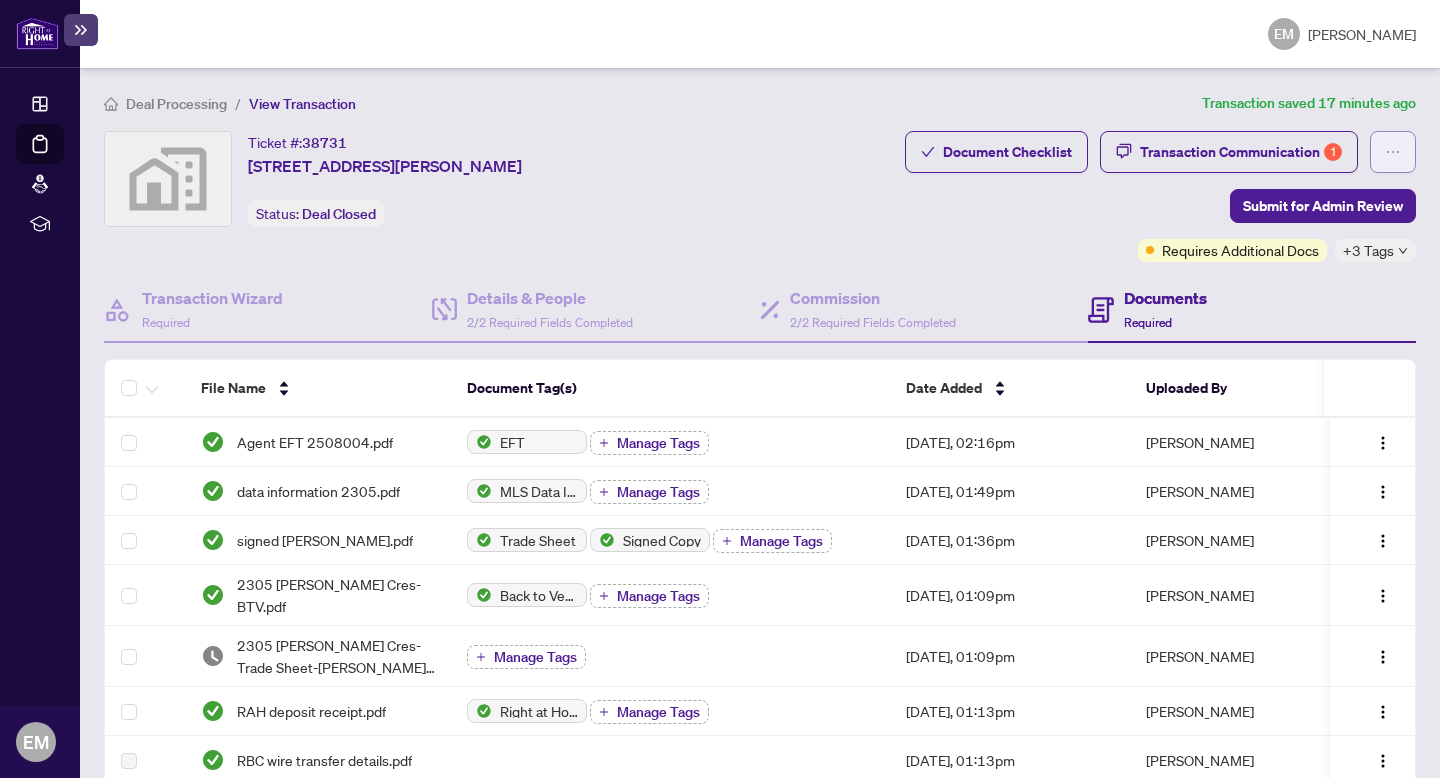 click 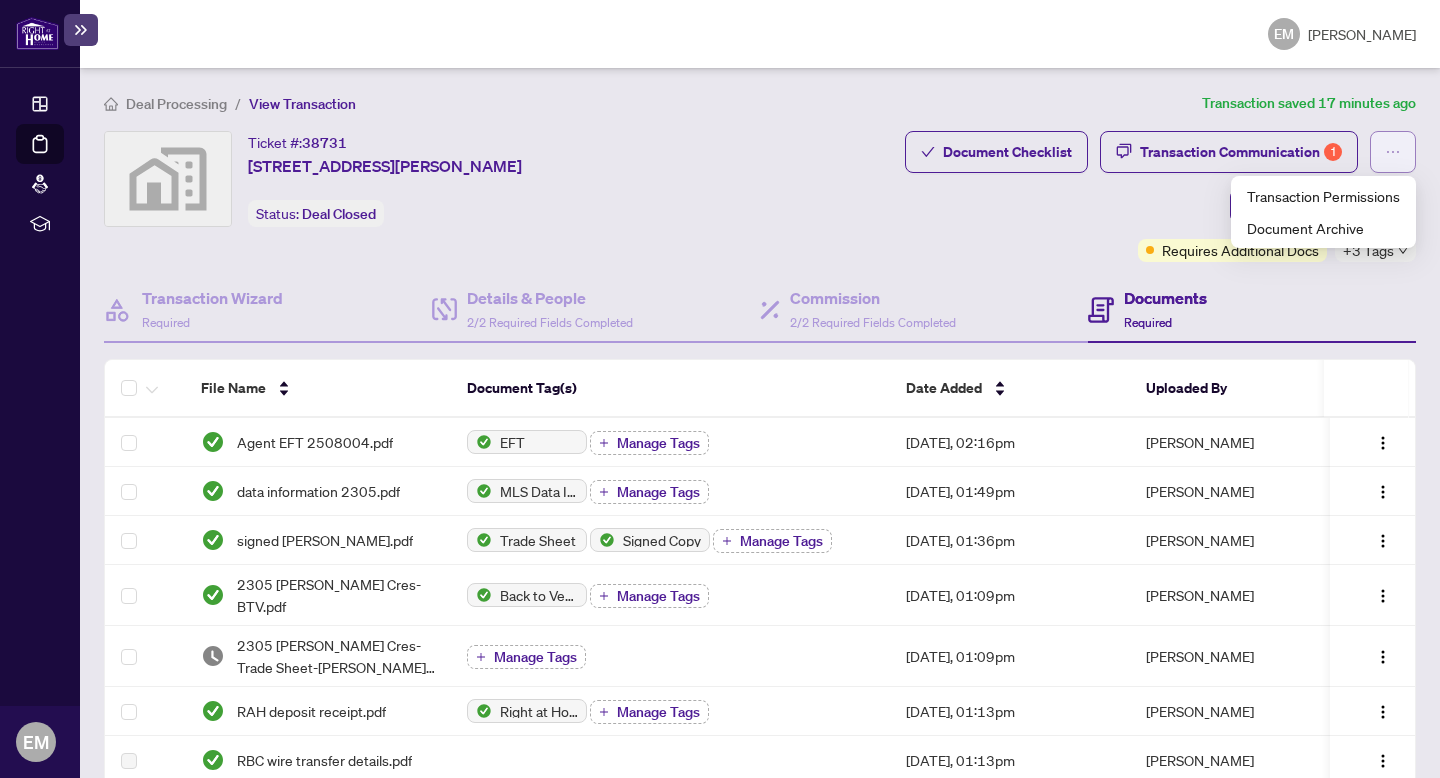 click 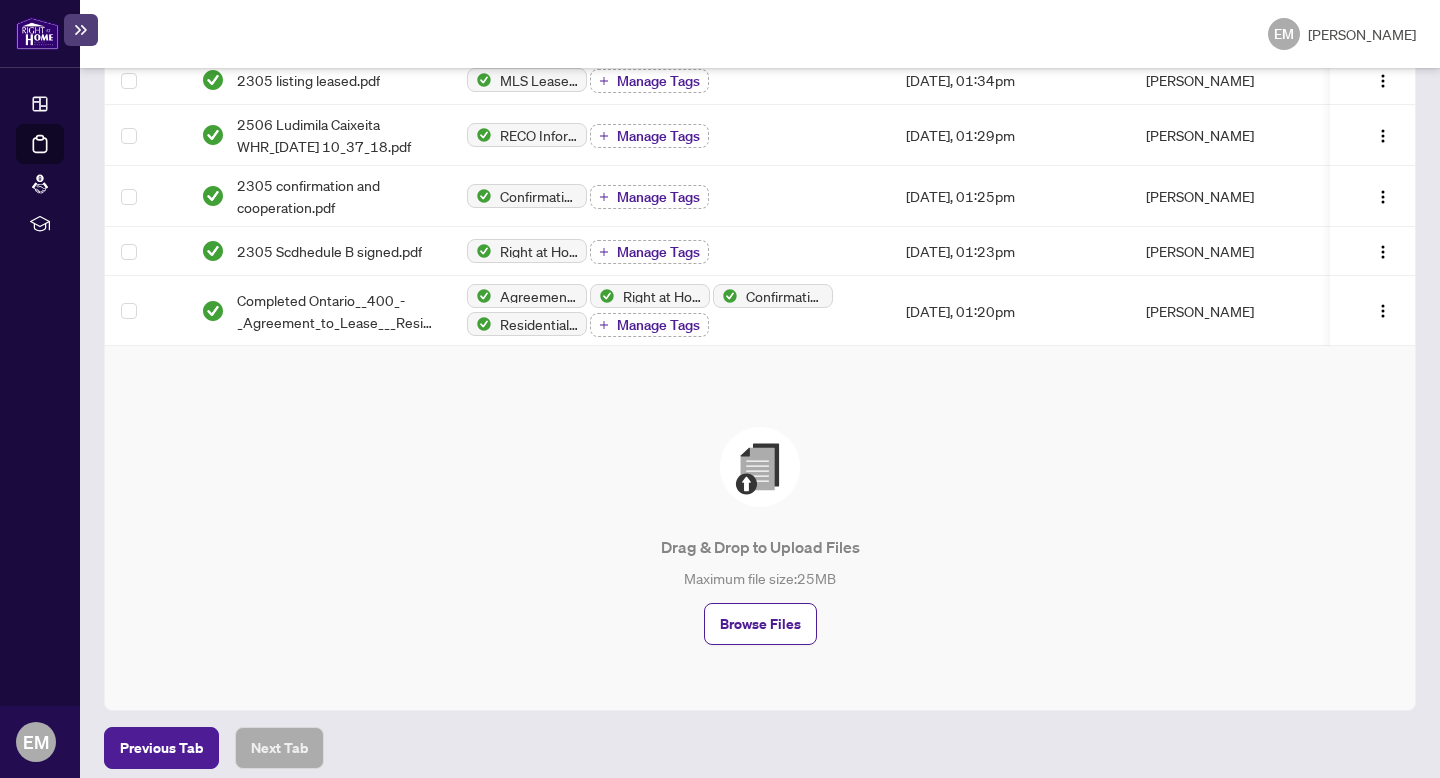 scroll, scrollTop: 0, scrollLeft: 0, axis: both 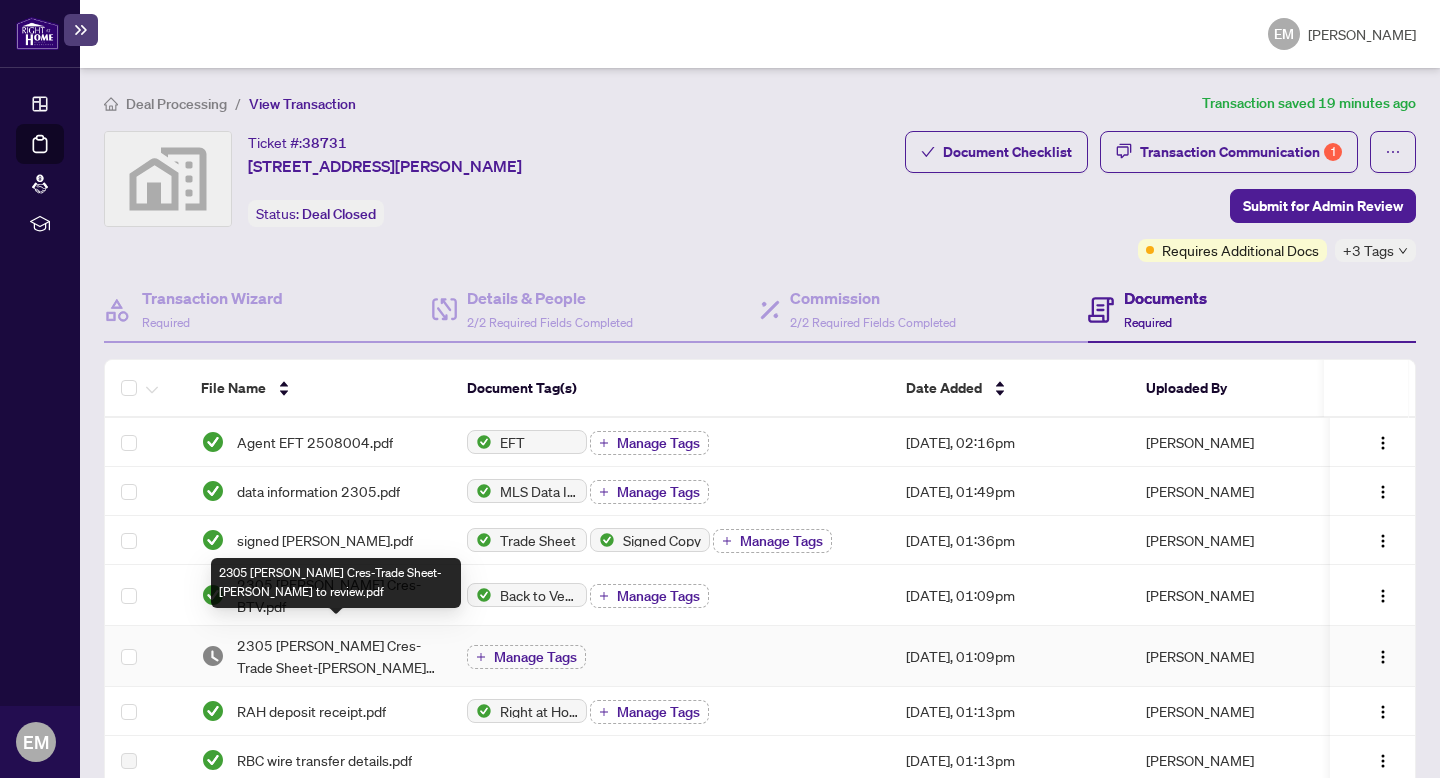 click on "2305 [PERSON_NAME] Cres-Trade Sheet-[PERSON_NAME] to review.pdf" at bounding box center (336, 656) 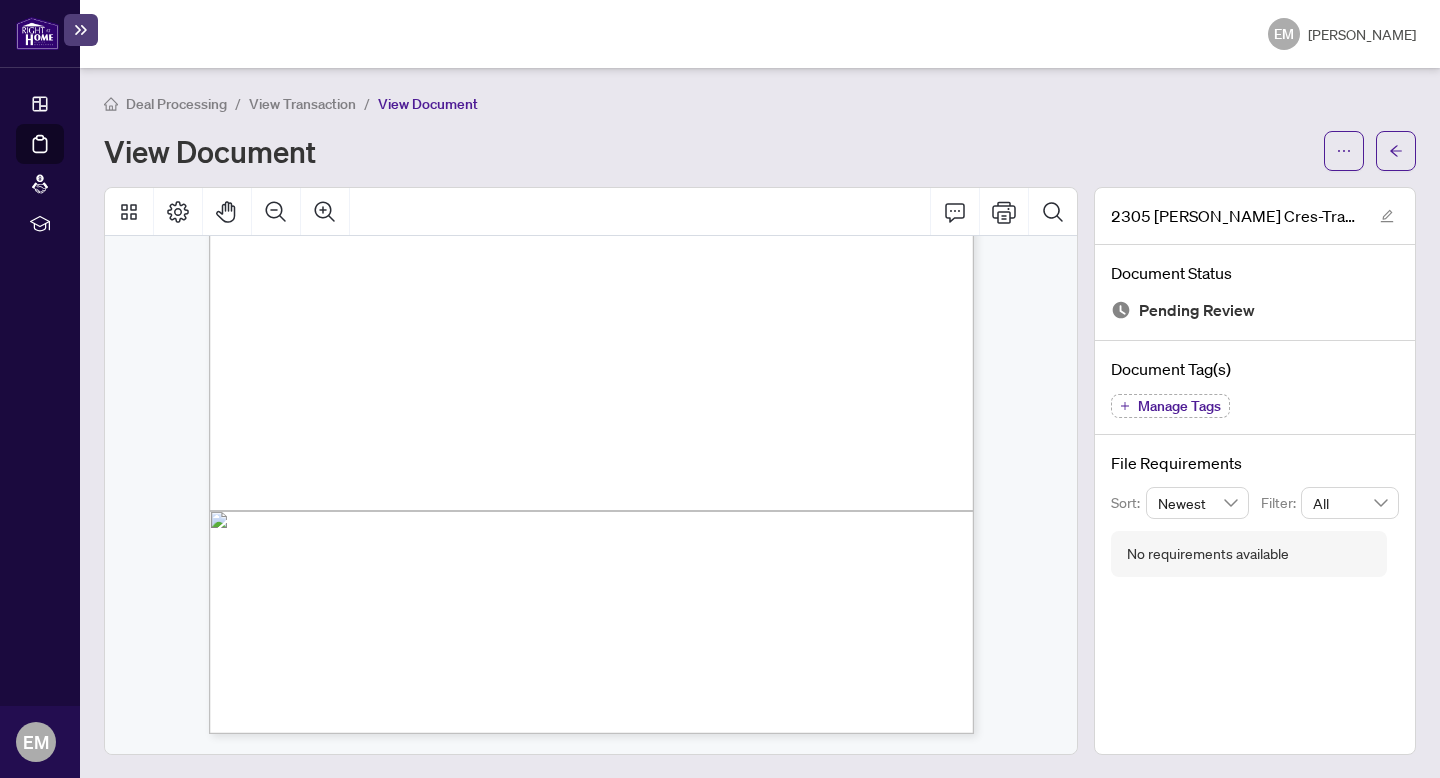 scroll, scrollTop: 0, scrollLeft: 0, axis: both 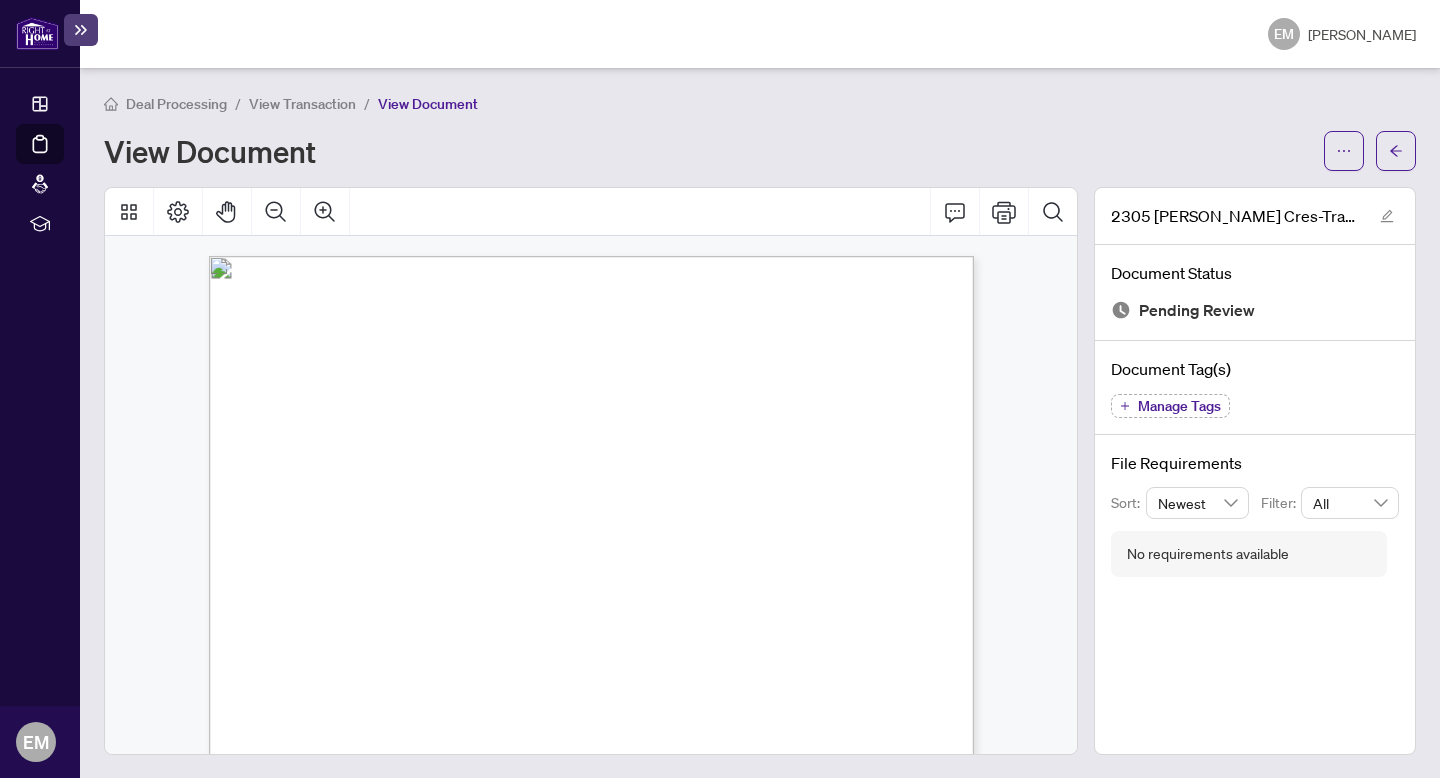 click on "Manage Tags" at bounding box center (1179, 406) 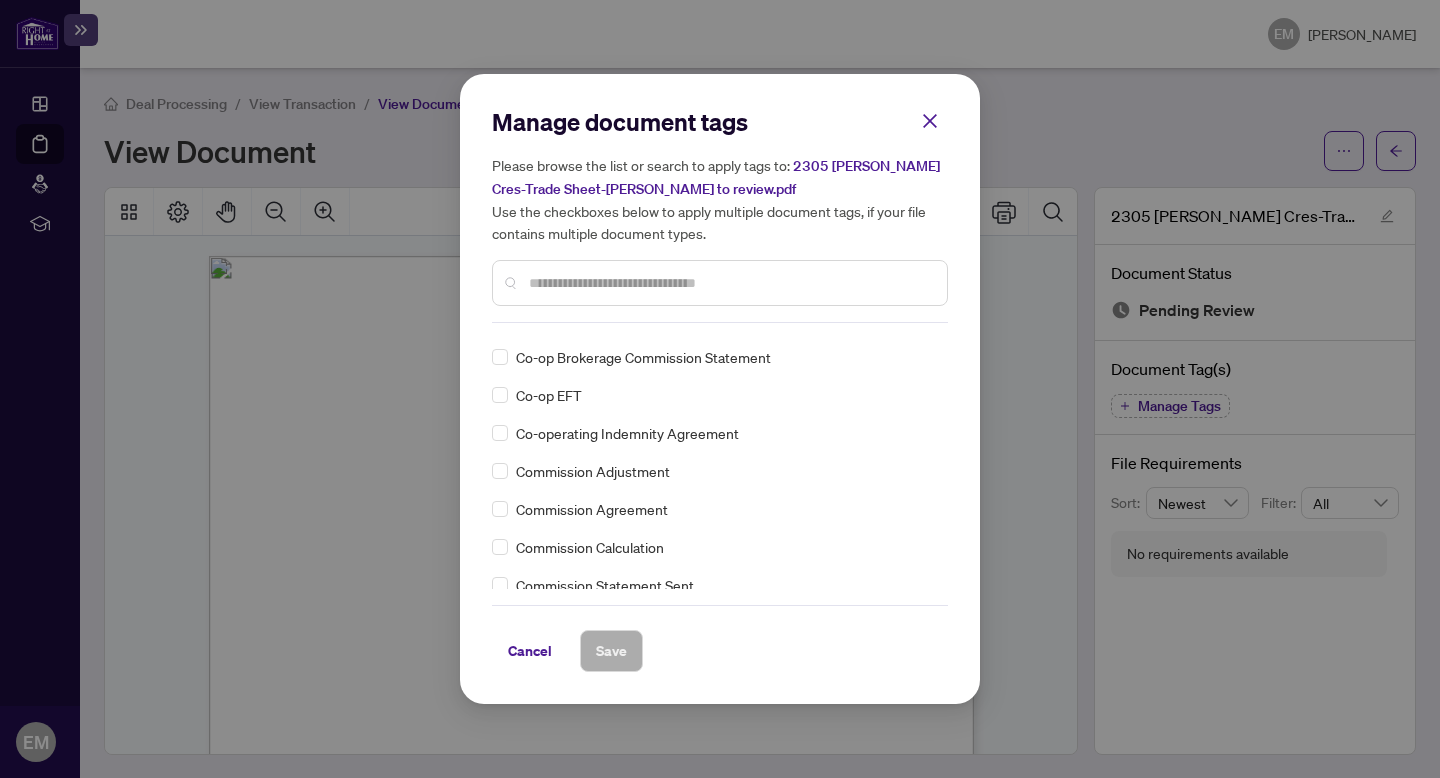 scroll, scrollTop: 0, scrollLeft: 0, axis: both 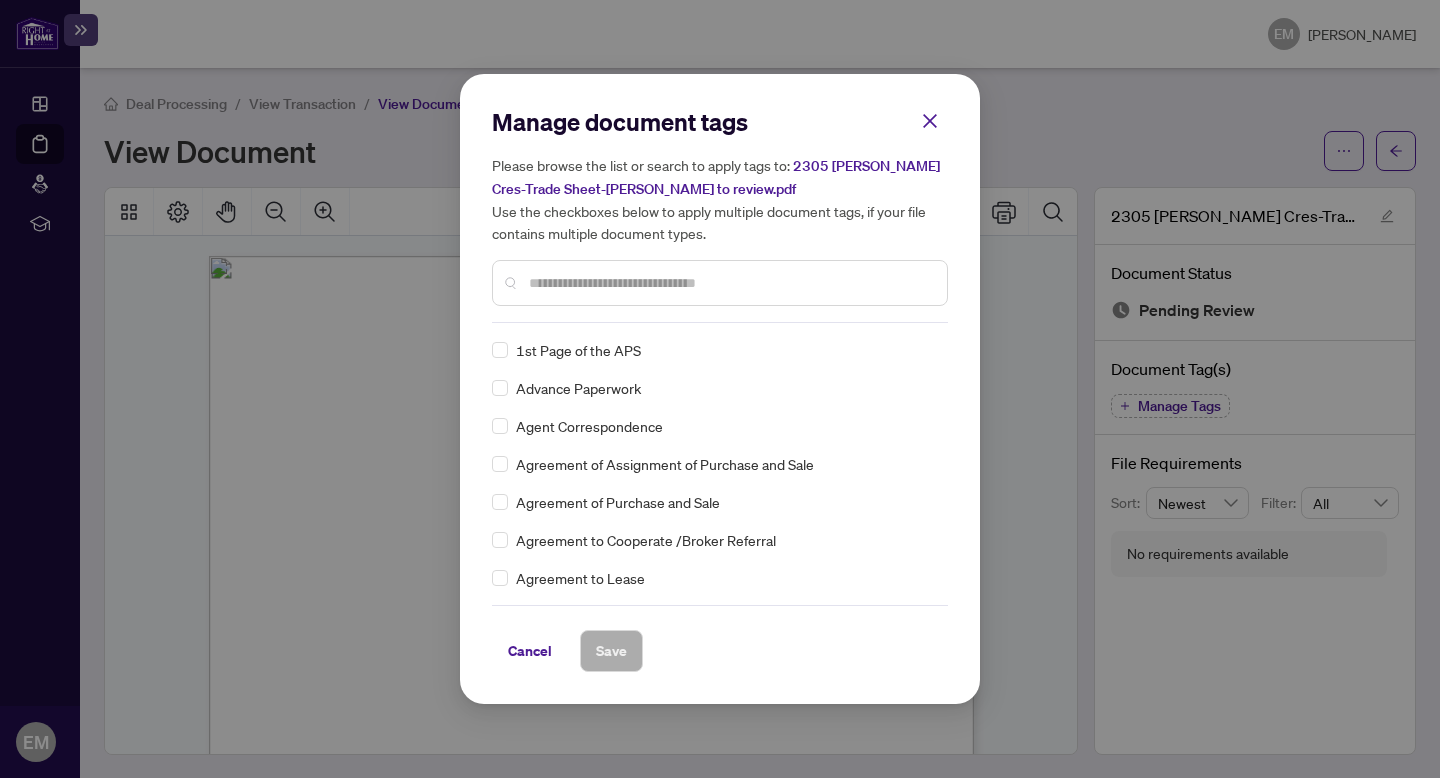 click at bounding box center (730, 283) 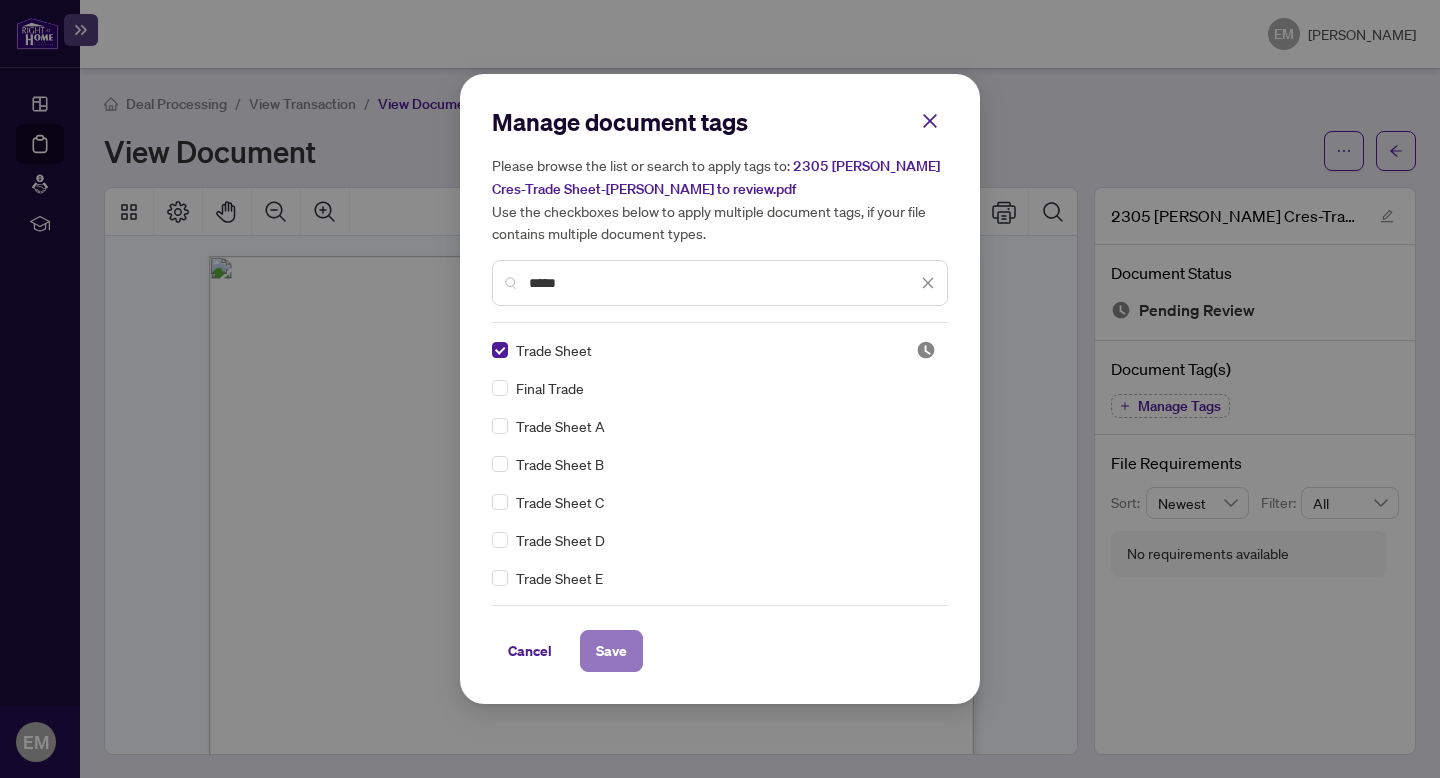 click on "Save" at bounding box center [611, 651] 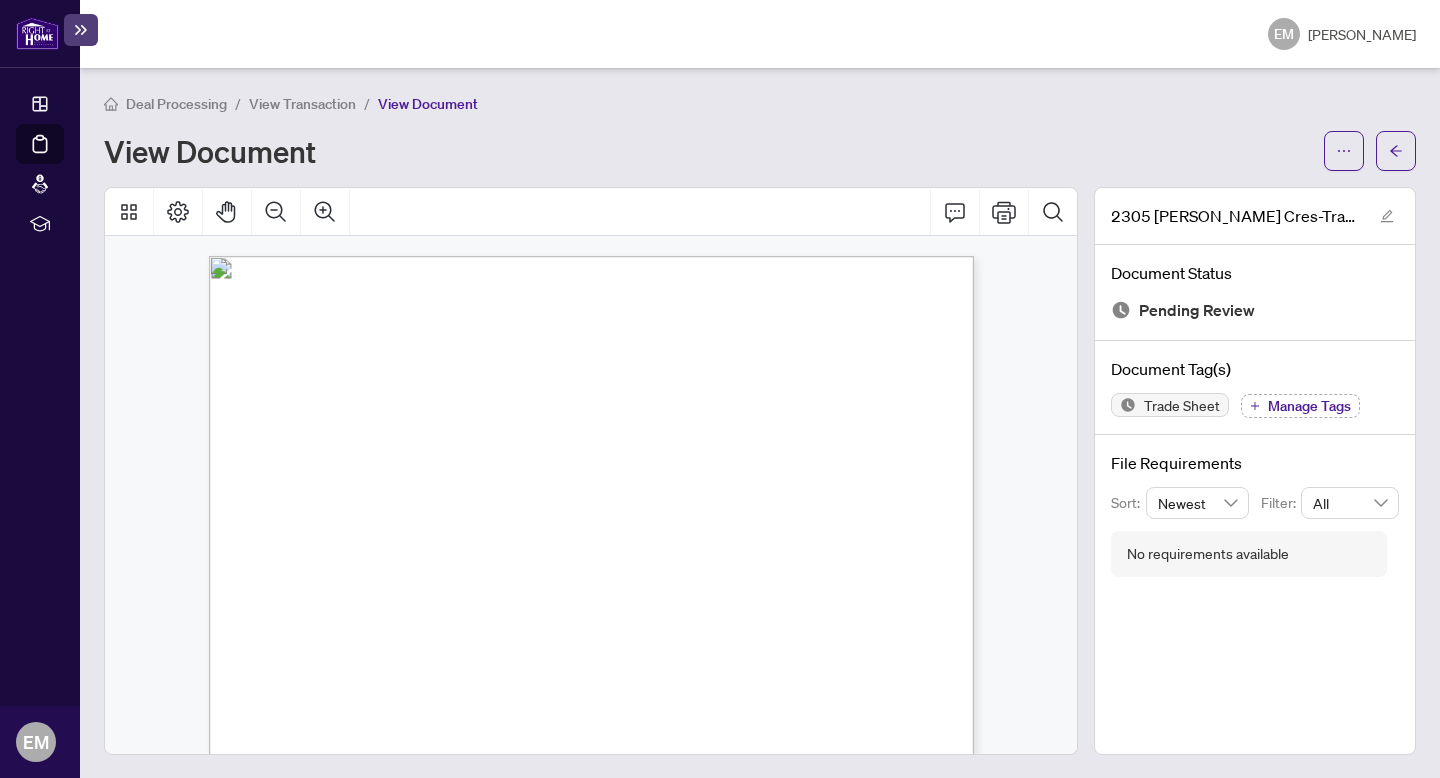 click on "View Document" at bounding box center (708, 151) 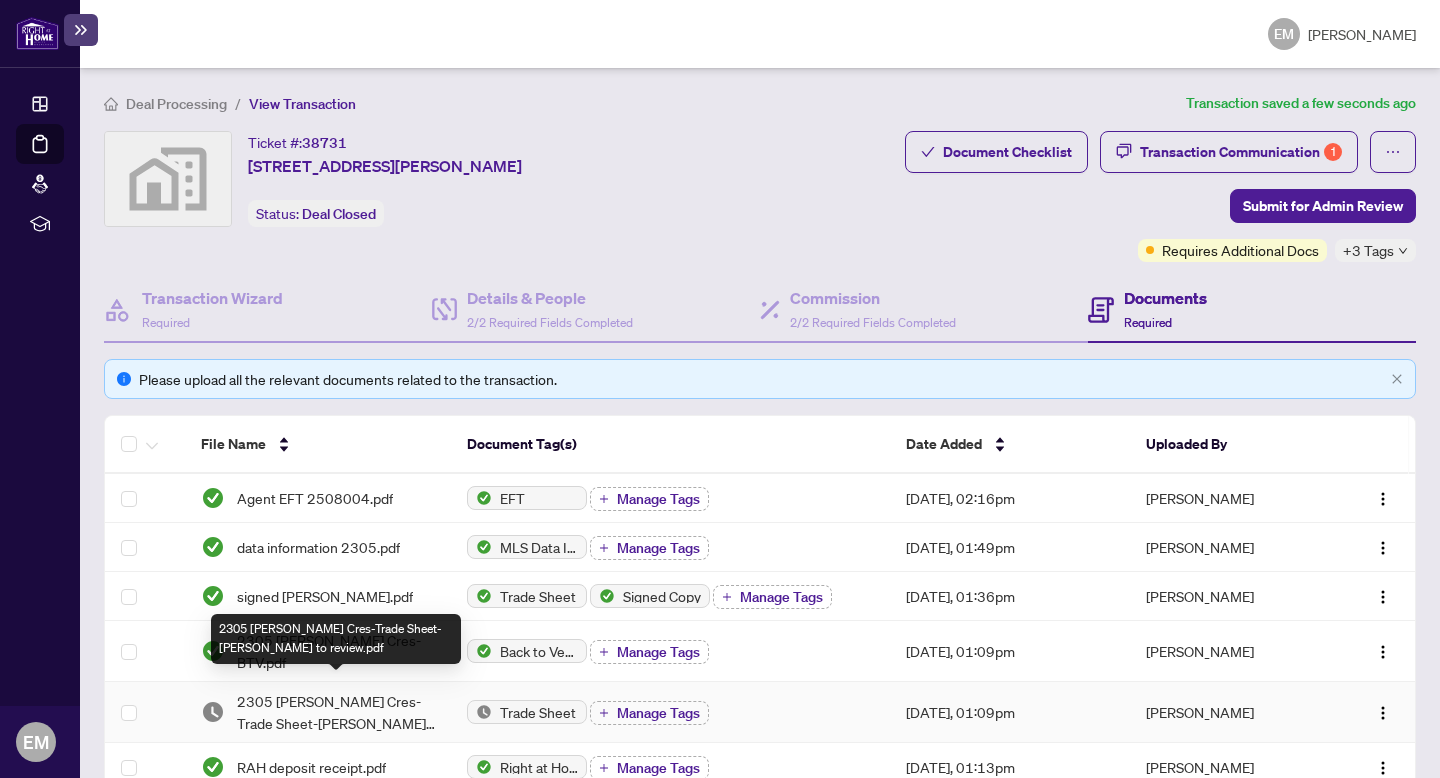click on "2305 [PERSON_NAME] Cres-Trade Sheet-[PERSON_NAME] to review.pdf" at bounding box center [336, 712] 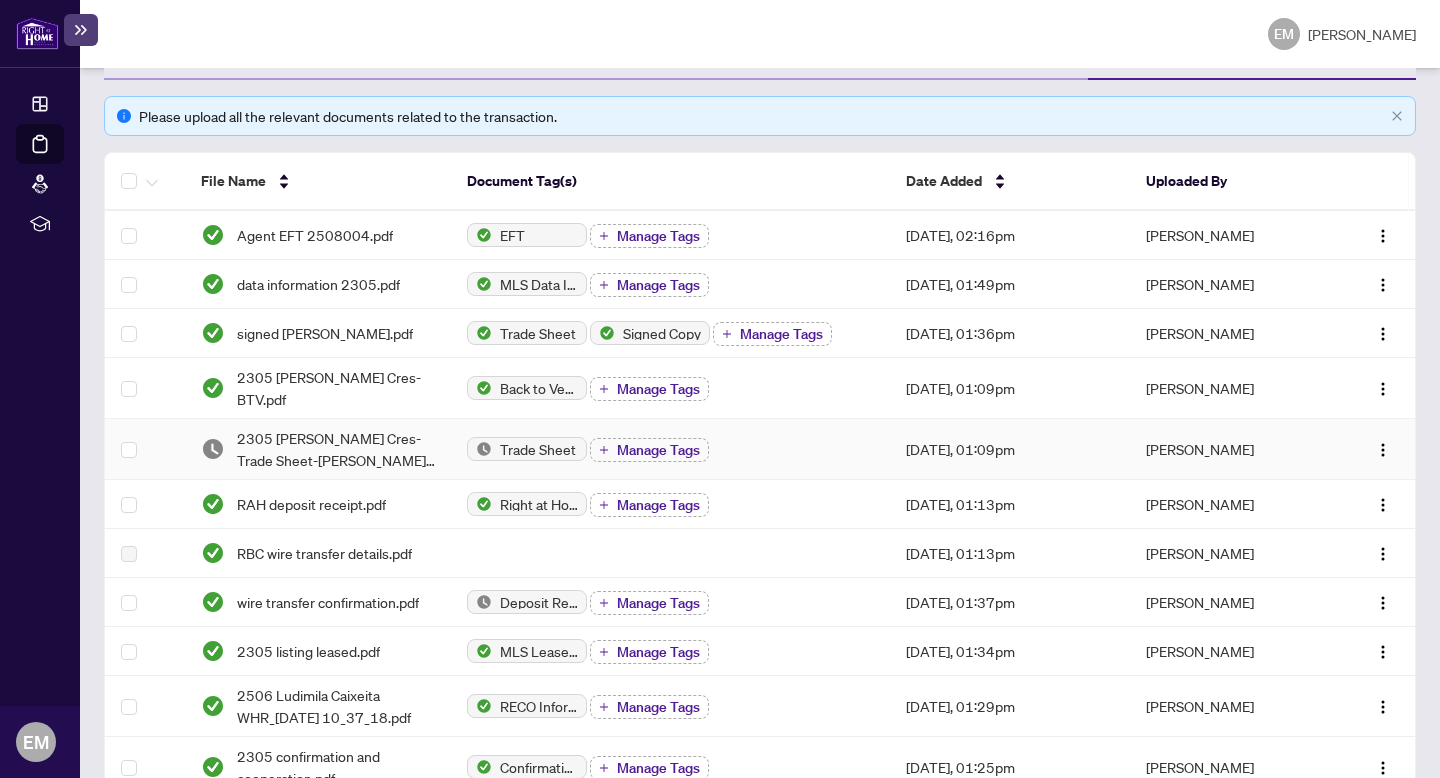 scroll, scrollTop: 264, scrollLeft: 0, axis: vertical 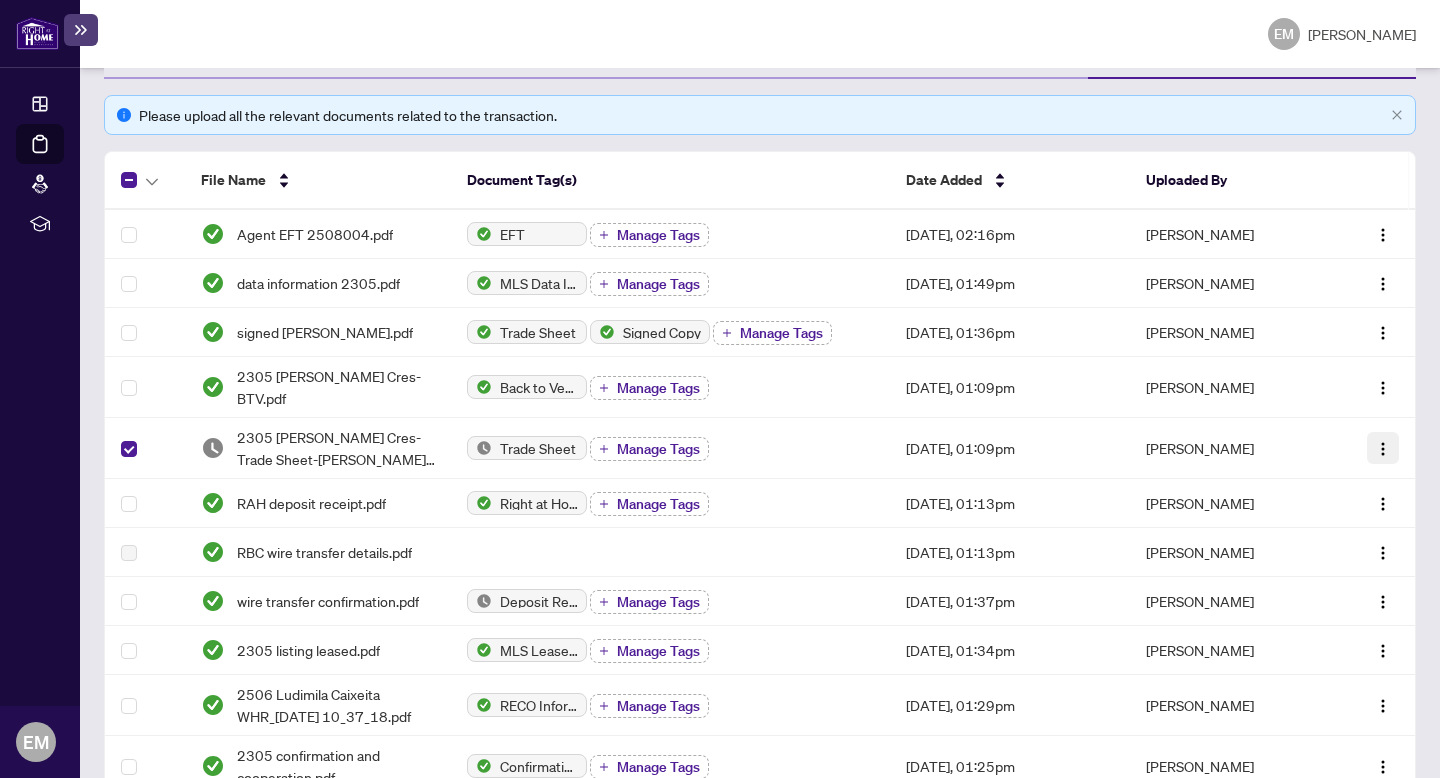 click at bounding box center [1383, 449] 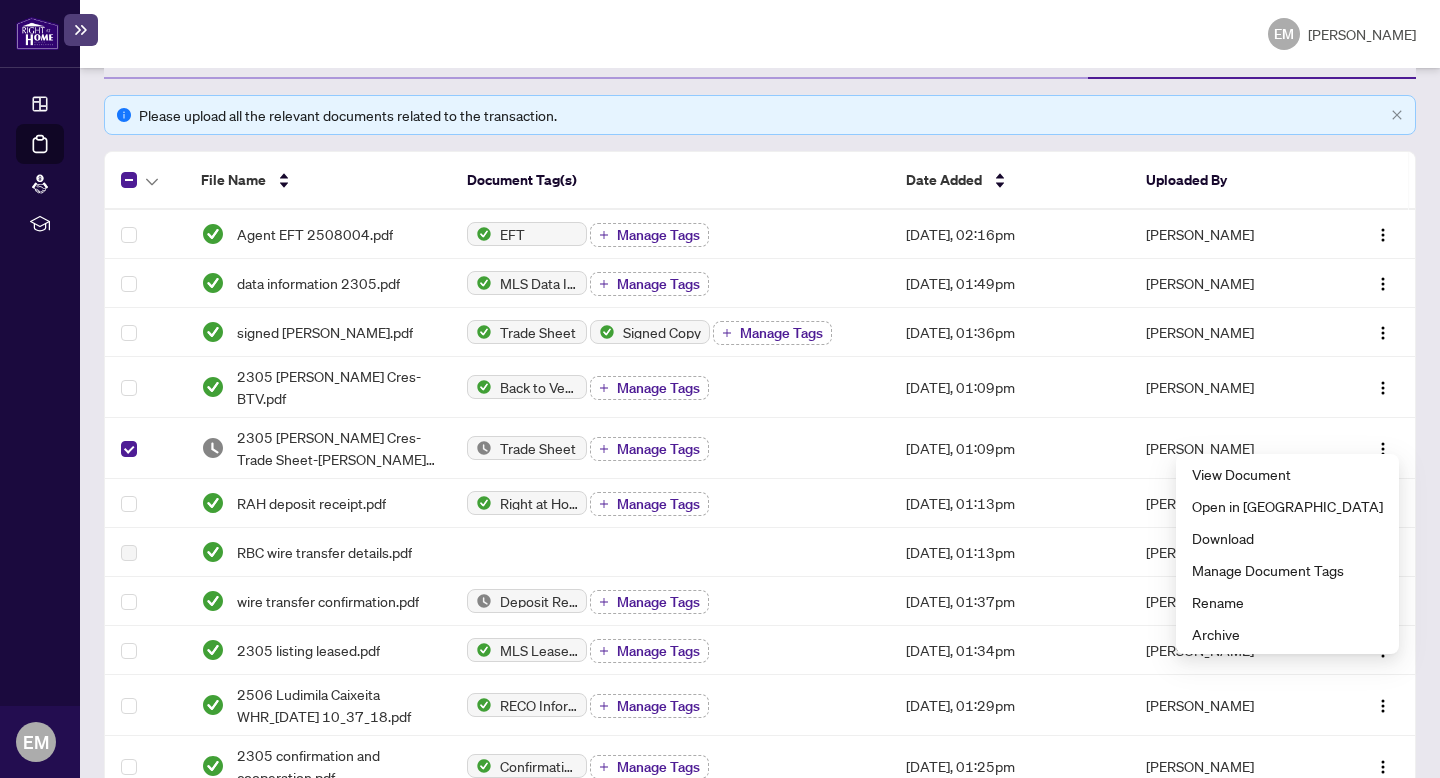 click on "Trade Sheet Manage Tags" at bounding box center [670, 449] 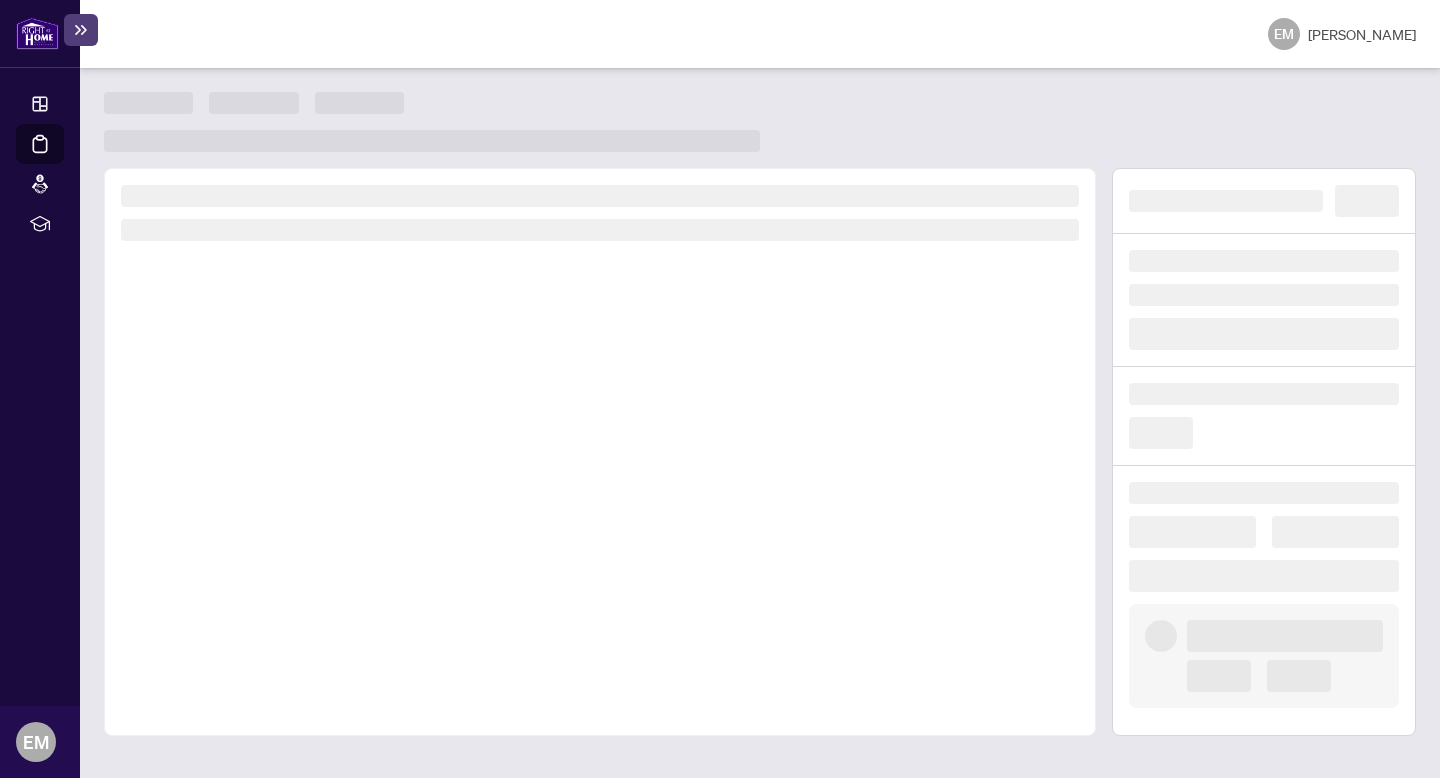scroll, scrollTop: 0, scrollLeft: 0, axis: both 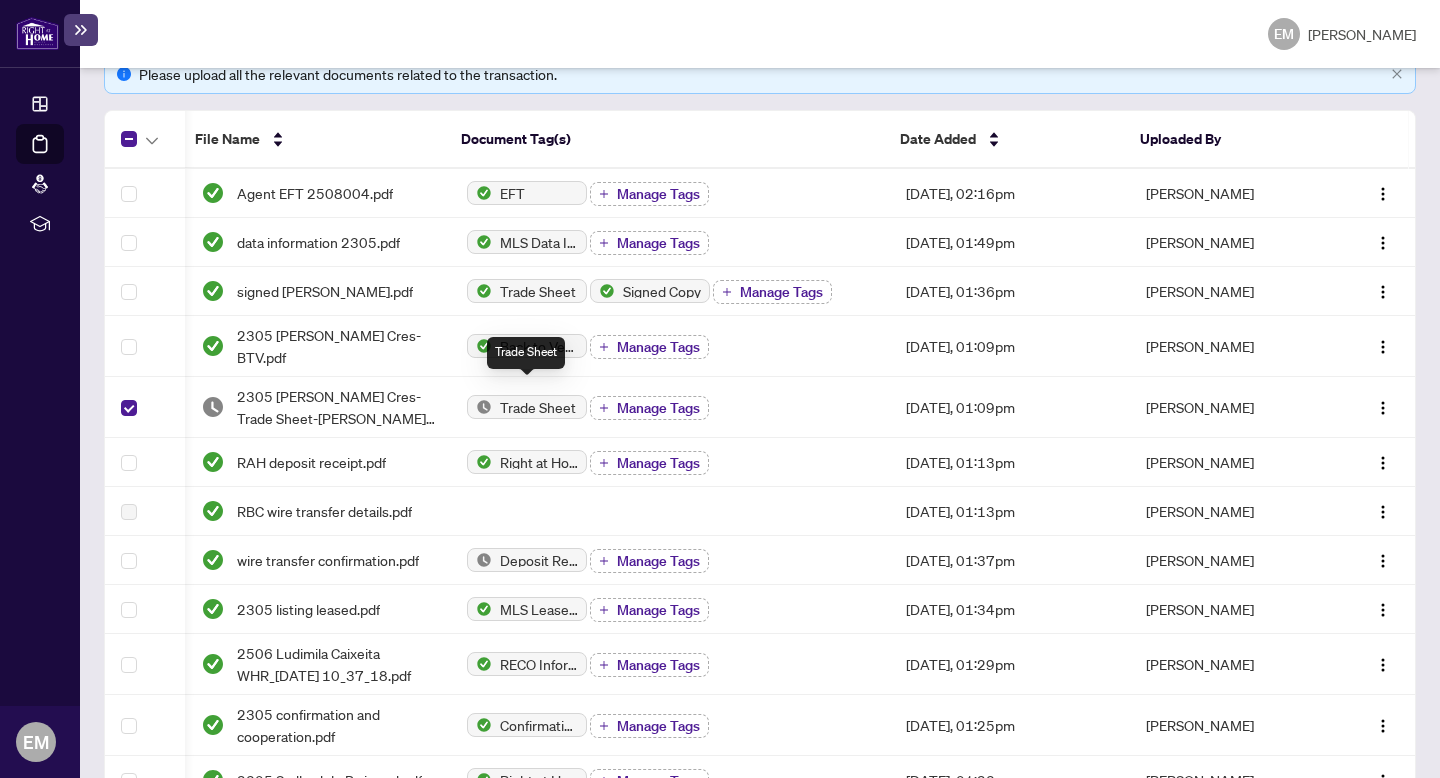 click on "Trade Sheet" at bounding box center [538, 407] 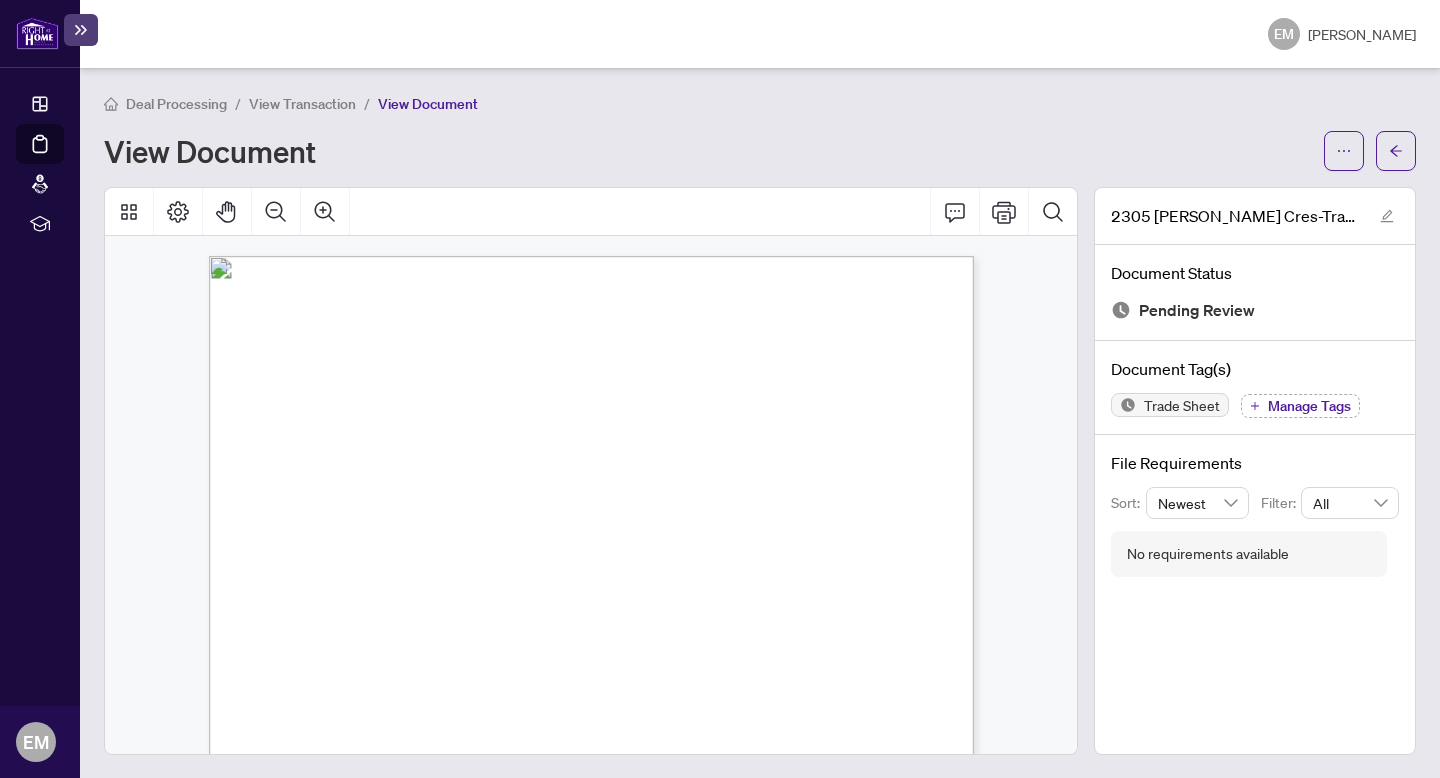 click on "View Document" at bounding box center (428, 104) 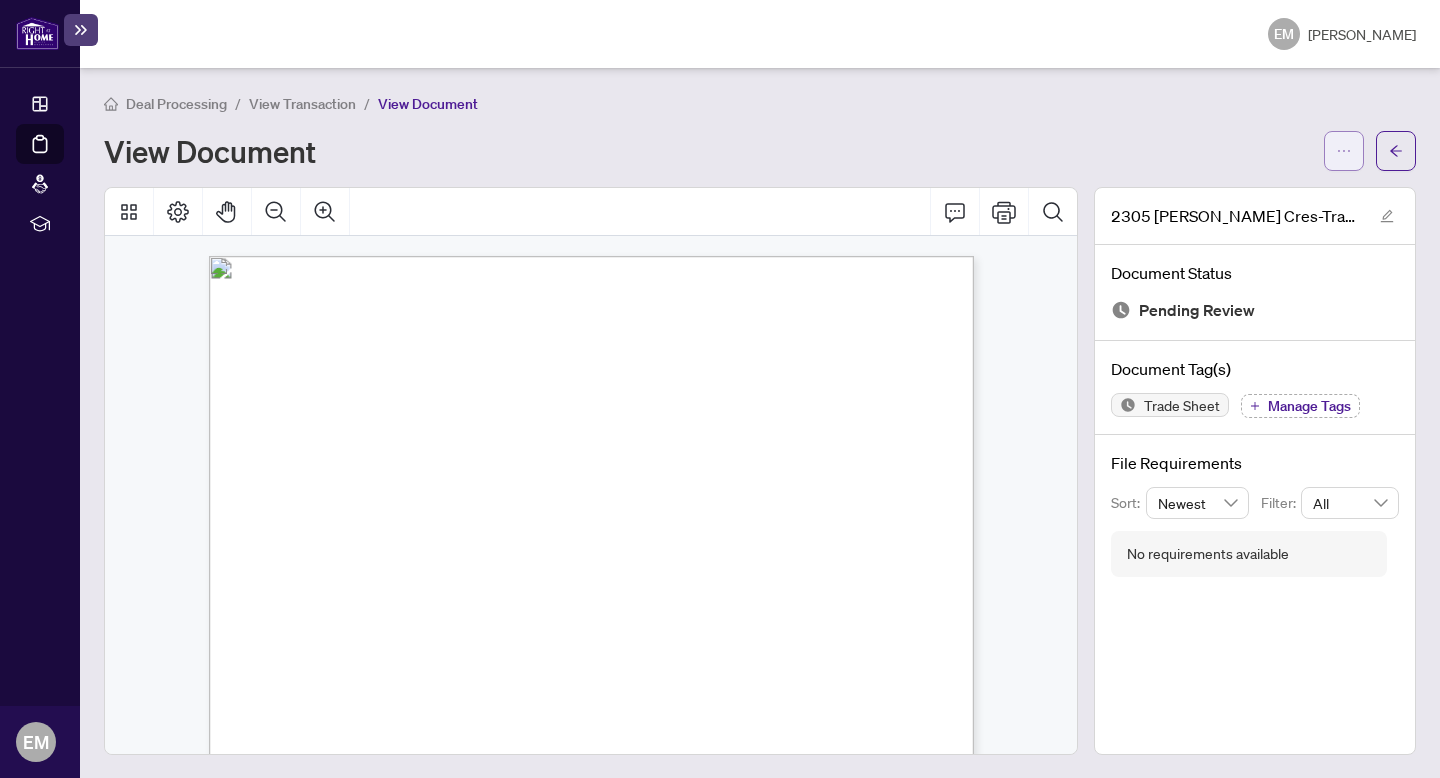 click 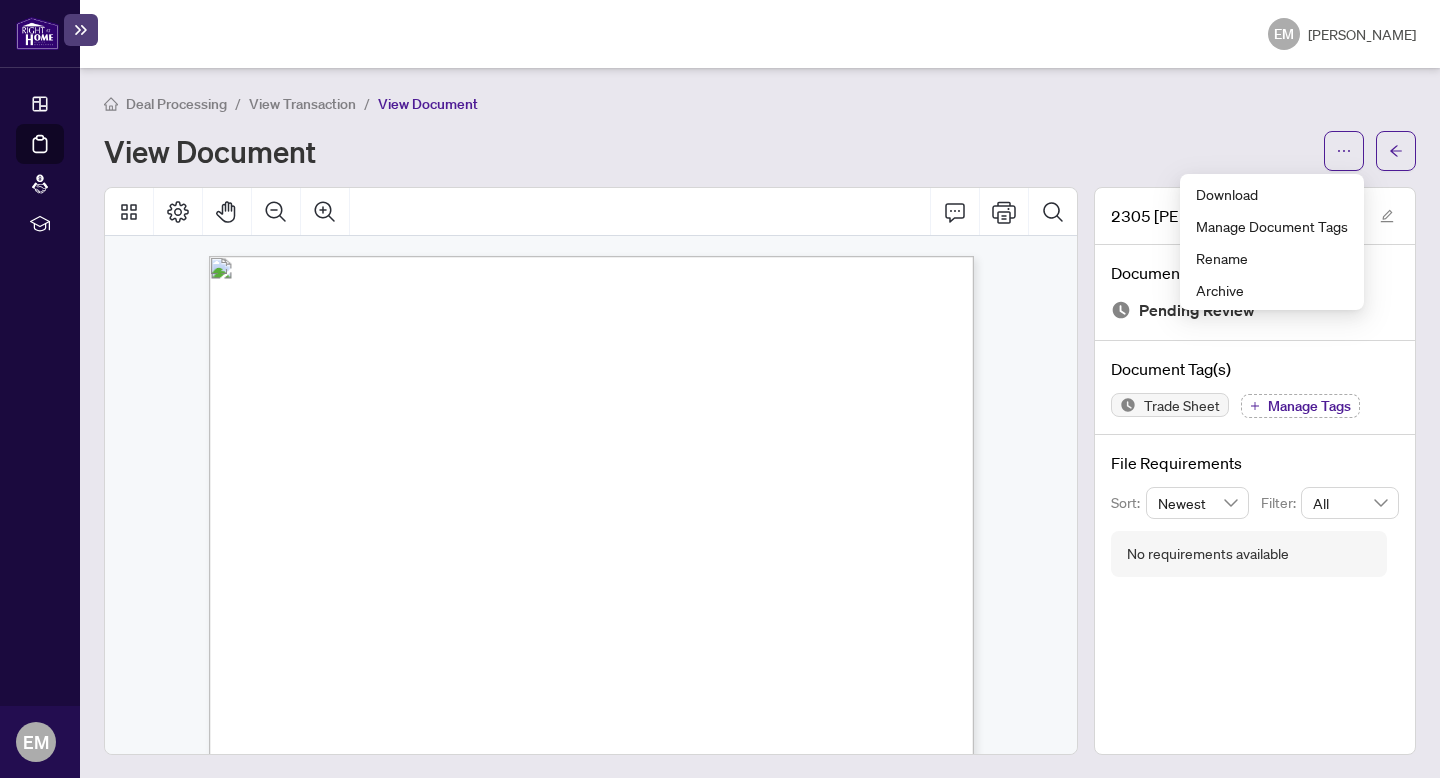 click on "View Document" at bounding box center (708, 151) 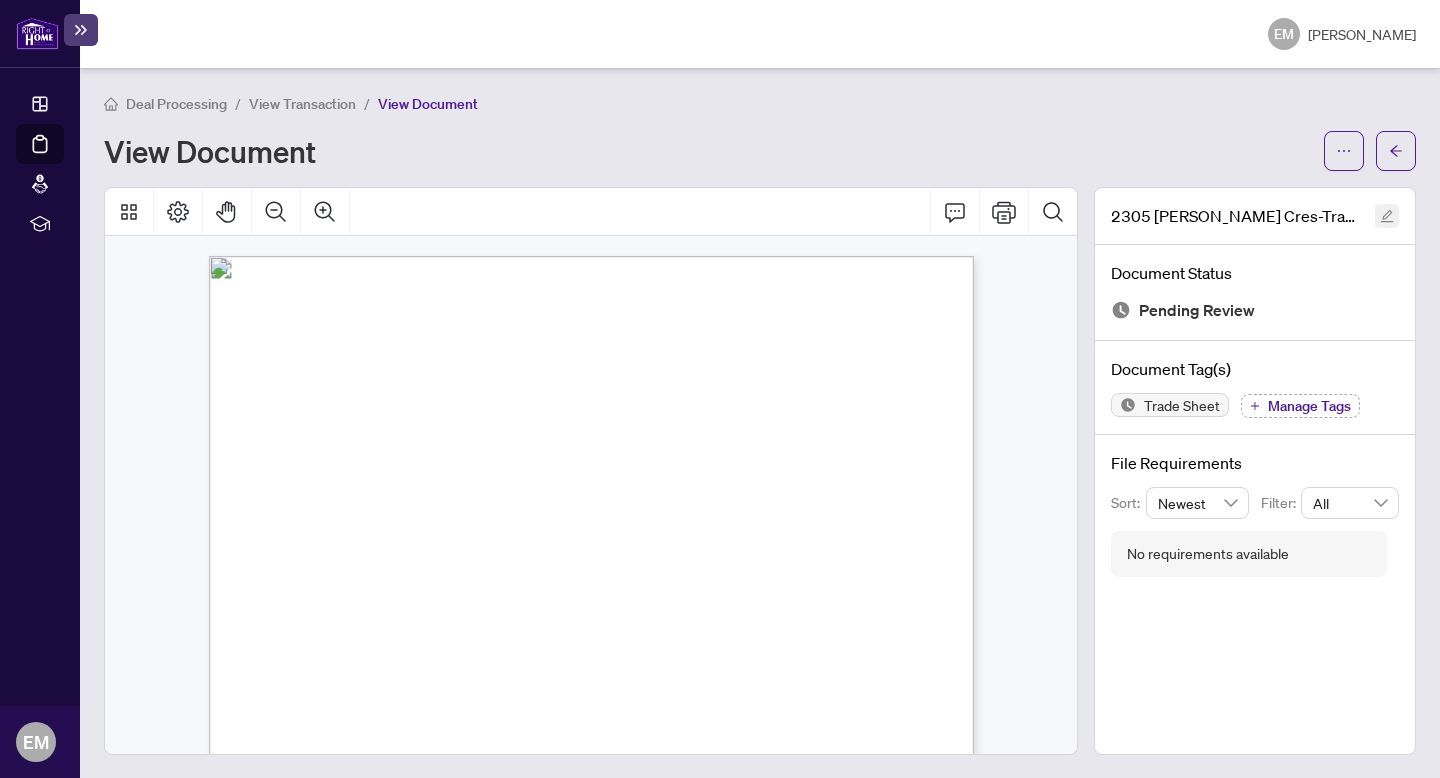 click 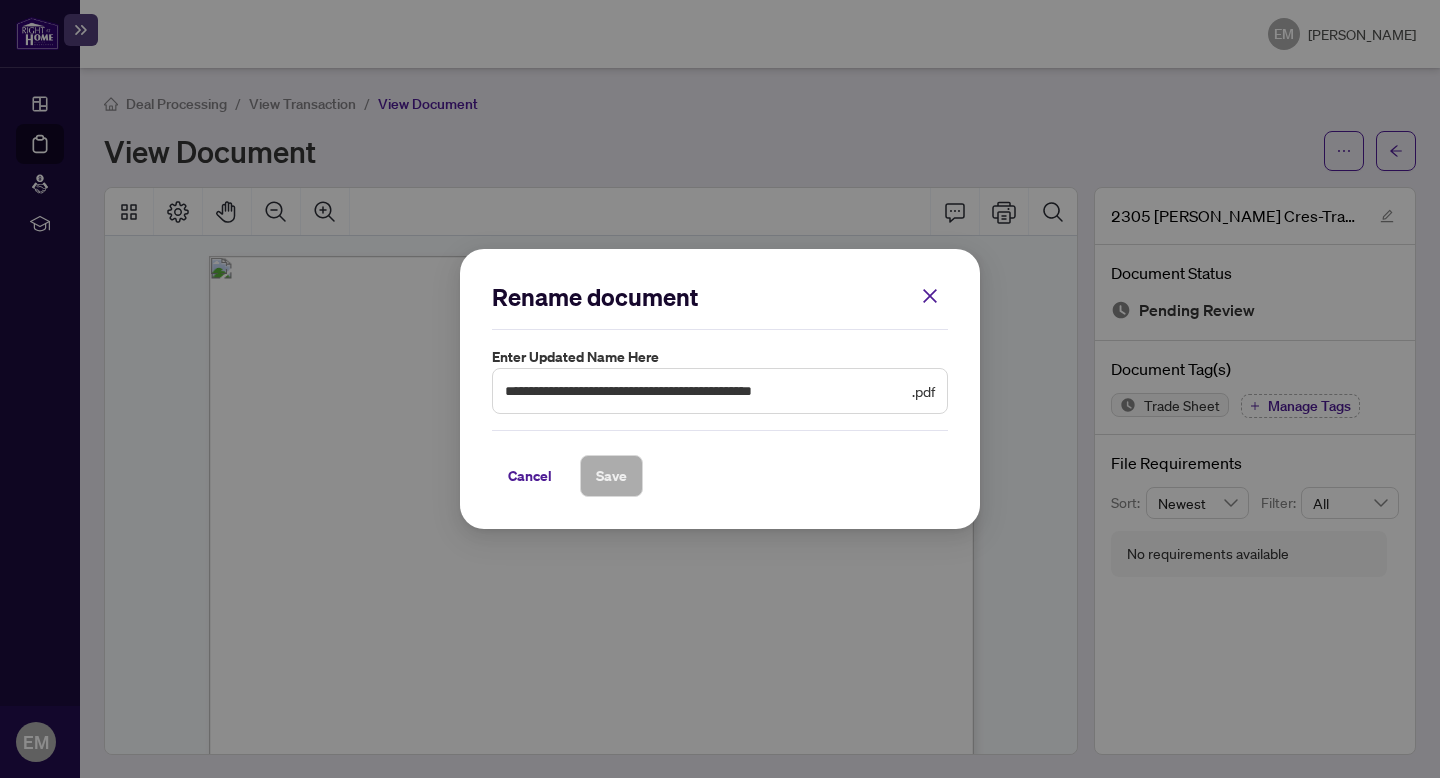 click on "**********" at bounding box center (720, 391) 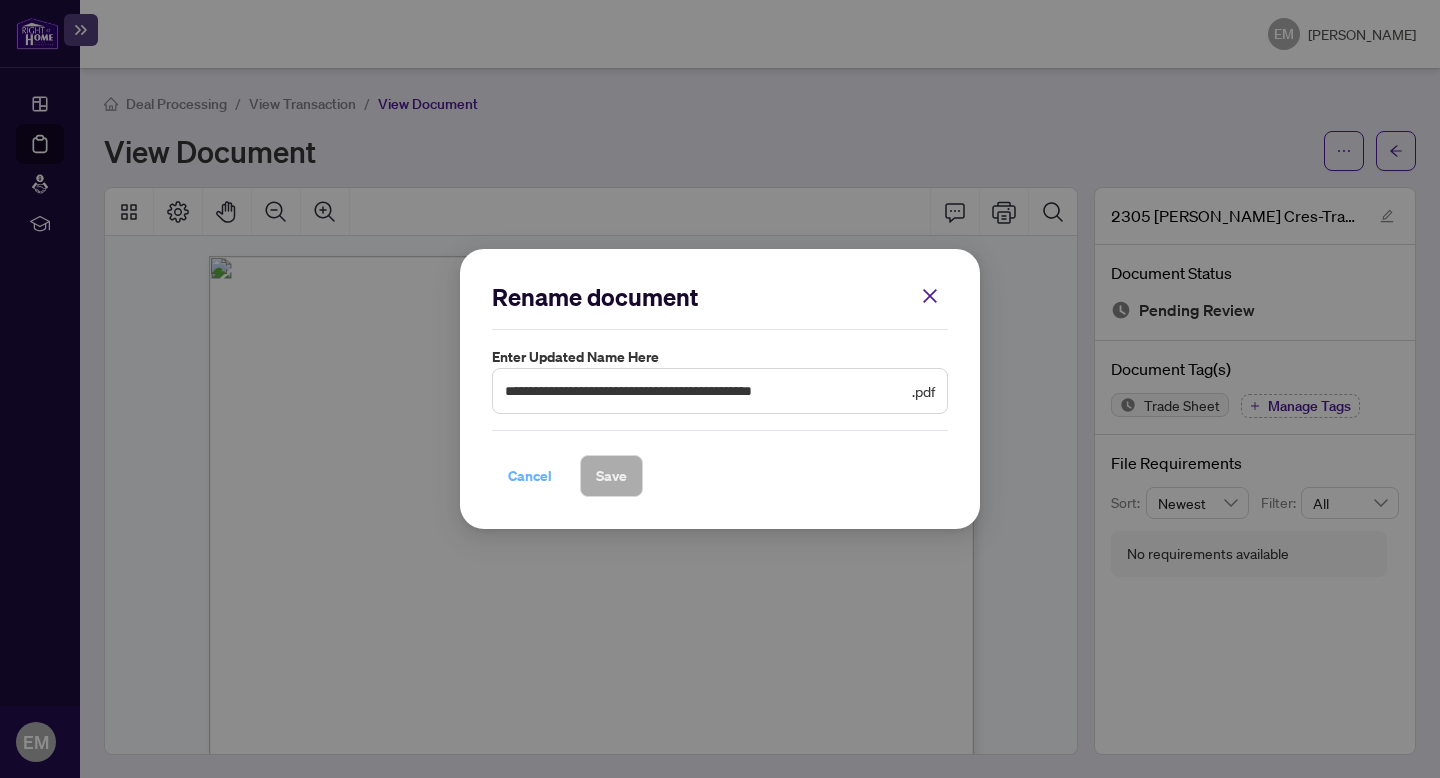 click on "Cancel" at bounding box center [530, 476] 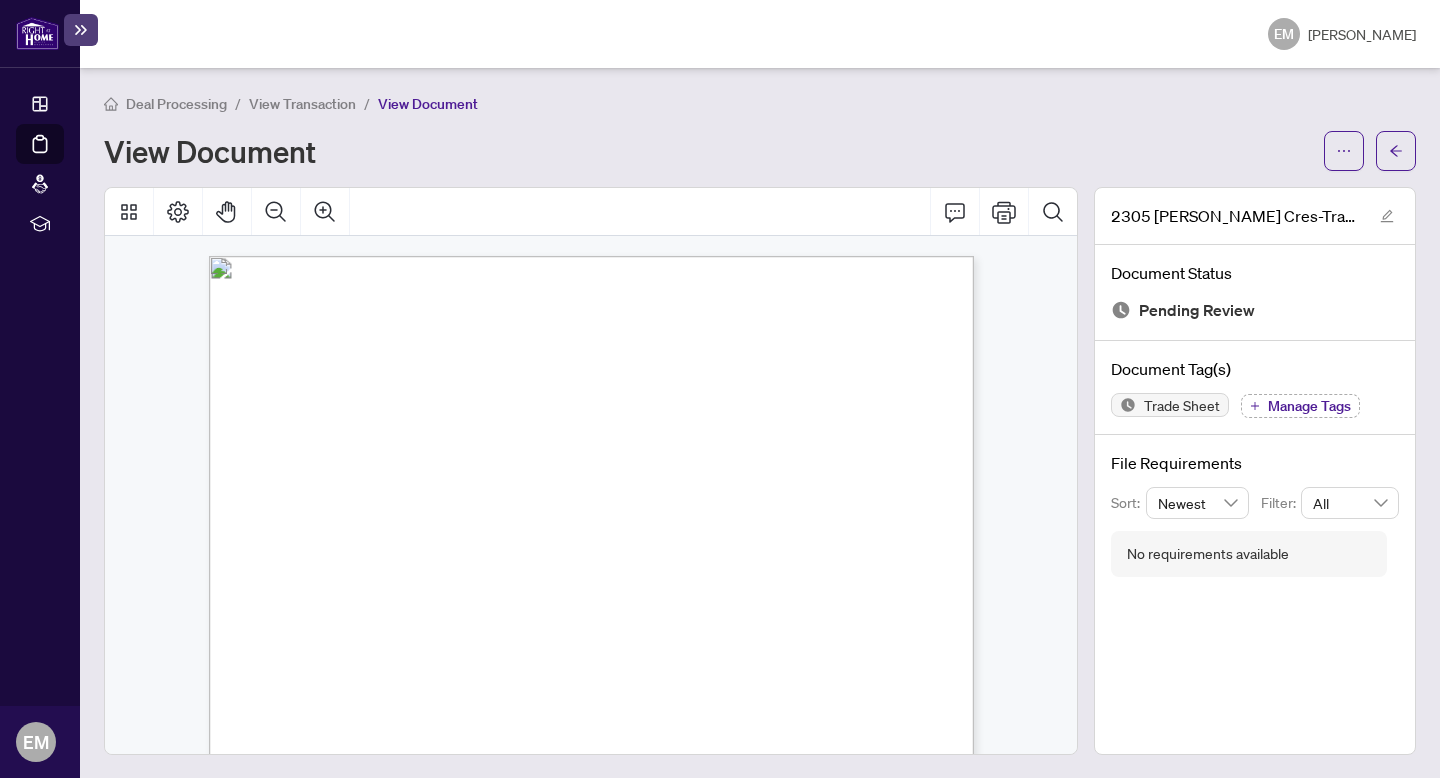 click on "Manage Tags" at bounding box center (1309, 406) 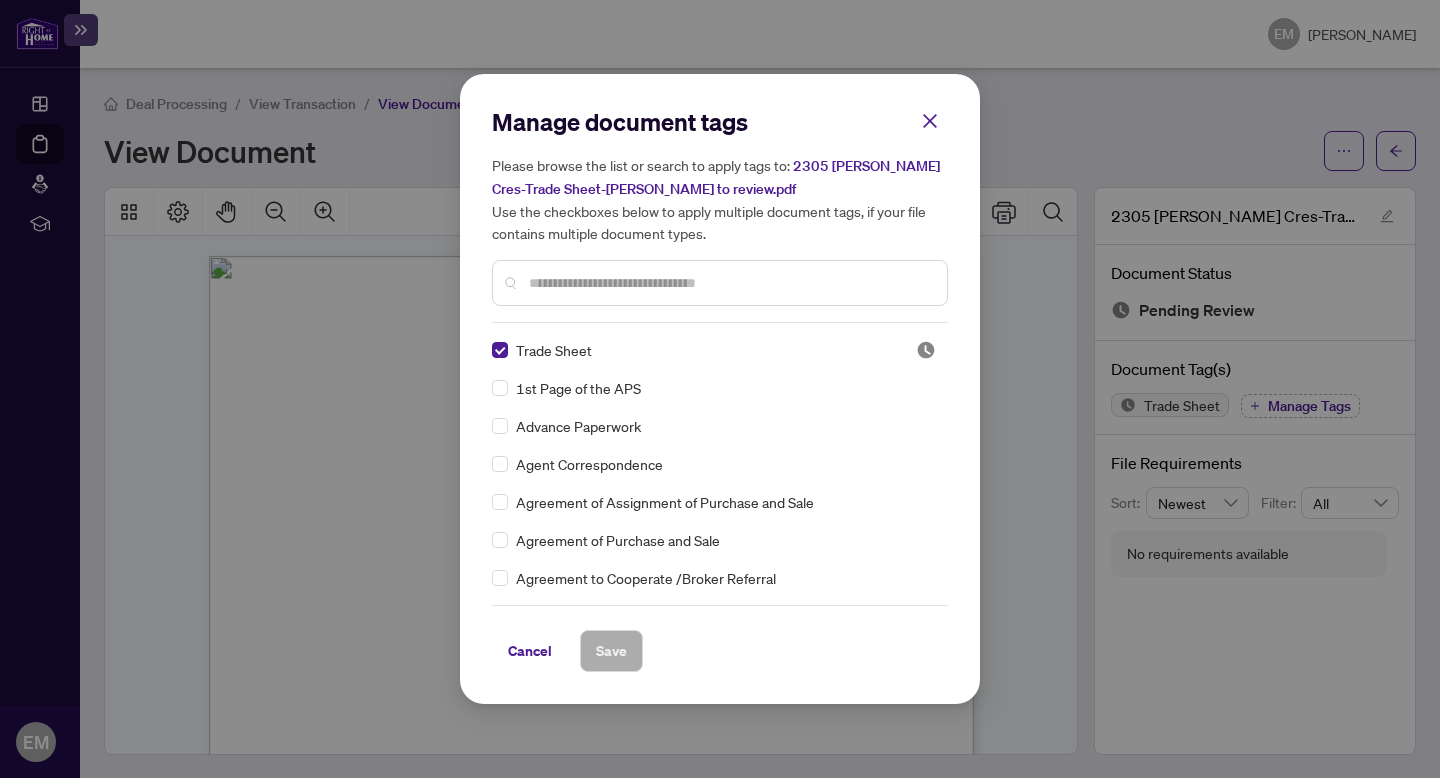 click at bounding box center [730, 283] 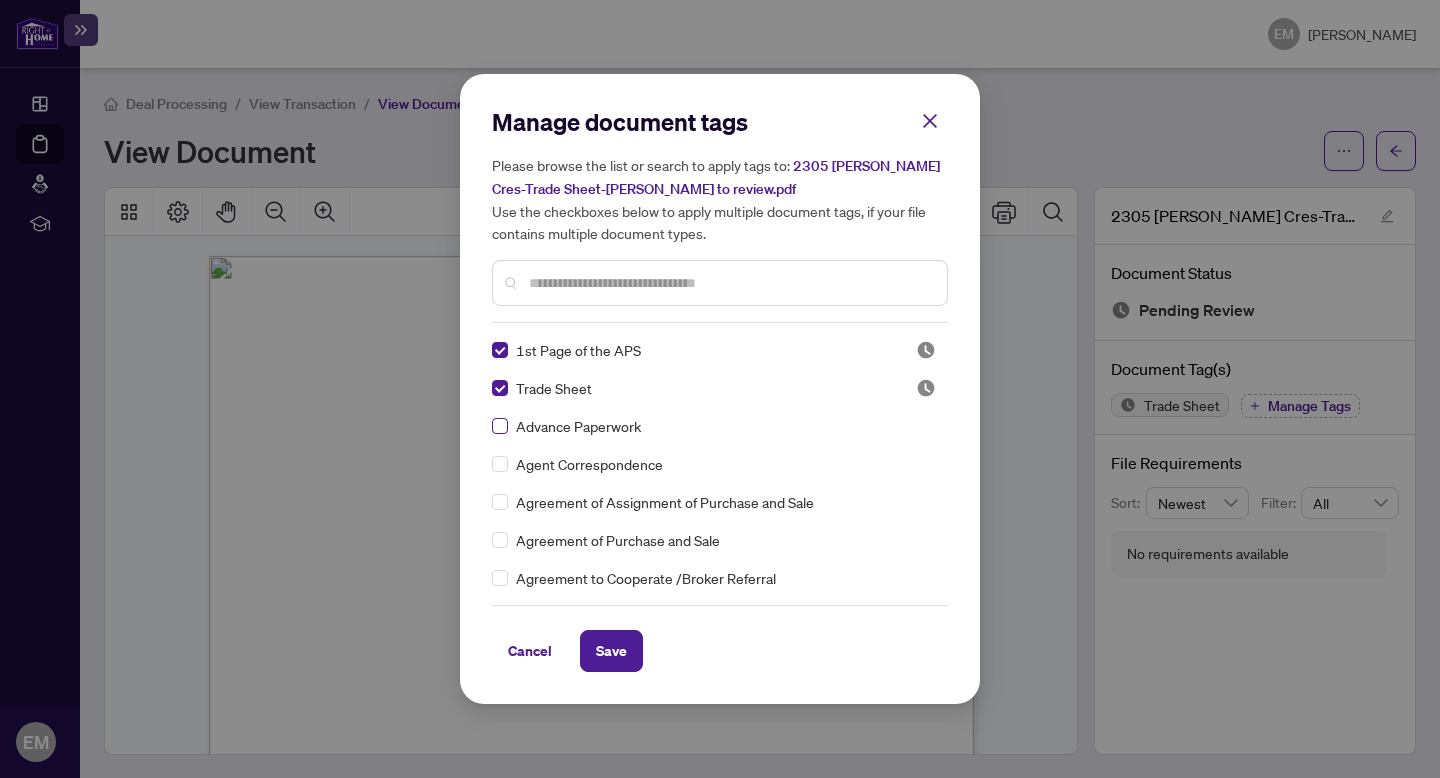 click at bounding box center (500, 426) 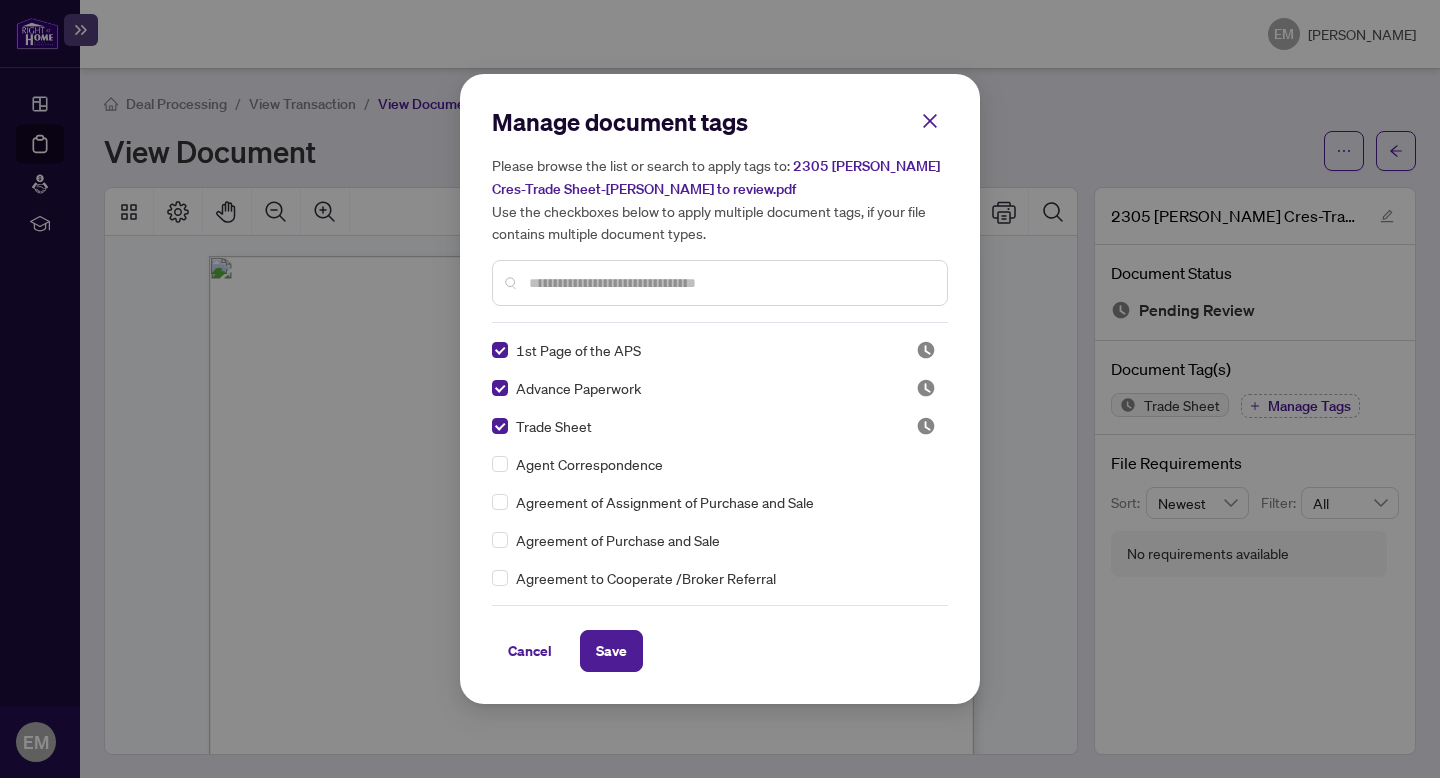 click on "1st Page of the APS Advance Paperwork Trade Sheet Agent Correspondence Agreement of Assignment of Purchase and Sale Agreement of Purchase and Sale Agreement to Cooperate /Broker Referral Agreement to Lease Articles of Incorporation Back to Vendor Letter Belongs to Another Transaction Builder's Consent Buyer Designated Representation Agreement Buyer Designated Representation Agreement Buyers Lawyer Information Certificate of Estate Trustee(s) Client Refused to Sign Closing Date Change Co-op Brokerage Commission Statement Co-op EFT Co-operating Indemnity Agreement Commission Adjustment Commission Agreement Commission Calculation Commission Statement Sent Commission Statement Sent to Landlord Commission Statement Sent to Lawyer Commission Statement Sent to Listing Brokerage Commission Statement Sent to Vendor Commission Waiver Letter Confirmation of Closing Confirmation of Co-operation and Representation—Buyer/Seller Confirmation of Cooperation Copy of Commission Payment Copy of Deposit Type Correspondence EFT" at bounding box center [720, 464] 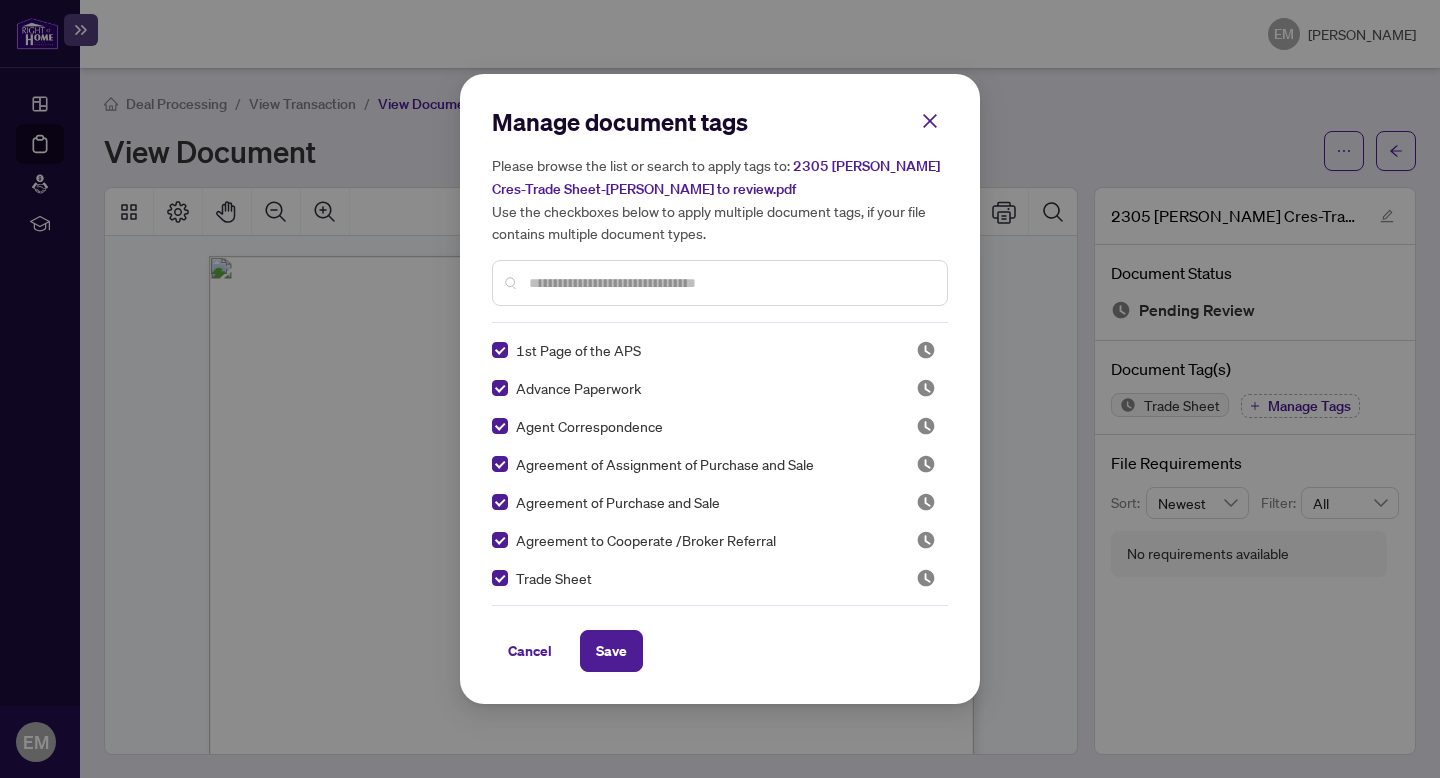 click on "Manage document tags Please browse the list or search to apply tags to:   2305 Stone Glen Cres-Trade Sheet-Estela to review.pdf   Use the checkboxes below to apply multiple document tags, if your file contains multiple document types.   1st Page of the APS Advance Paperwork Agent Correspondence Agreement of Assignment of Purchase and Sale Agreement of Purchase and Sale Agreement to Cooperate /Broker Referral Trade Sheet Agreement to Lease Articles of Incorporation Back to Vendor Letter Belongs to Another Transaction Builder's Consent Buyer Designated Representation Agreement Buyer Designated Representation Agreement Buyers Lawyer Information Certificate of Estate Trustee(s) Client Refused to Sign Closing Date Change Co-op Brokerage Commission Statement Co-op EFT Co-operating Indemnity Agreement Commission Adjustment Commission Agreement Commission Calculation Commission Statement Sent Commission Statement Sent to Landlord Commission Statement Sent to Lawyer Commission Statement Sent to Listing Brokerage EFT" at bounding box center (720, 389) 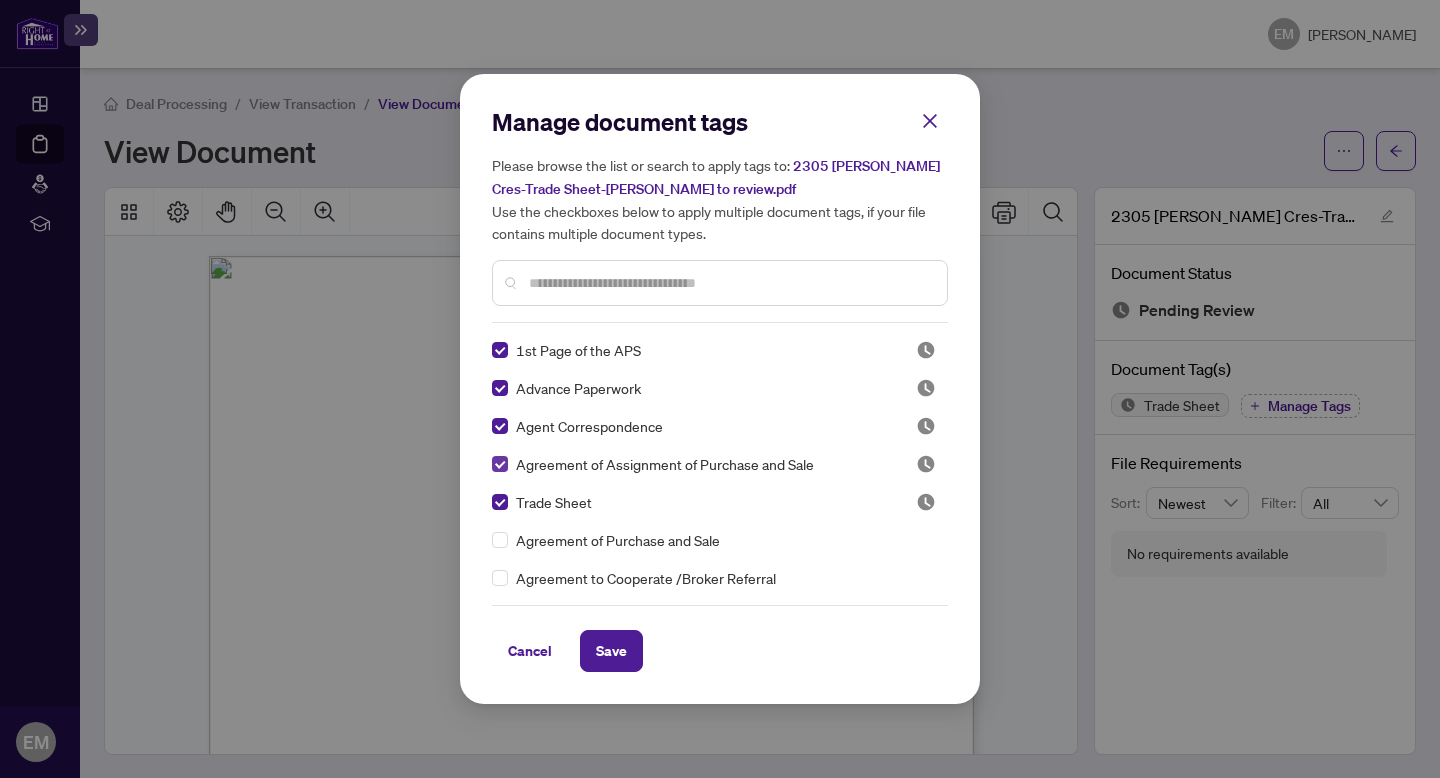 click at bounding box center (500, 464) 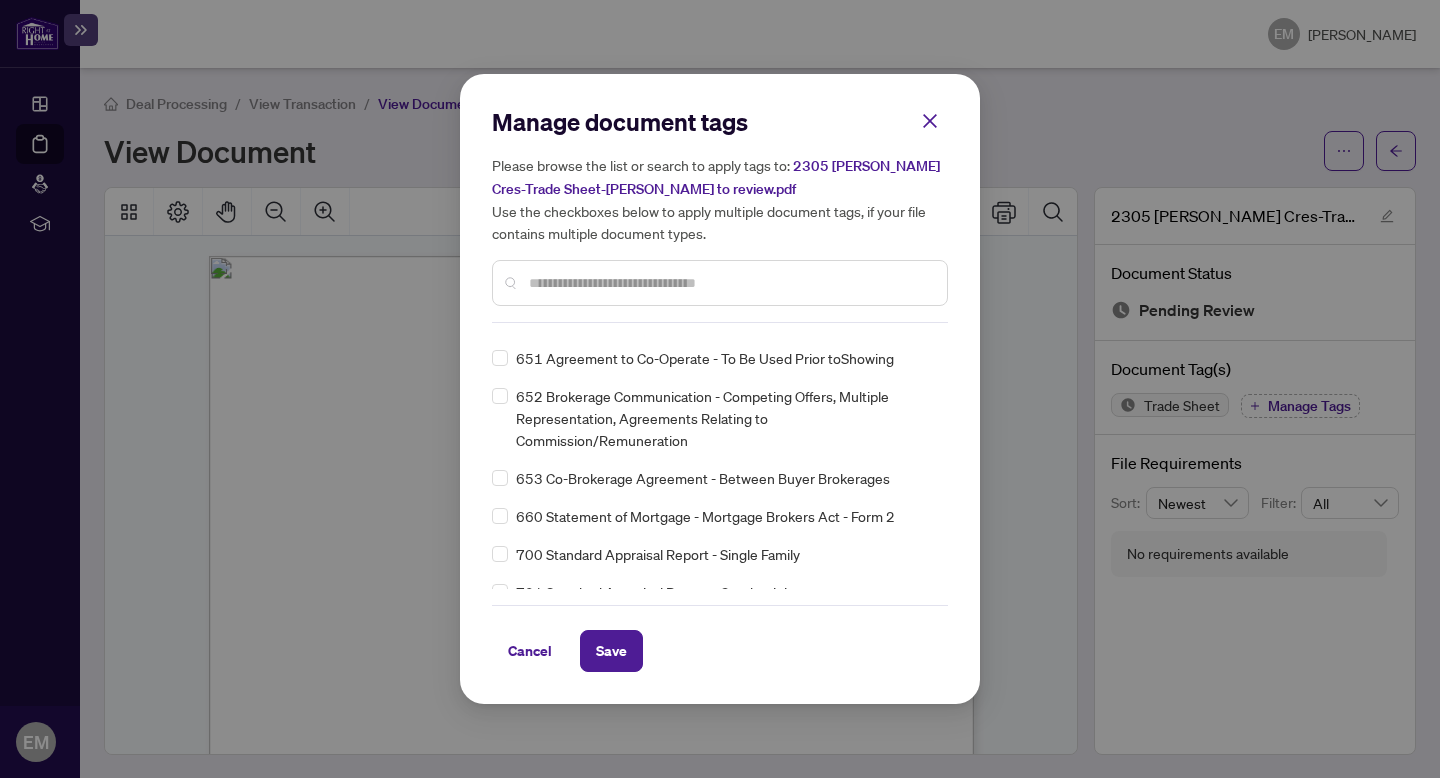 scroll, scrollTop: 14258, scrollLeft: 0, axis: vertical 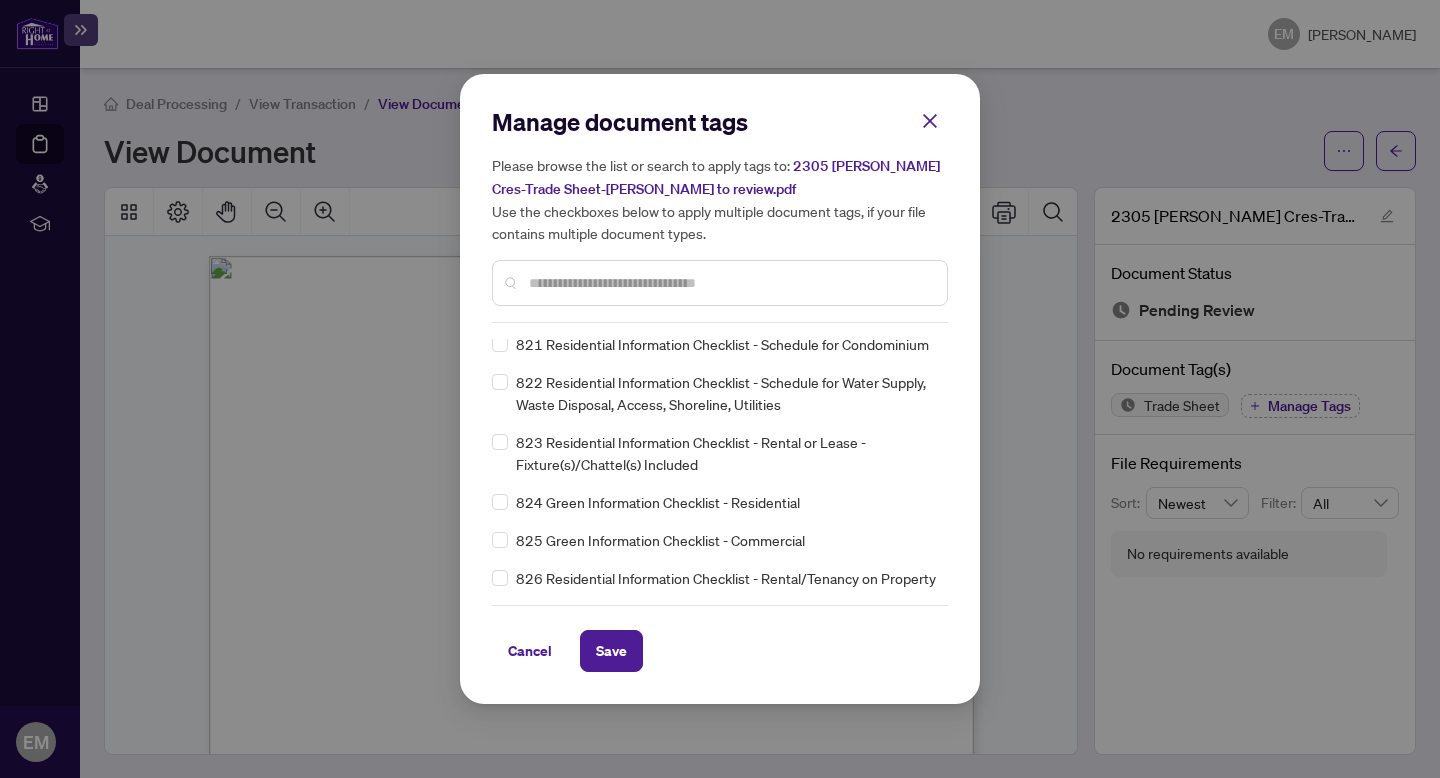 click at bounding box center [720, 283] 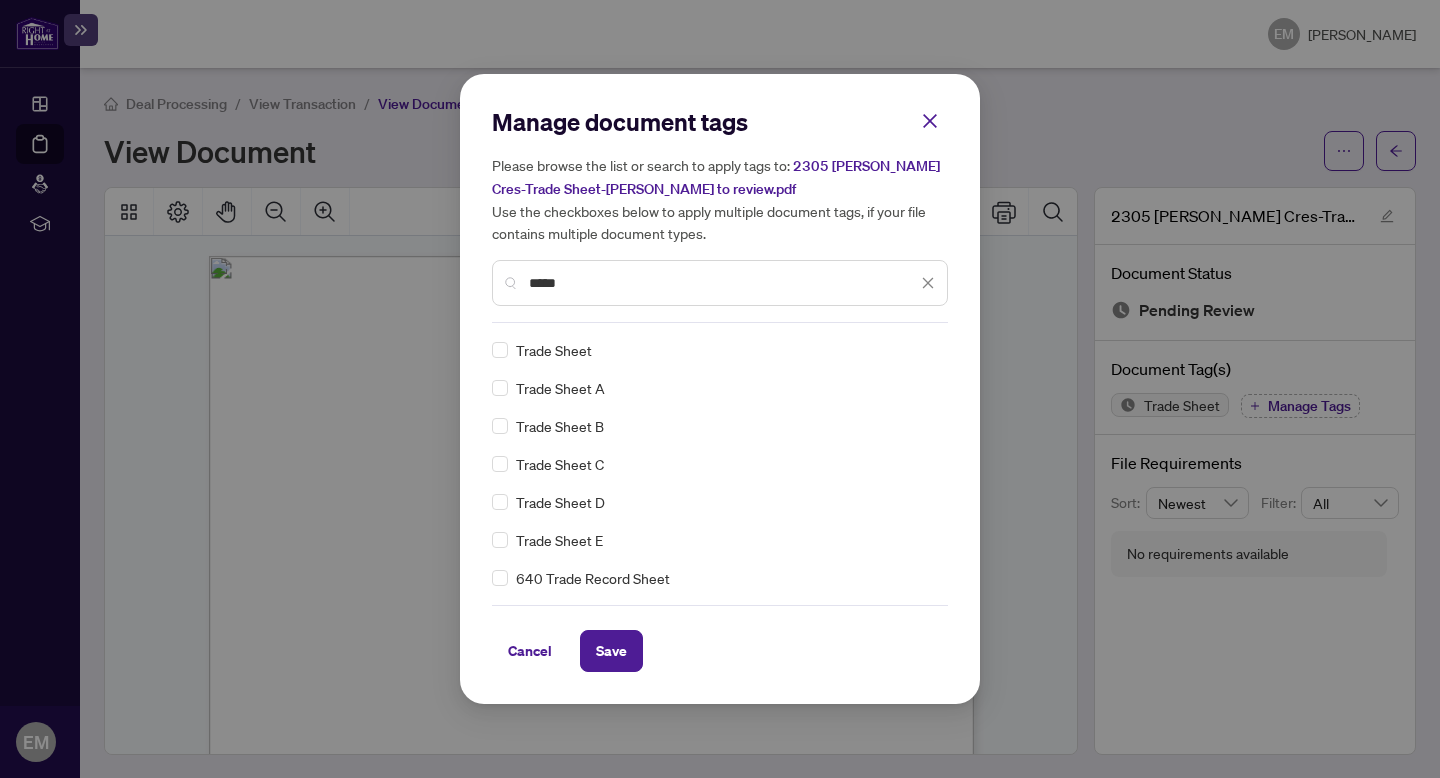 scroll, scrollTop: 0, scrollLeft: 0, axis: both 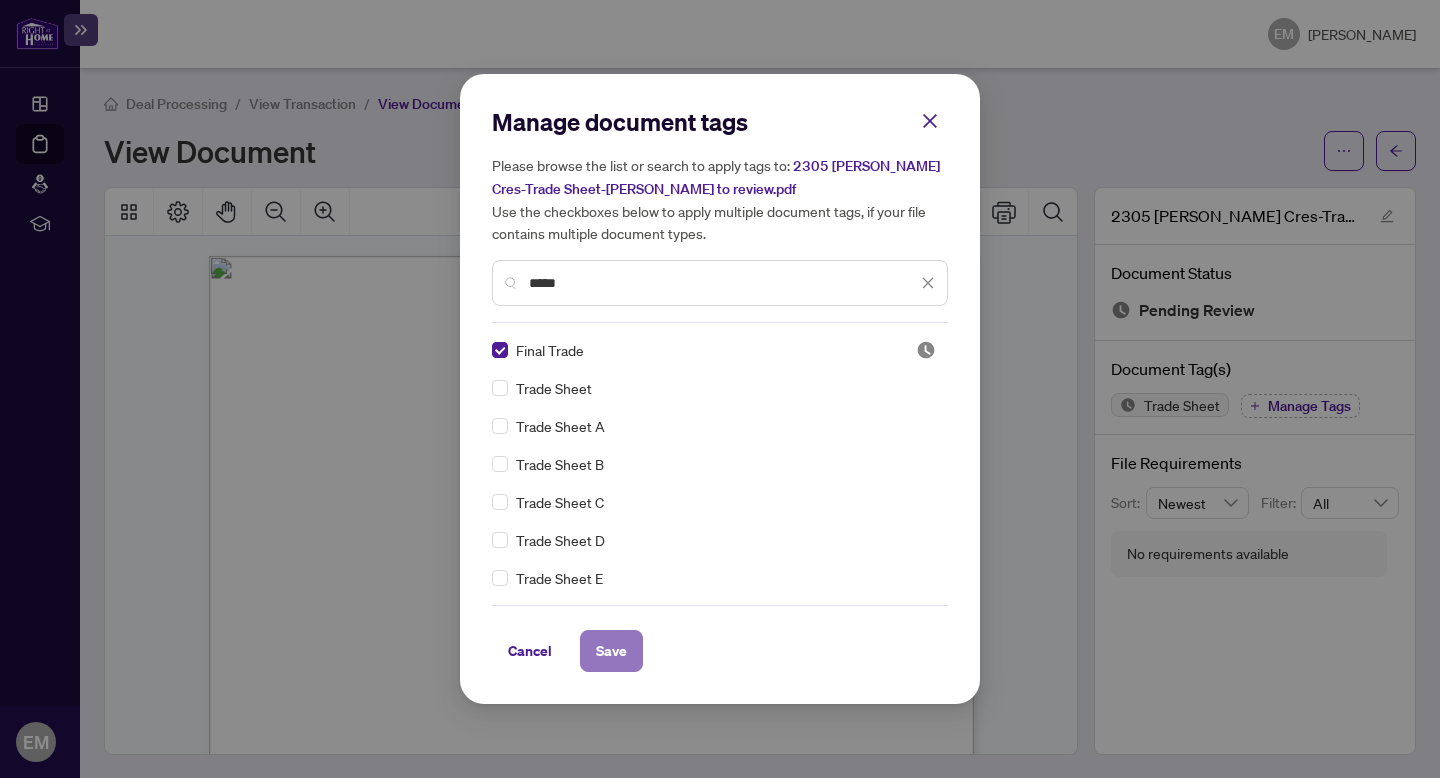 click on "Save" at bounding box center (611, 651) 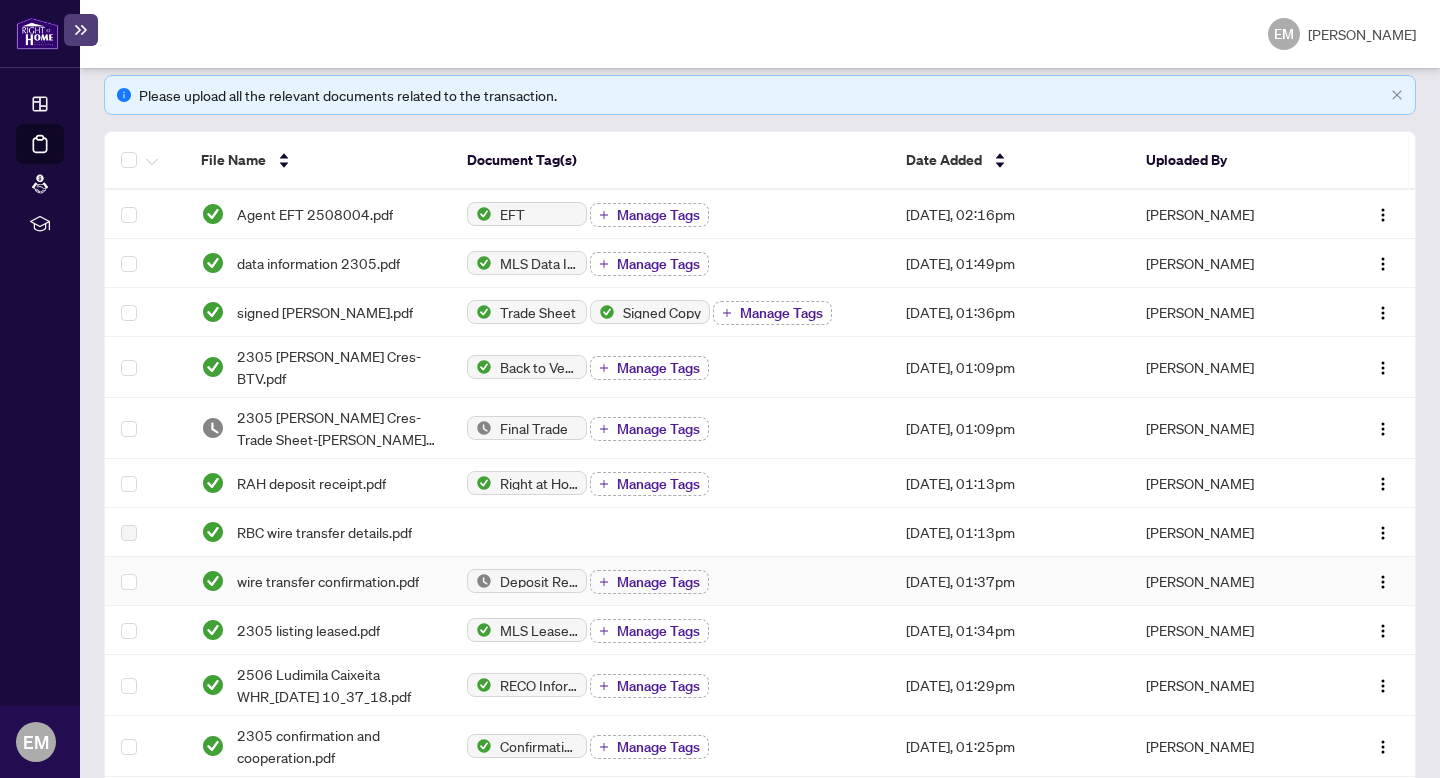 scroll, scrollTop: 283, scrollLeft: 0, axis: vertical 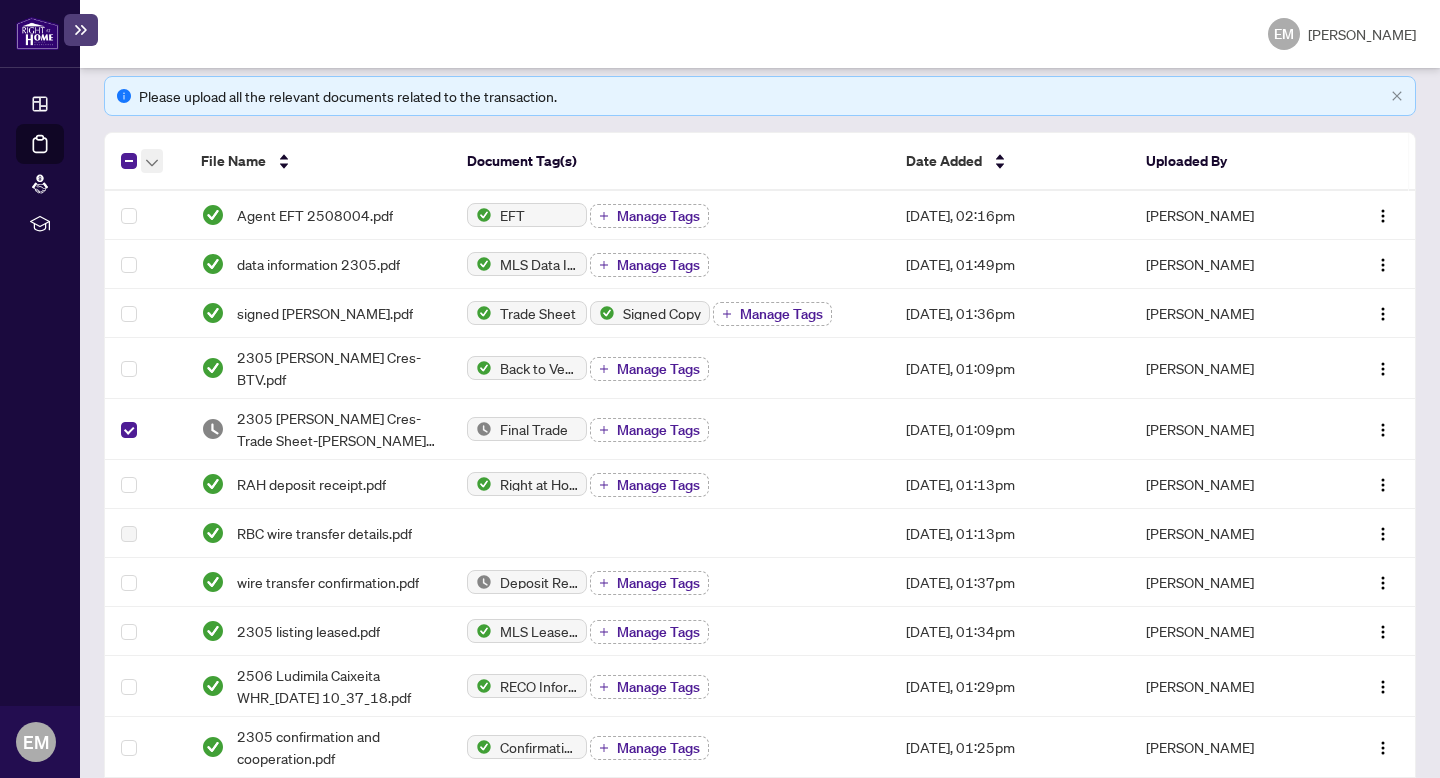 click 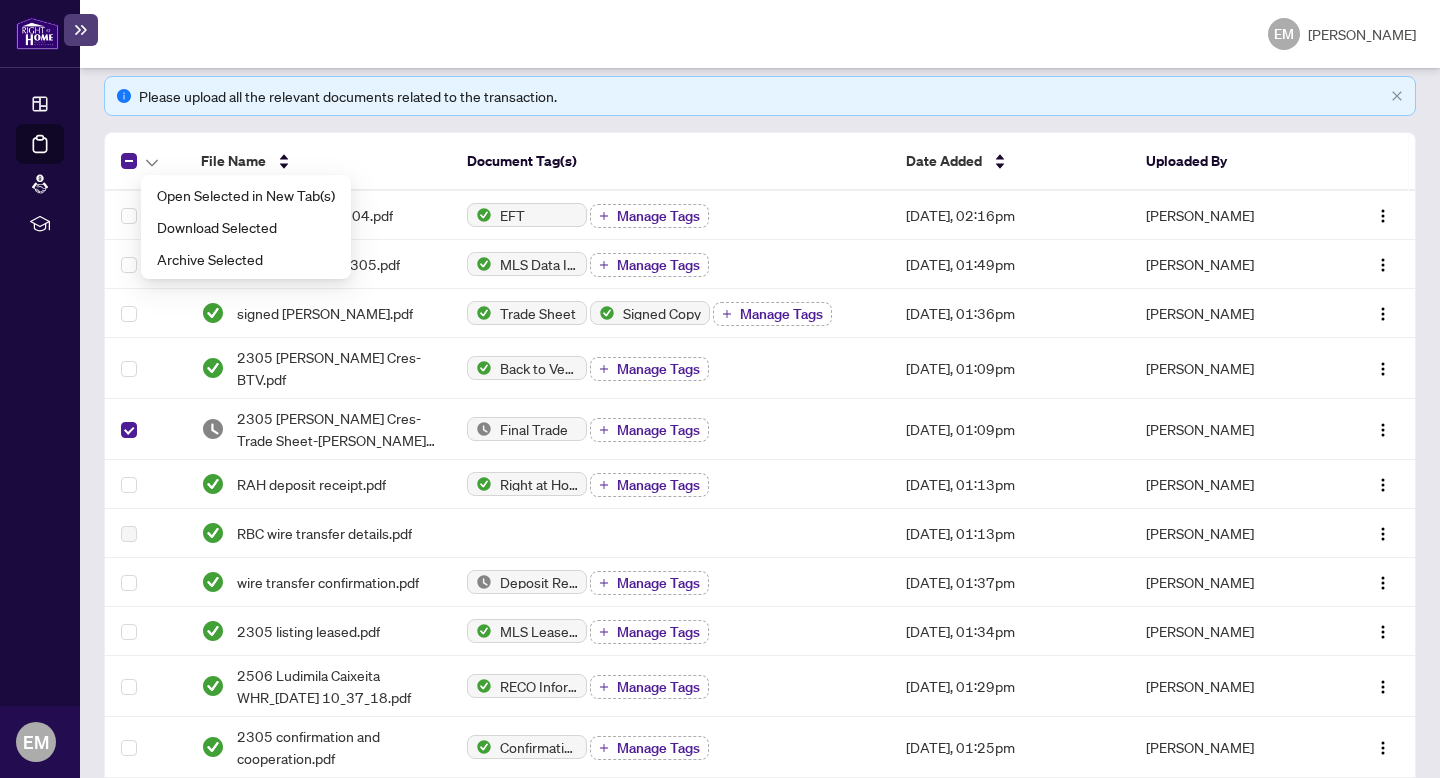 click at bounding box center [149, 161] 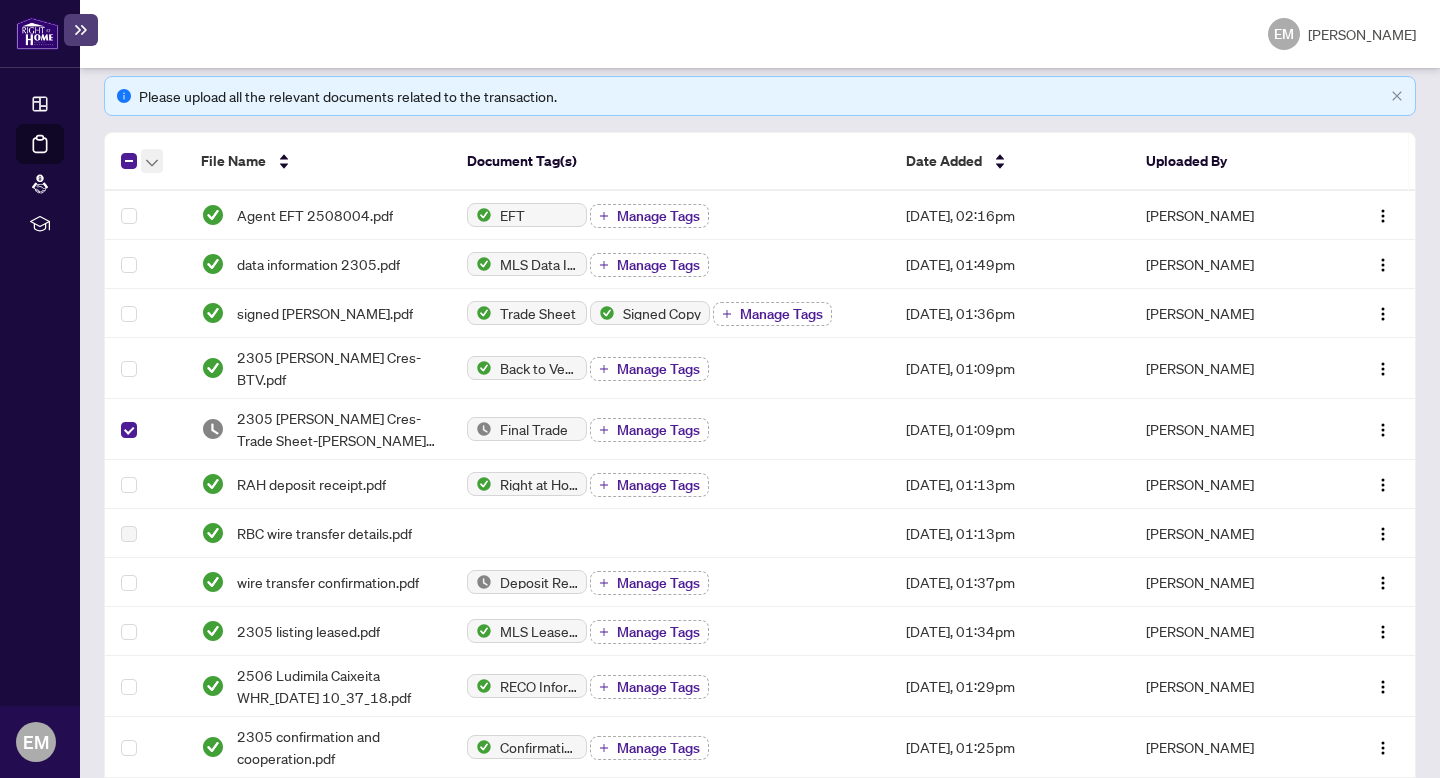 click 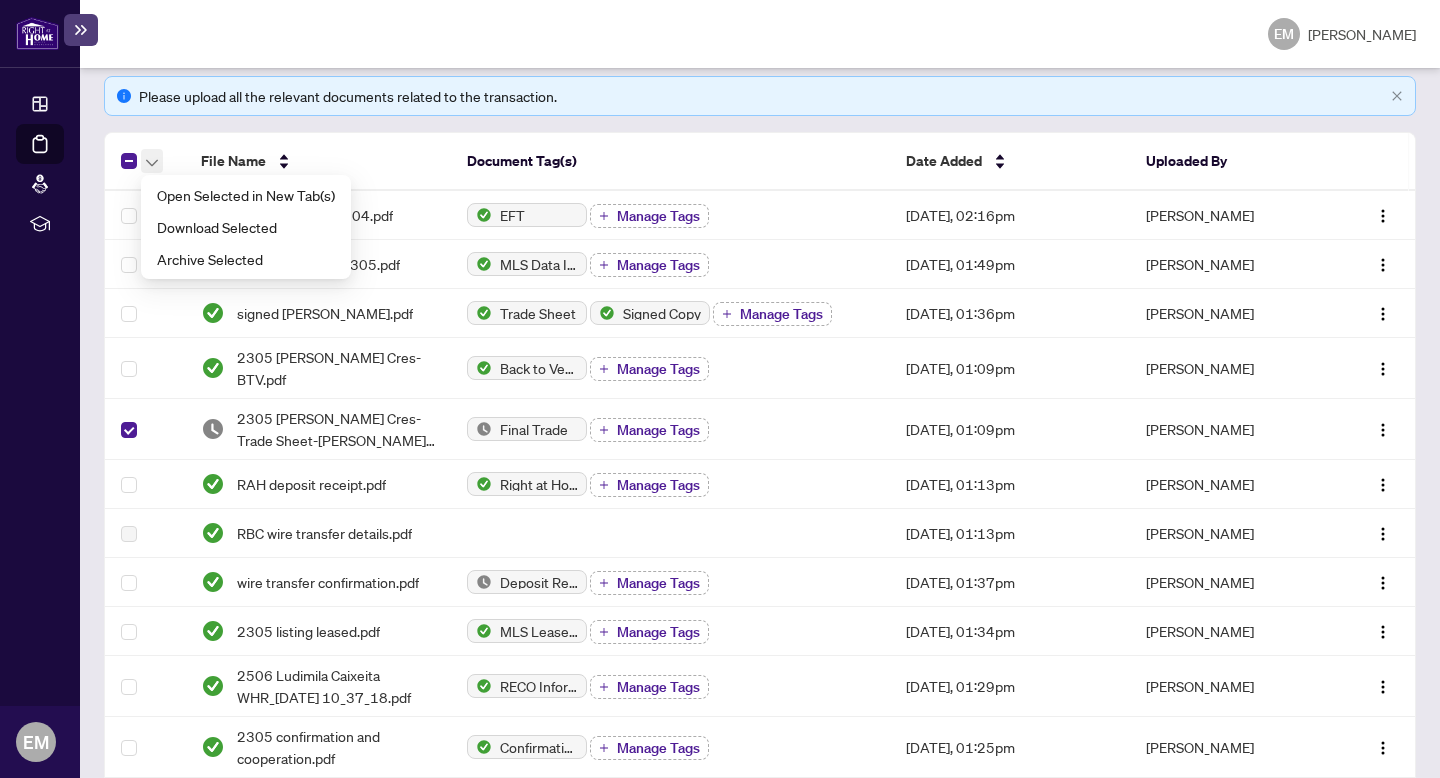 click 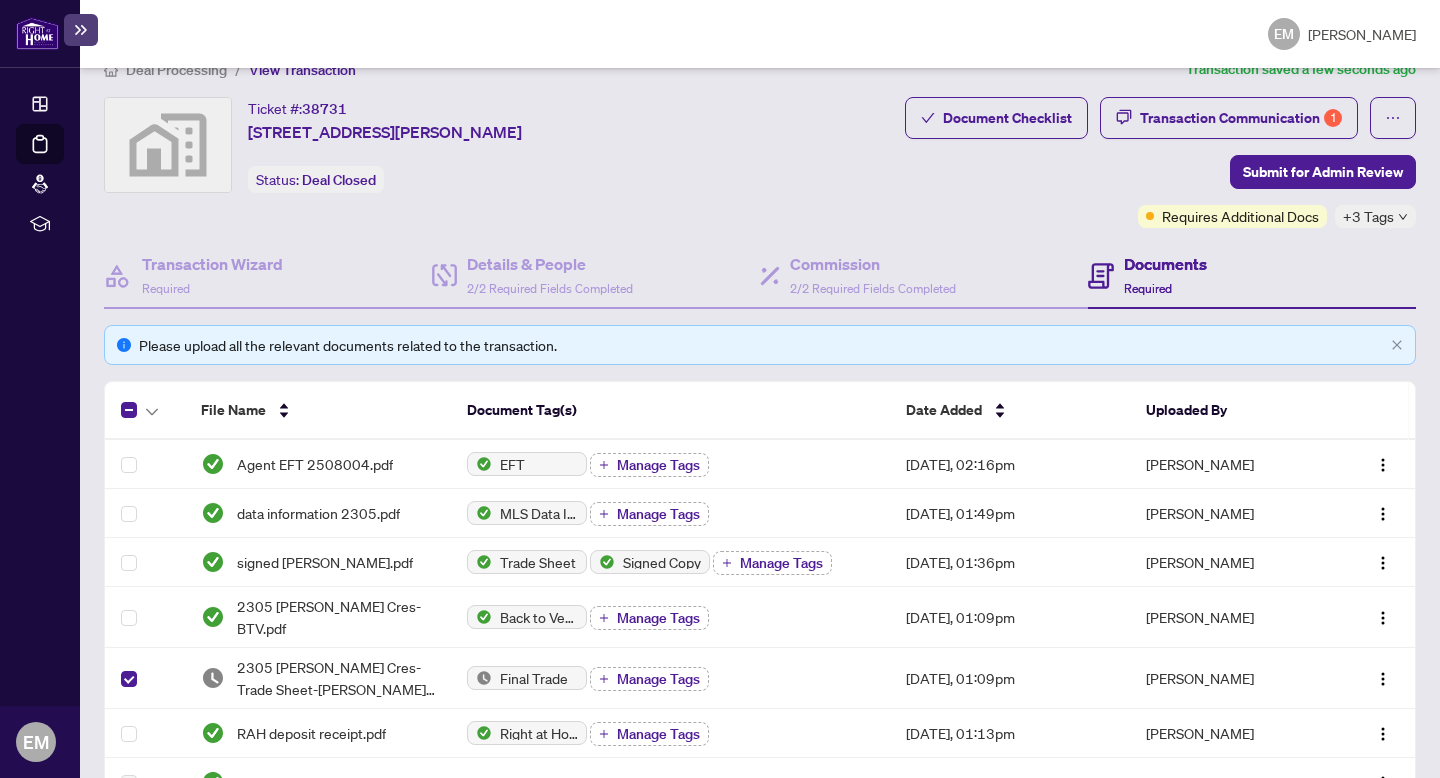 scroll, scrollTop: 35, scrollLeft: 0, axis: vertical 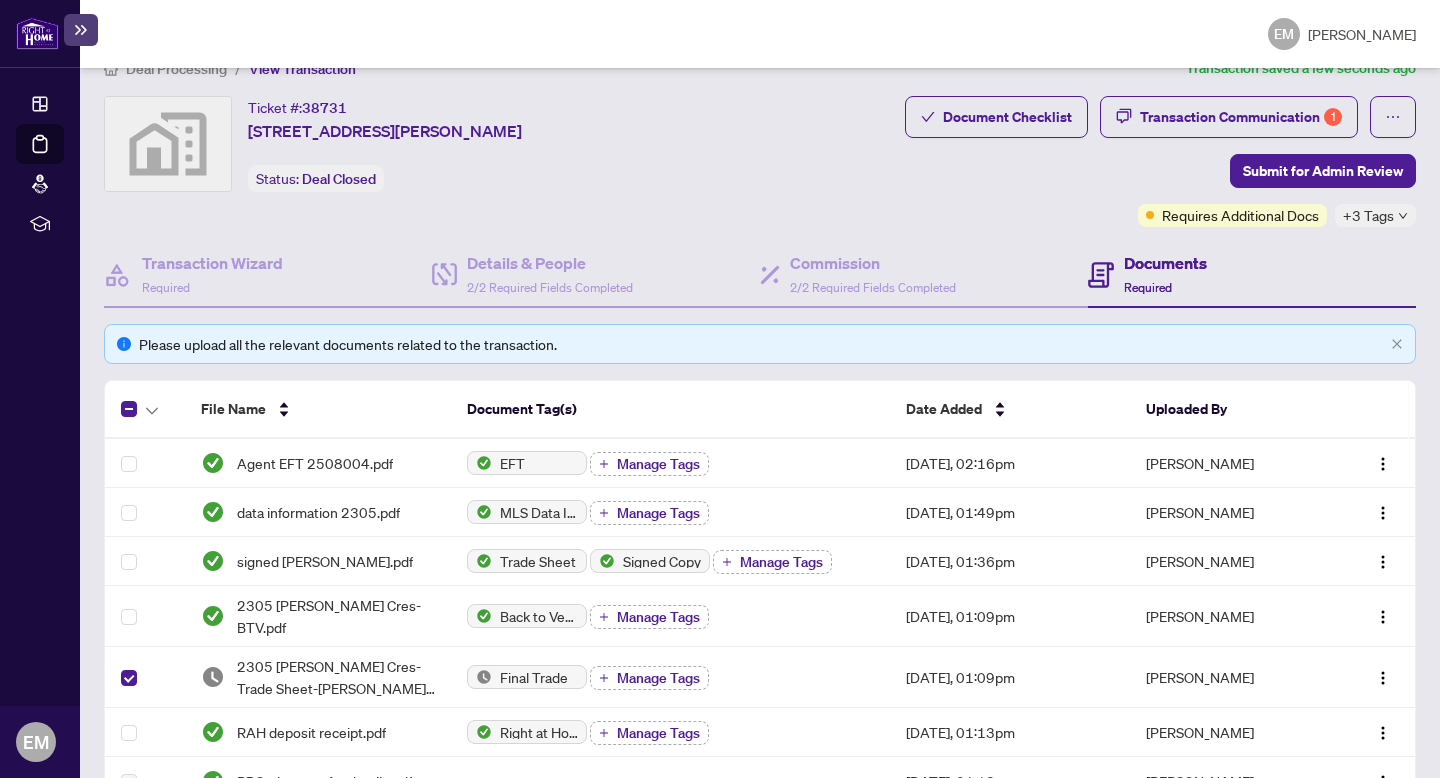 click on "+3 Tags" at bounding box center (1375, 215) 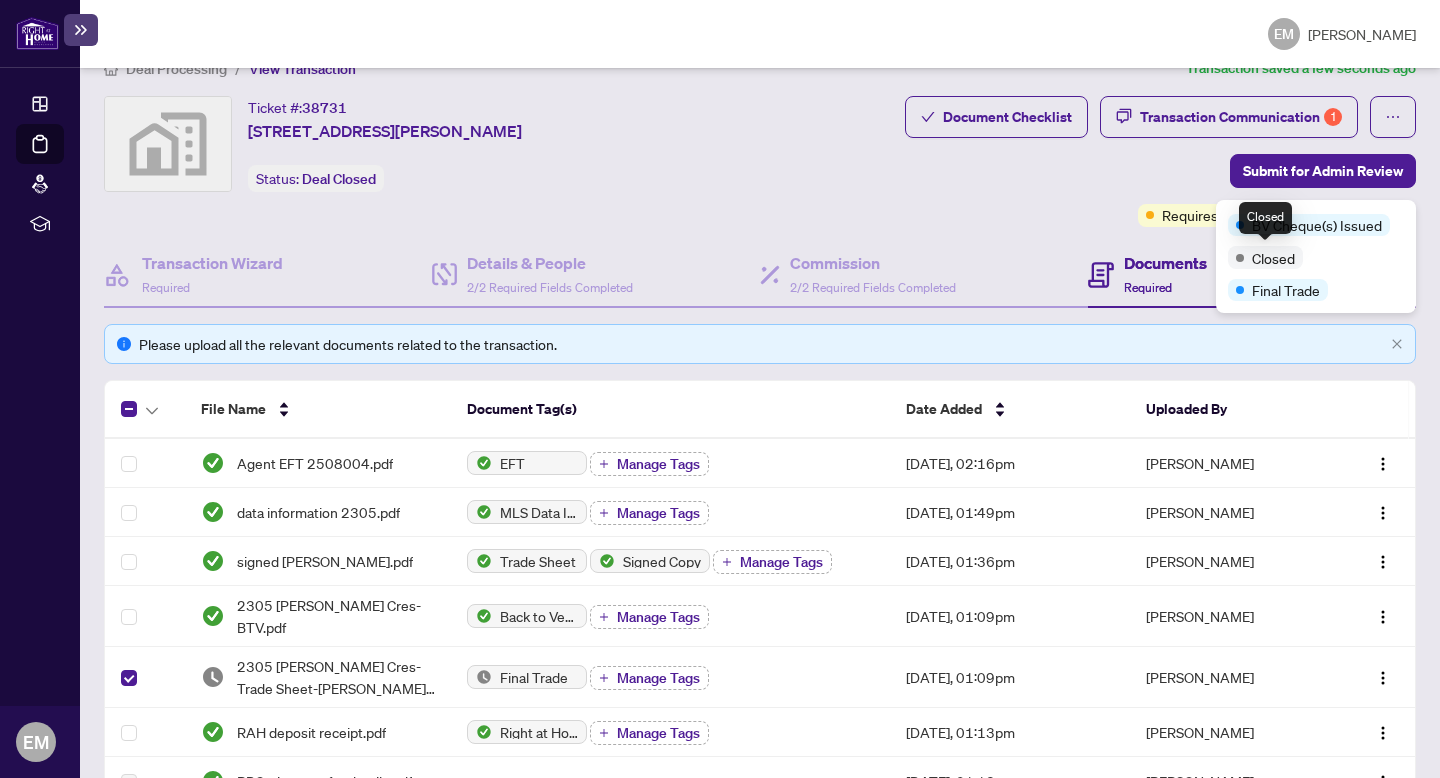 click on "Closed" at bounding box center [1273, 258] 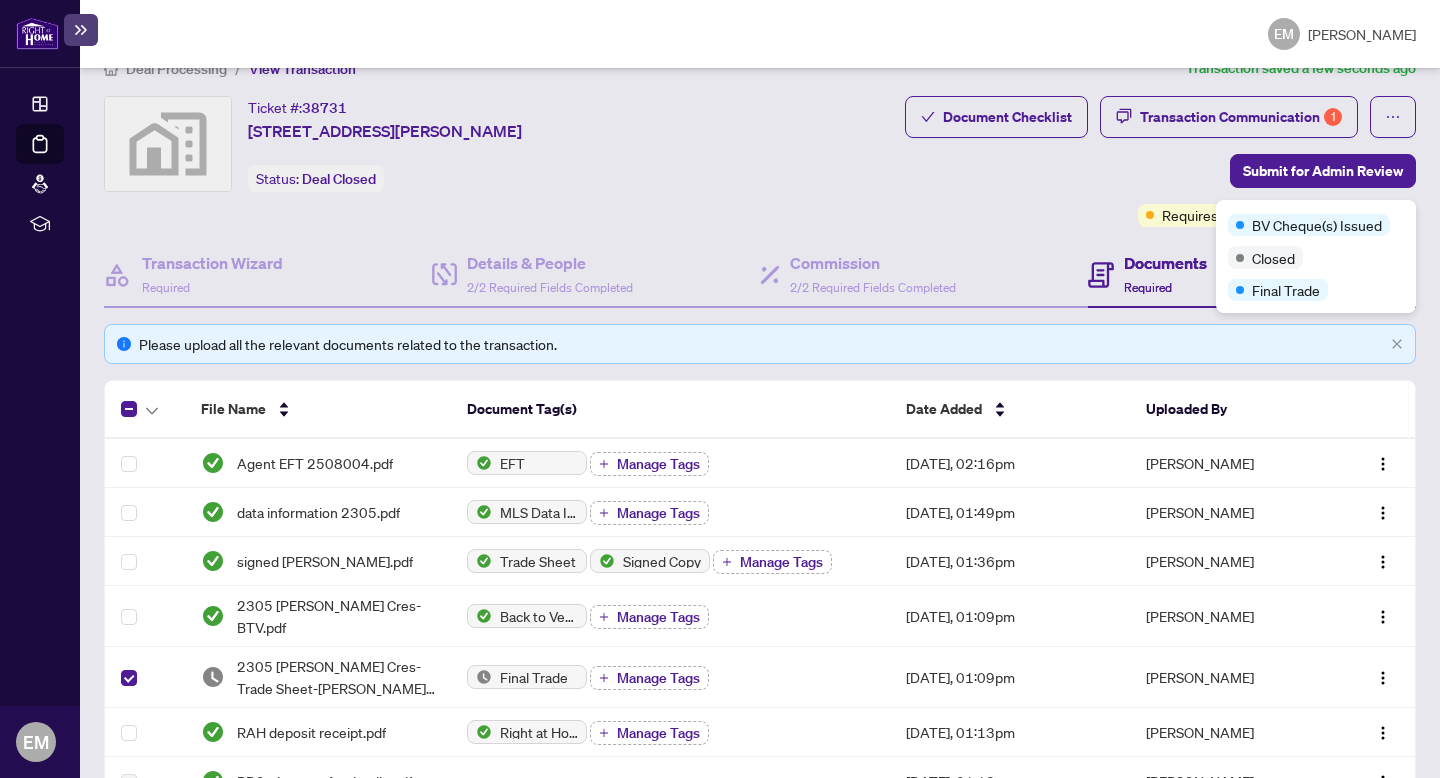 click on "Closed" at bounding box center (1316, 256) 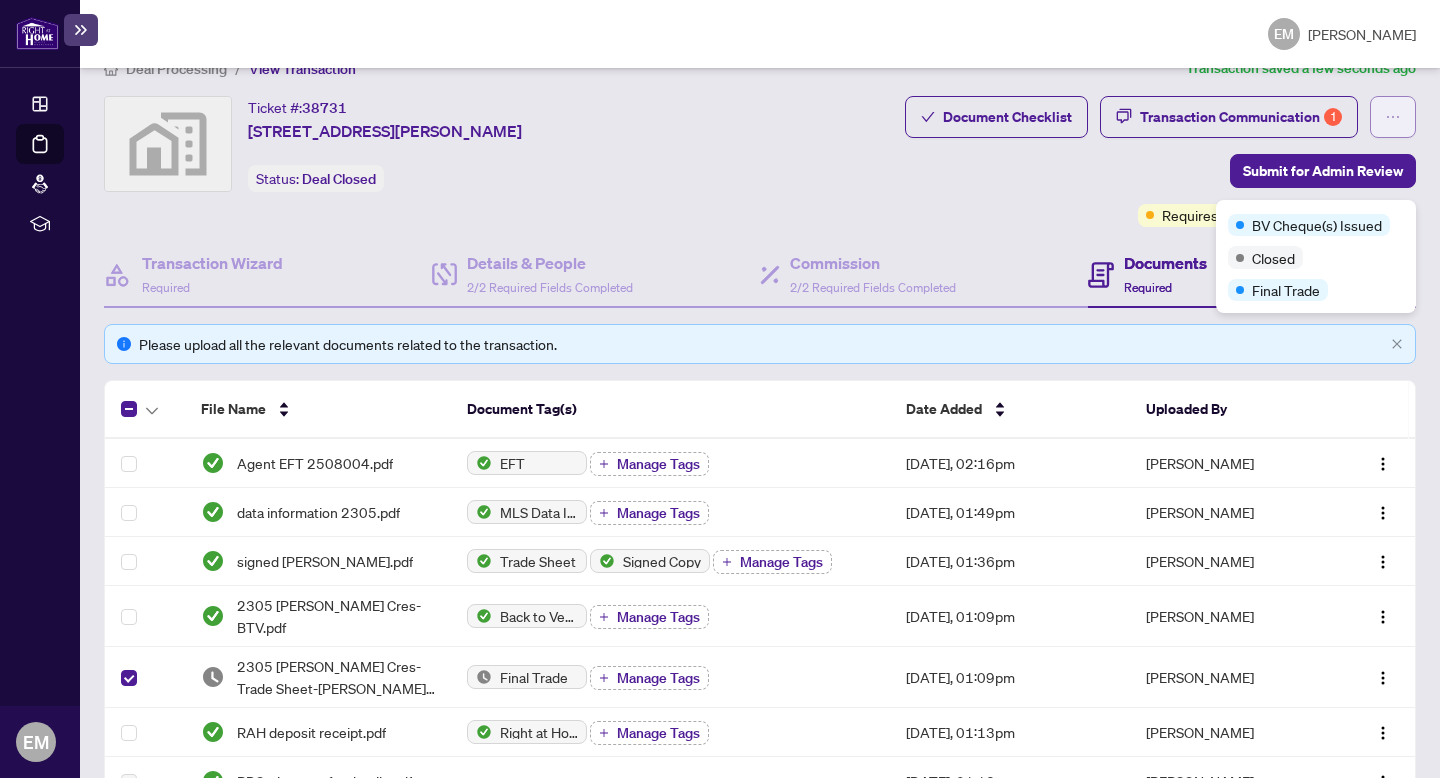 click 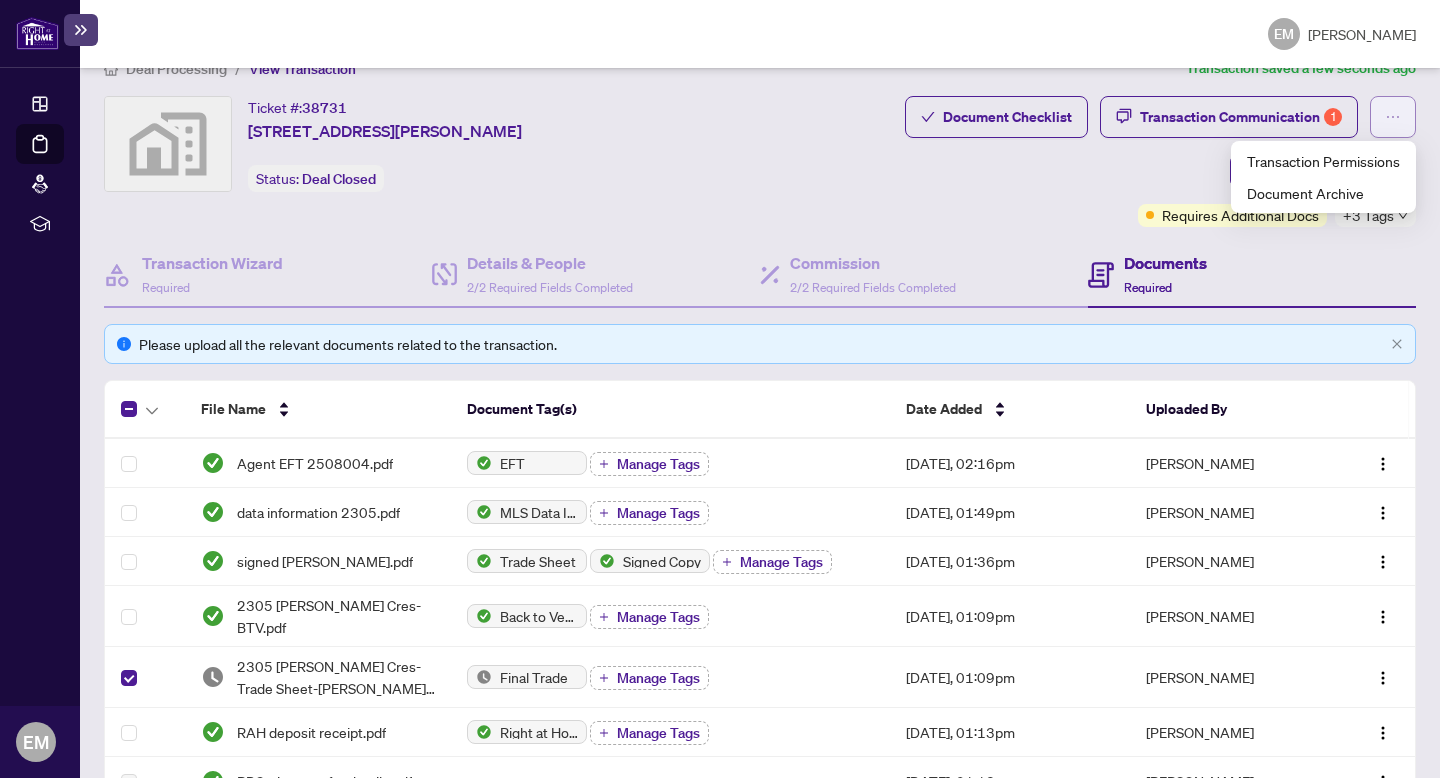 click 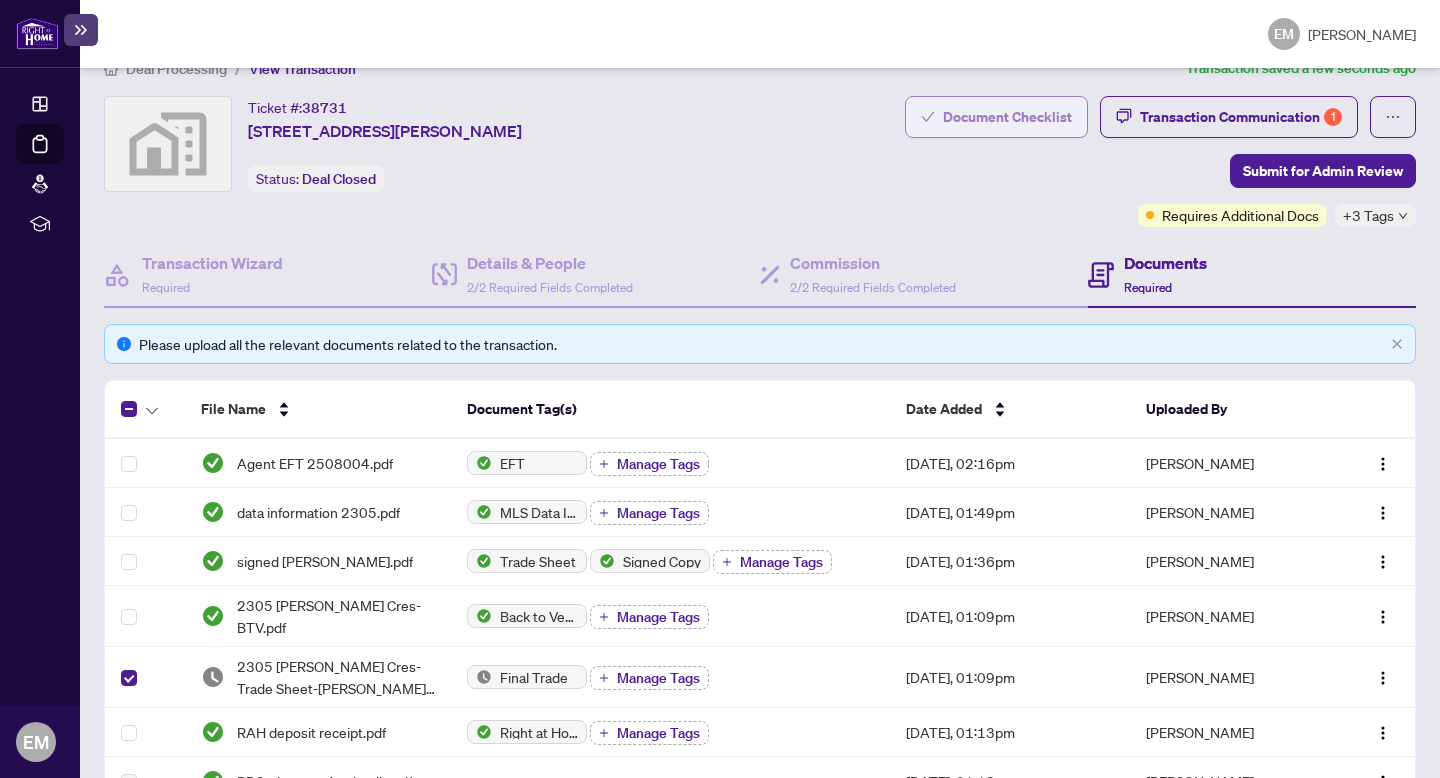 click on "Document Checklist" at bounding box center (1007, 117) 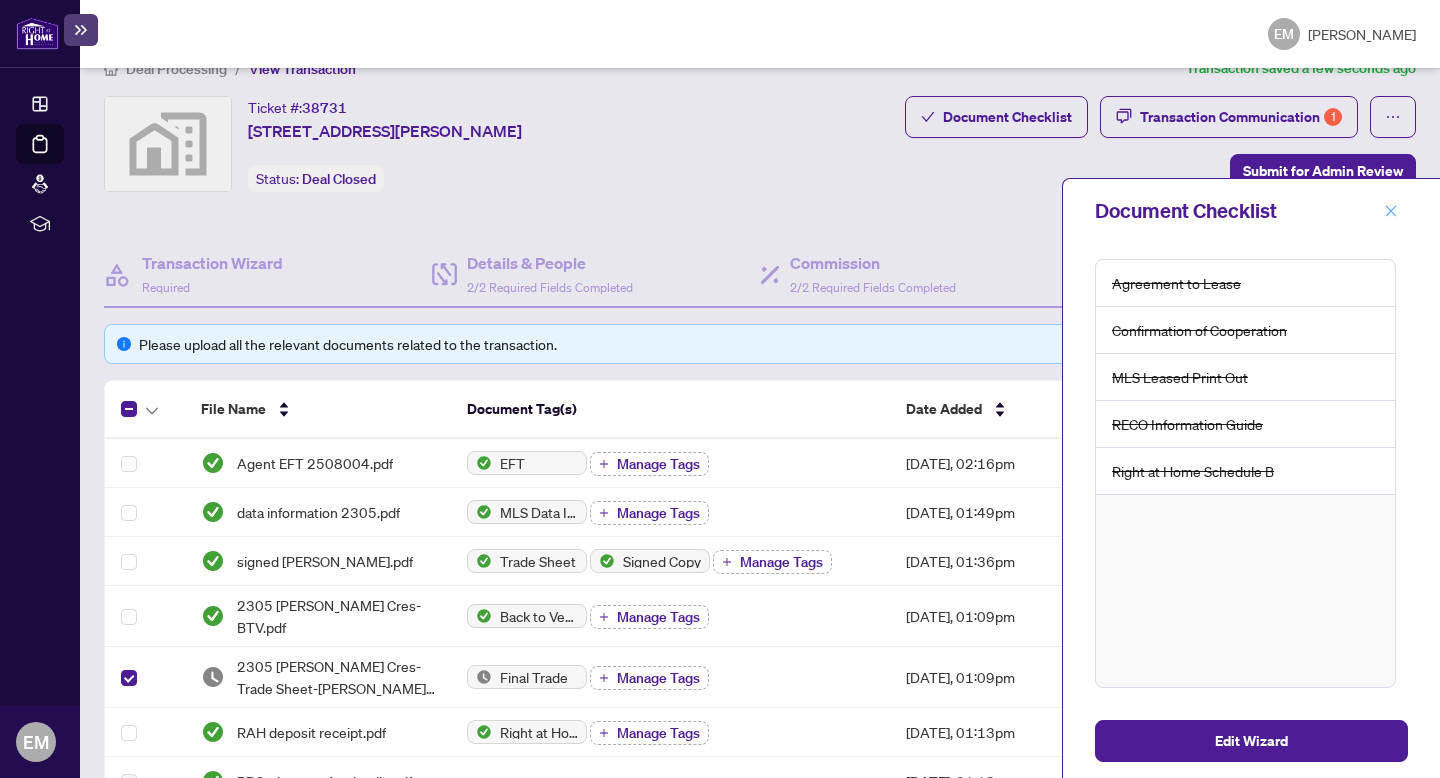 click 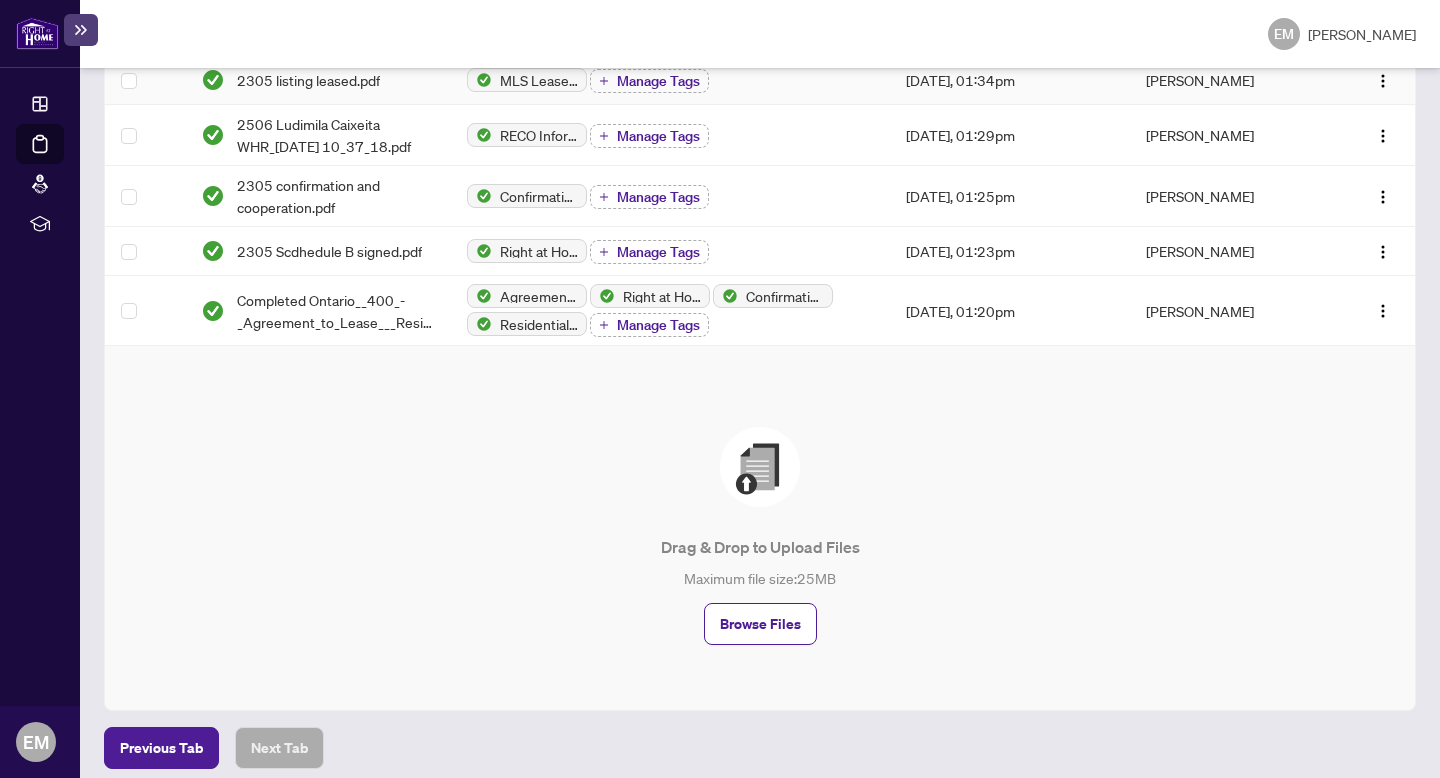 scroll, scrollTop: 0, scrollLeft: 0, axis: both 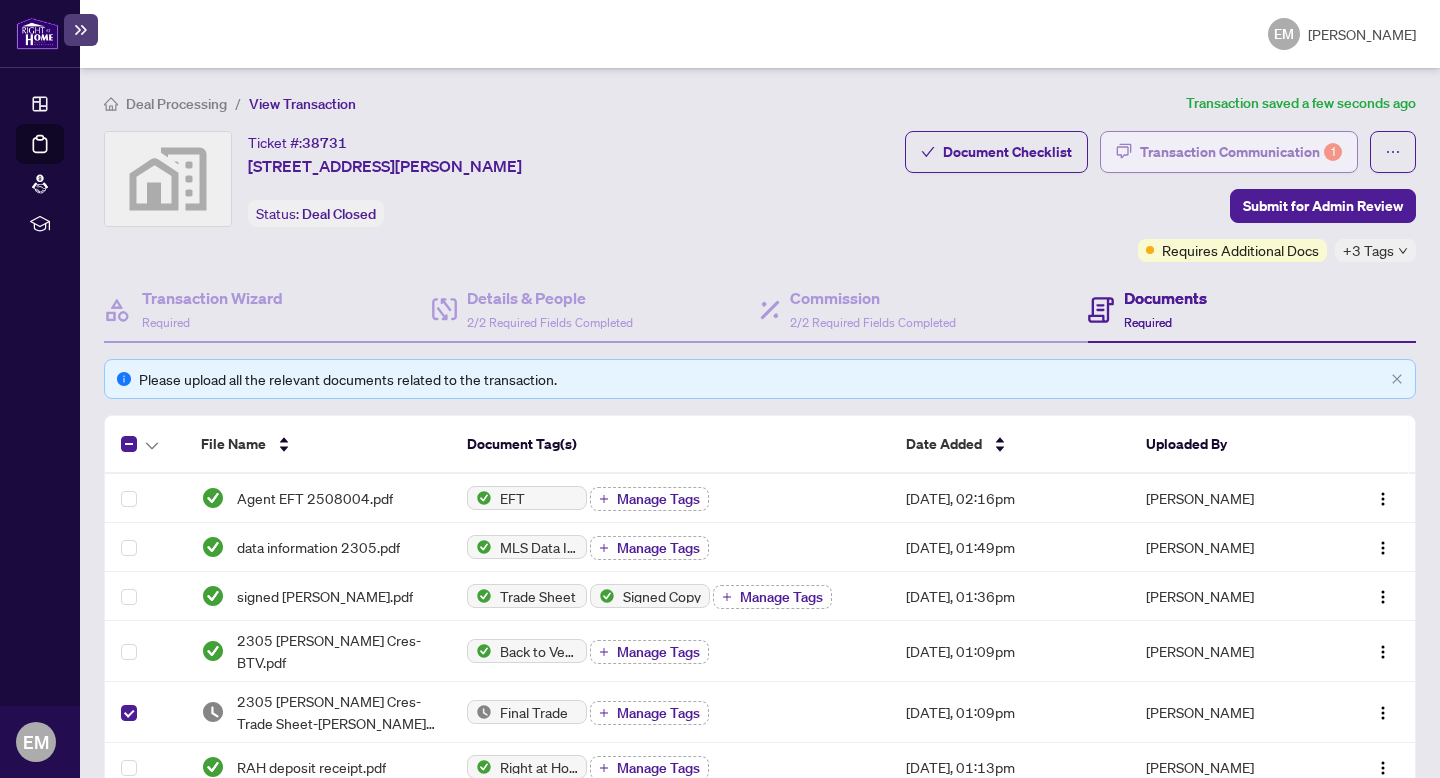 click on "Transaction Communication 1" at bounding box center (1241, 152) 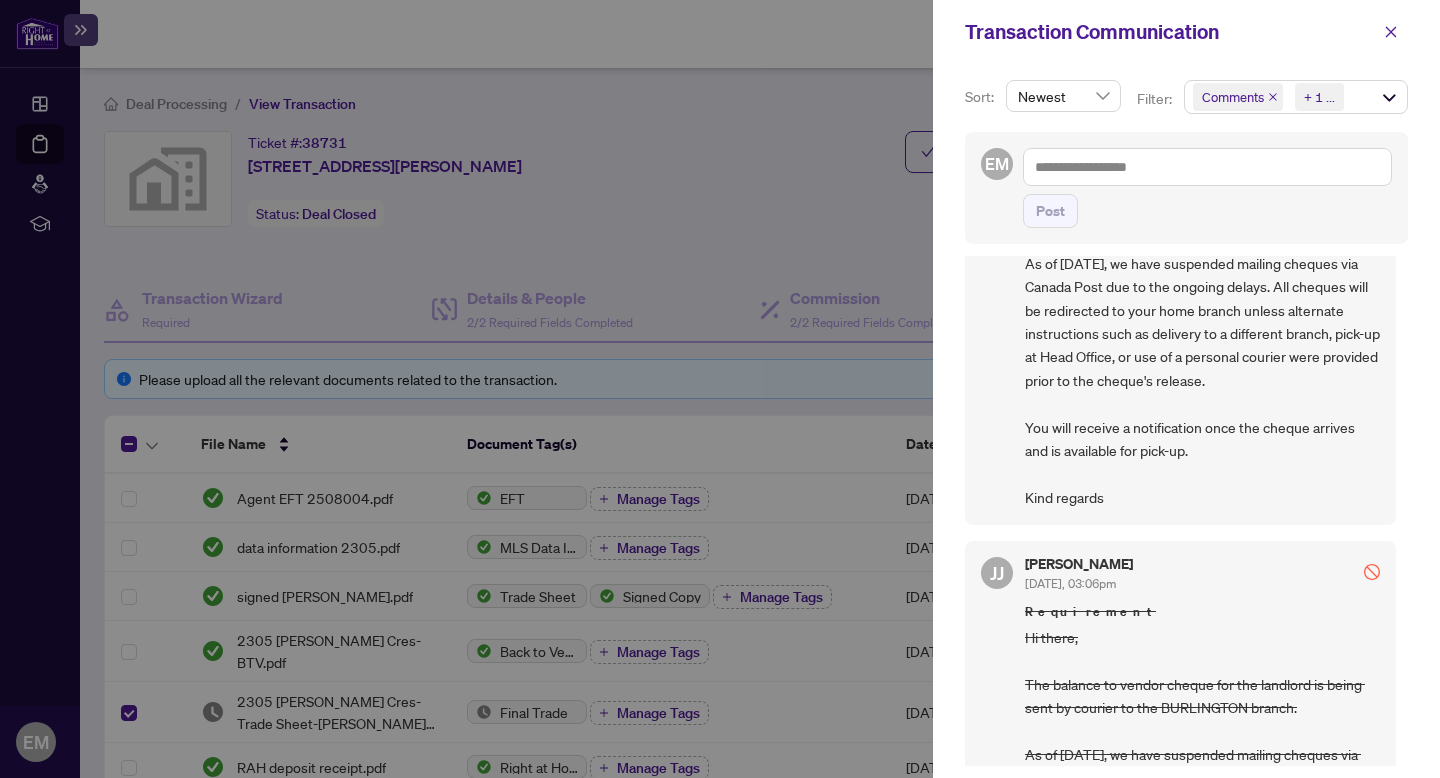 scroll, scrollTop: 0, scrollLeft: 0, axis: both 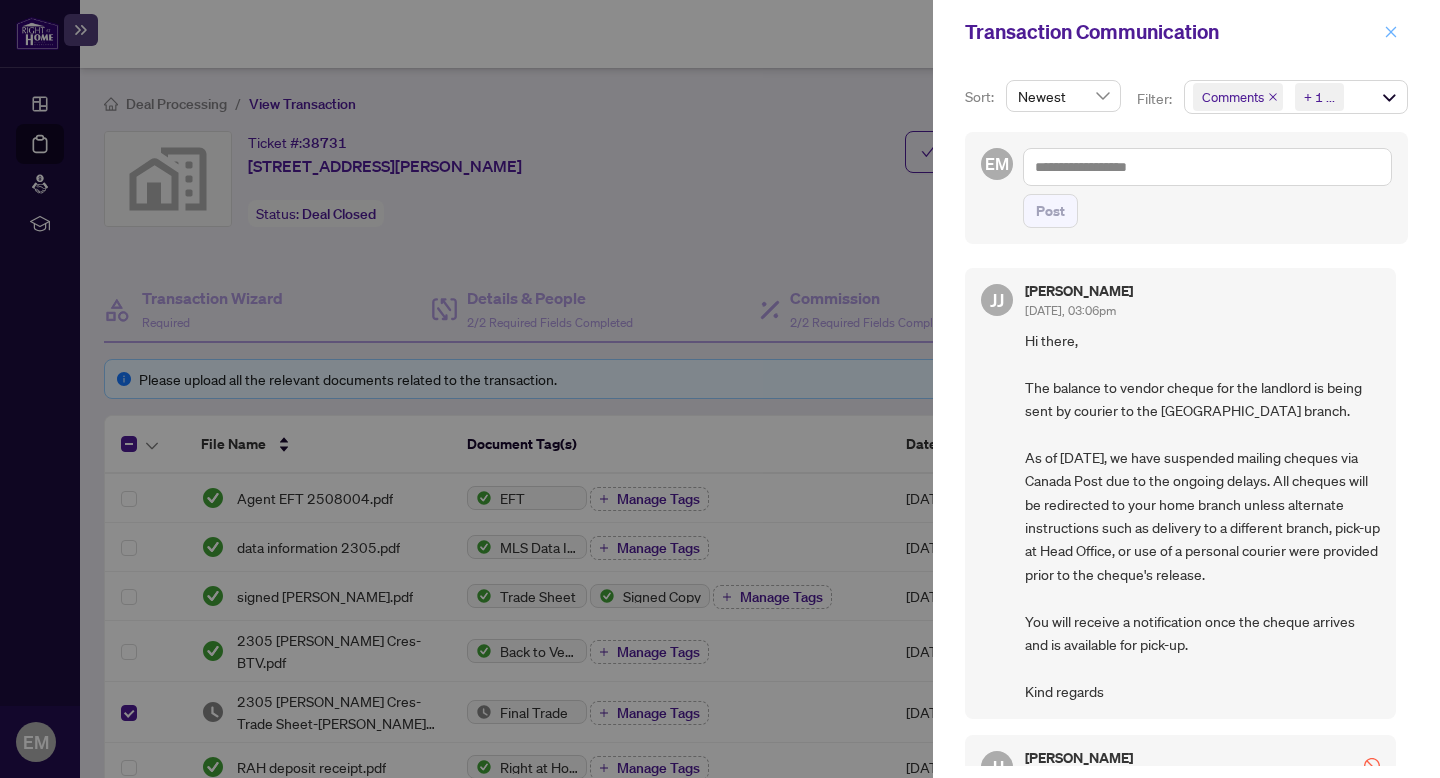click 